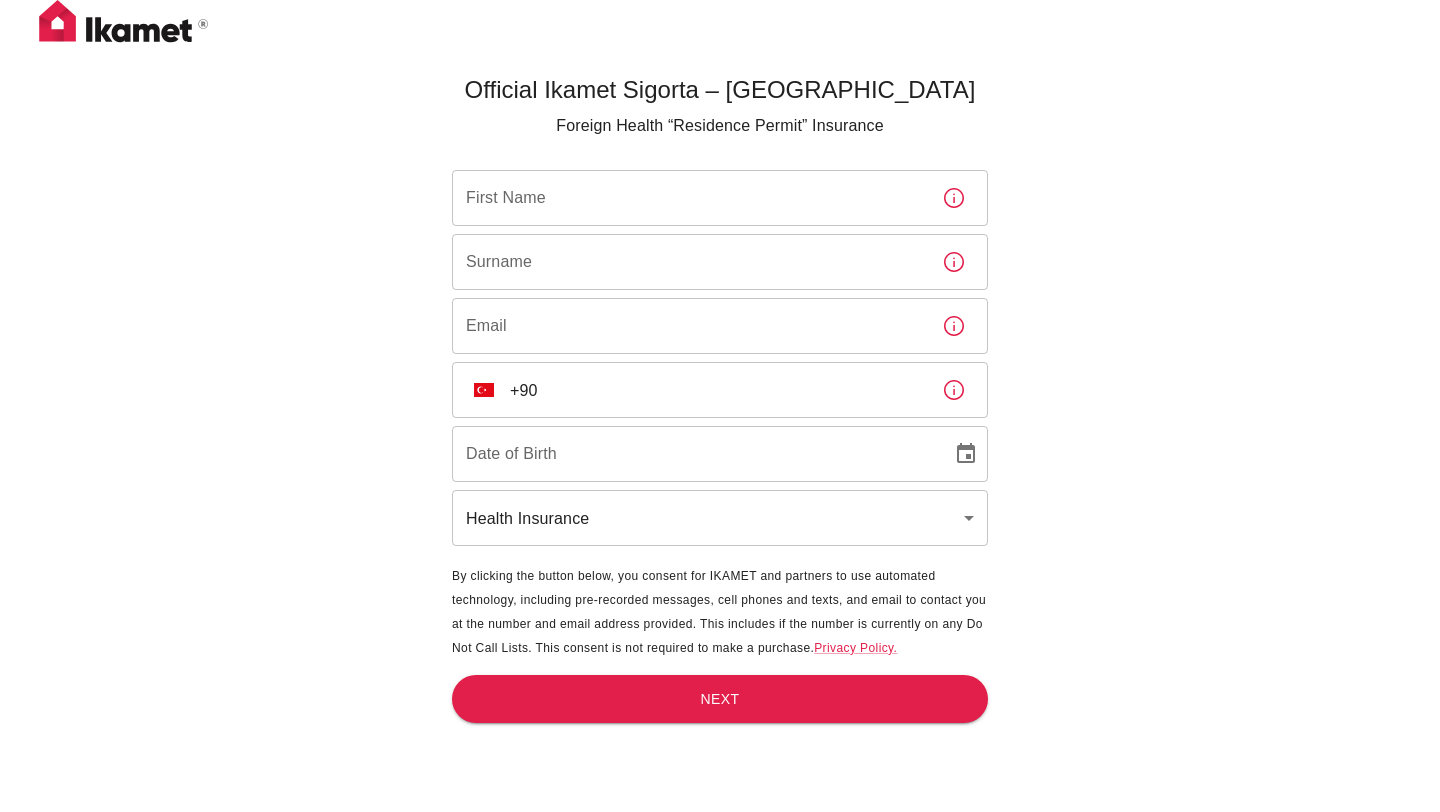 scroll, scrollTop: 0, scrollLeft: 0, axis: both 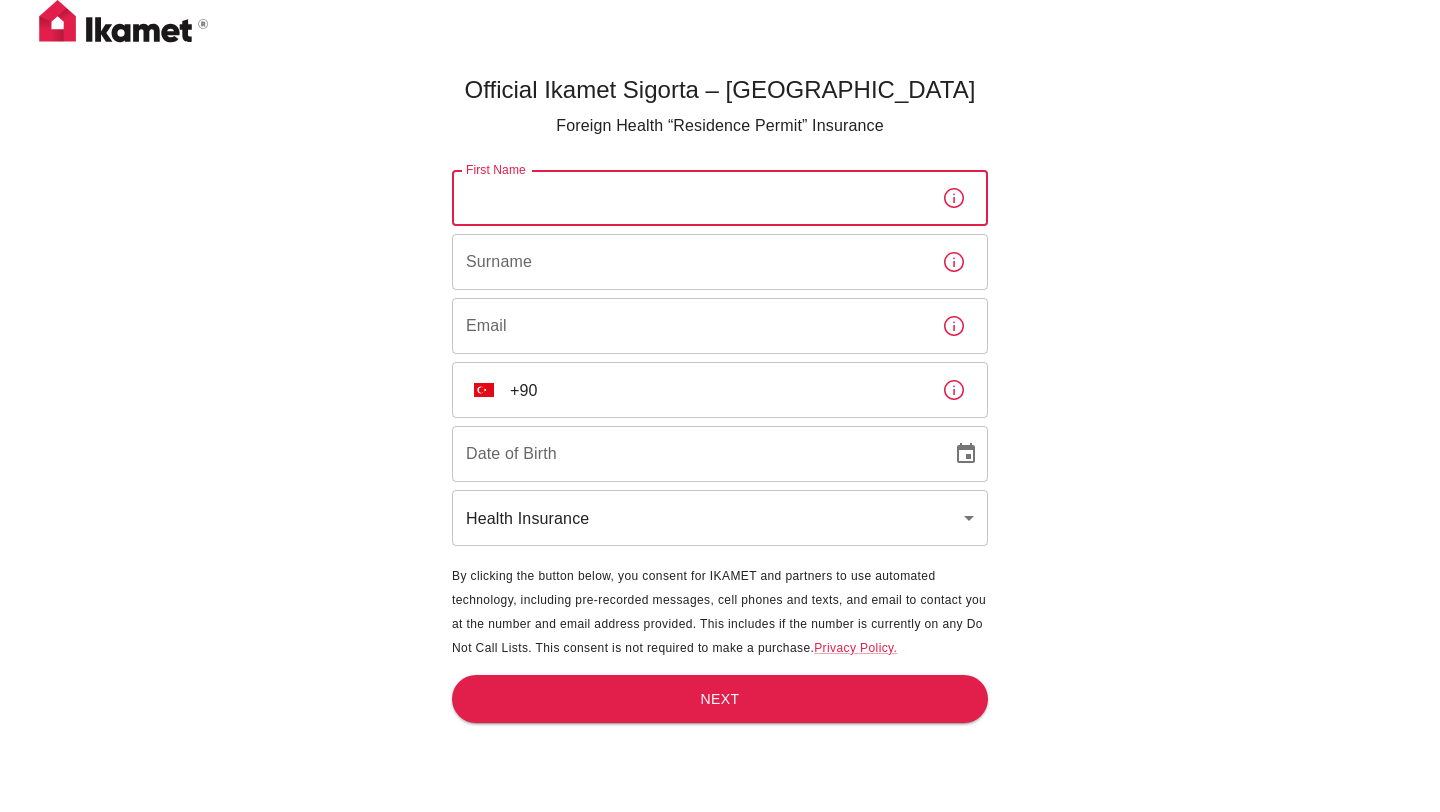 click on "First Name" at bounding box center [689, 198] 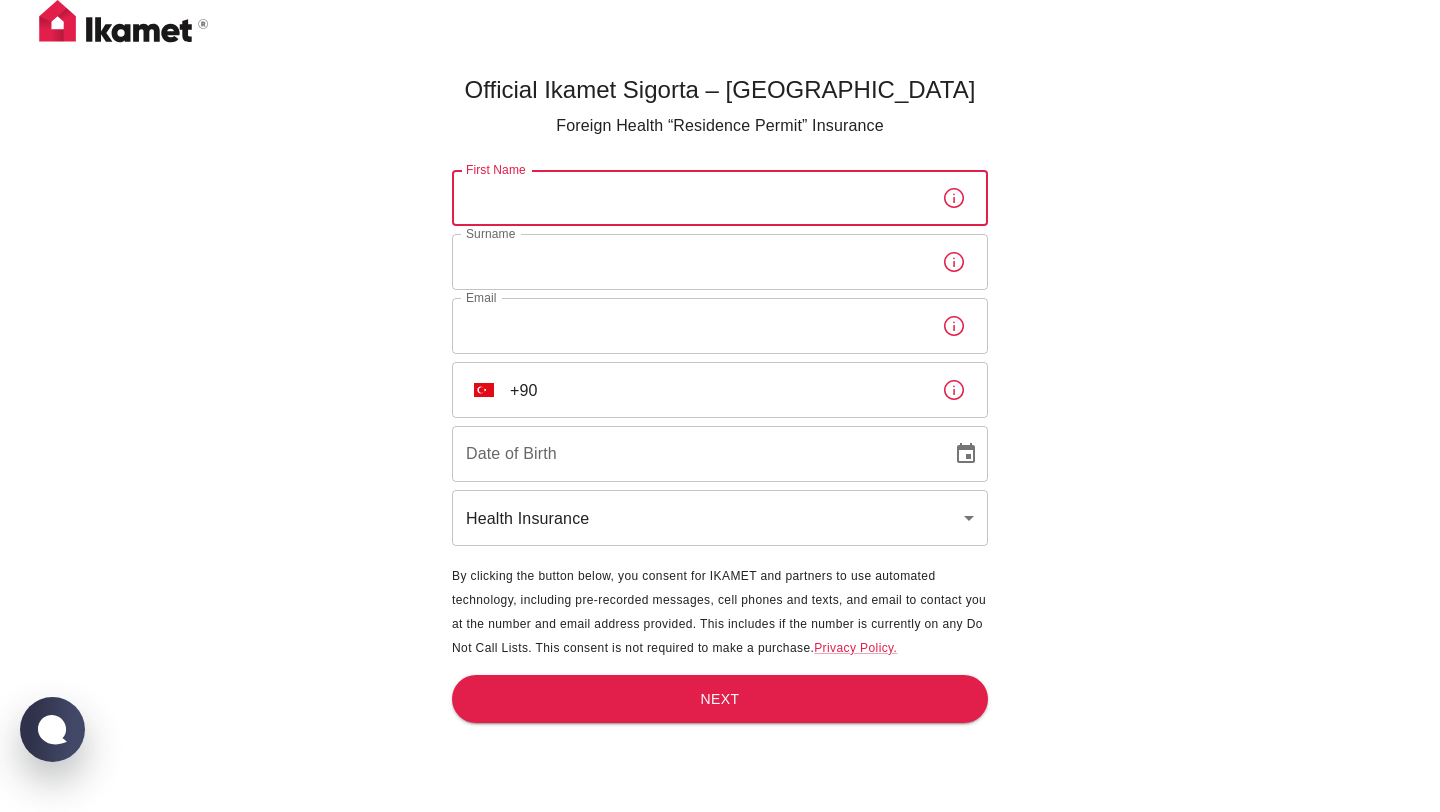 type on "[PERSON_NAME]" 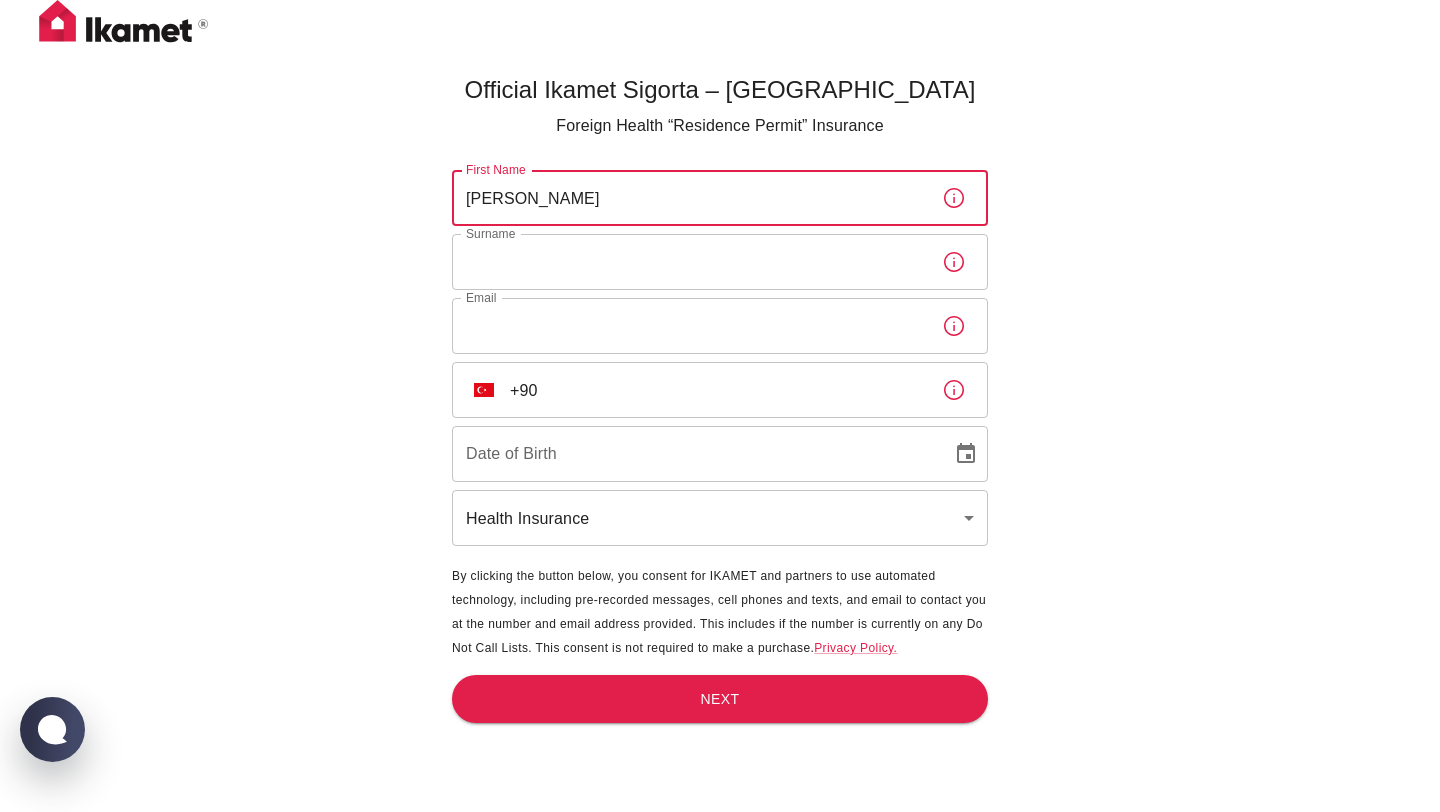 type on "[PERSON_NAME]" 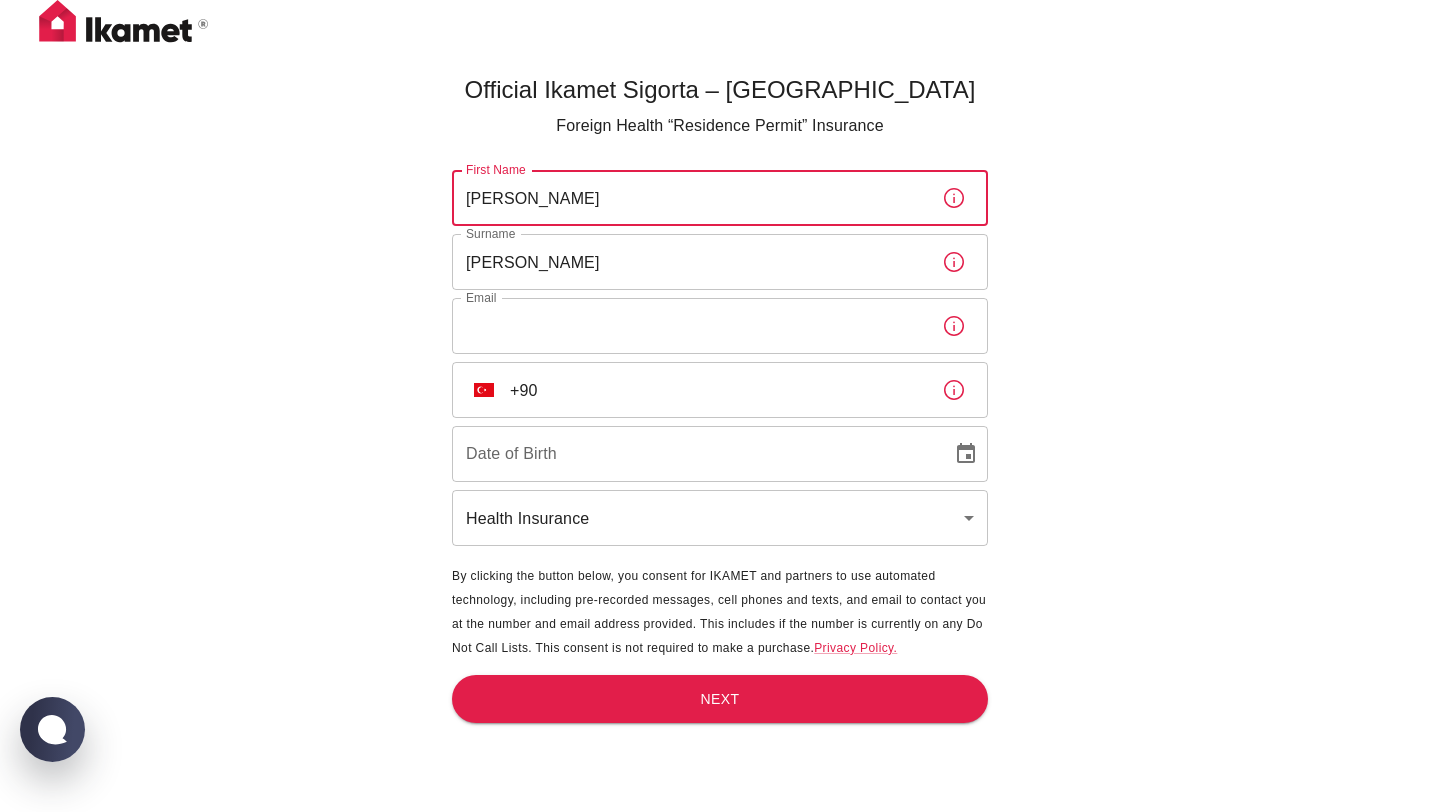 type on "[EMAIL_ADDRESS][DOMAIN_NAME]" 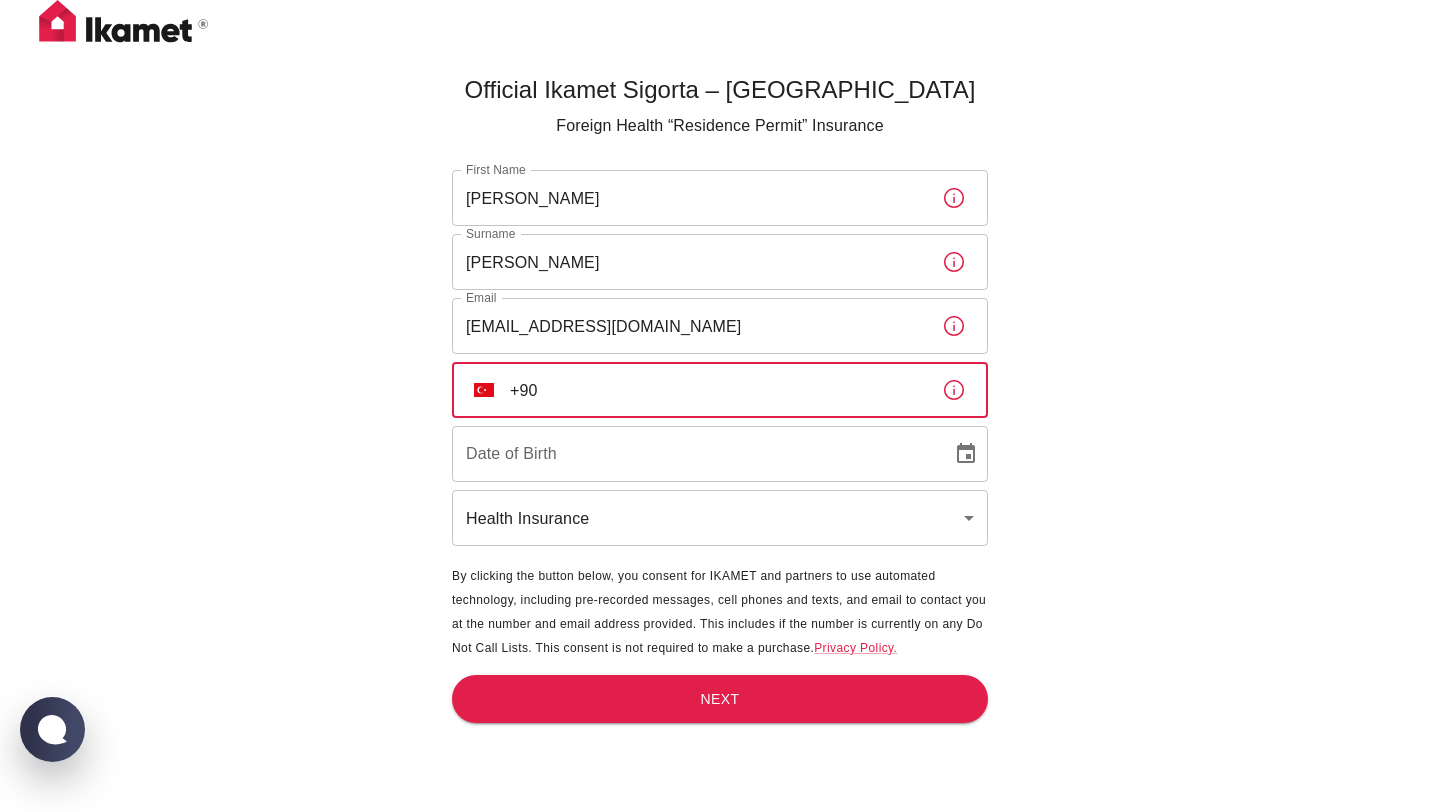 click on "+90" at bounding box center (718, 390) 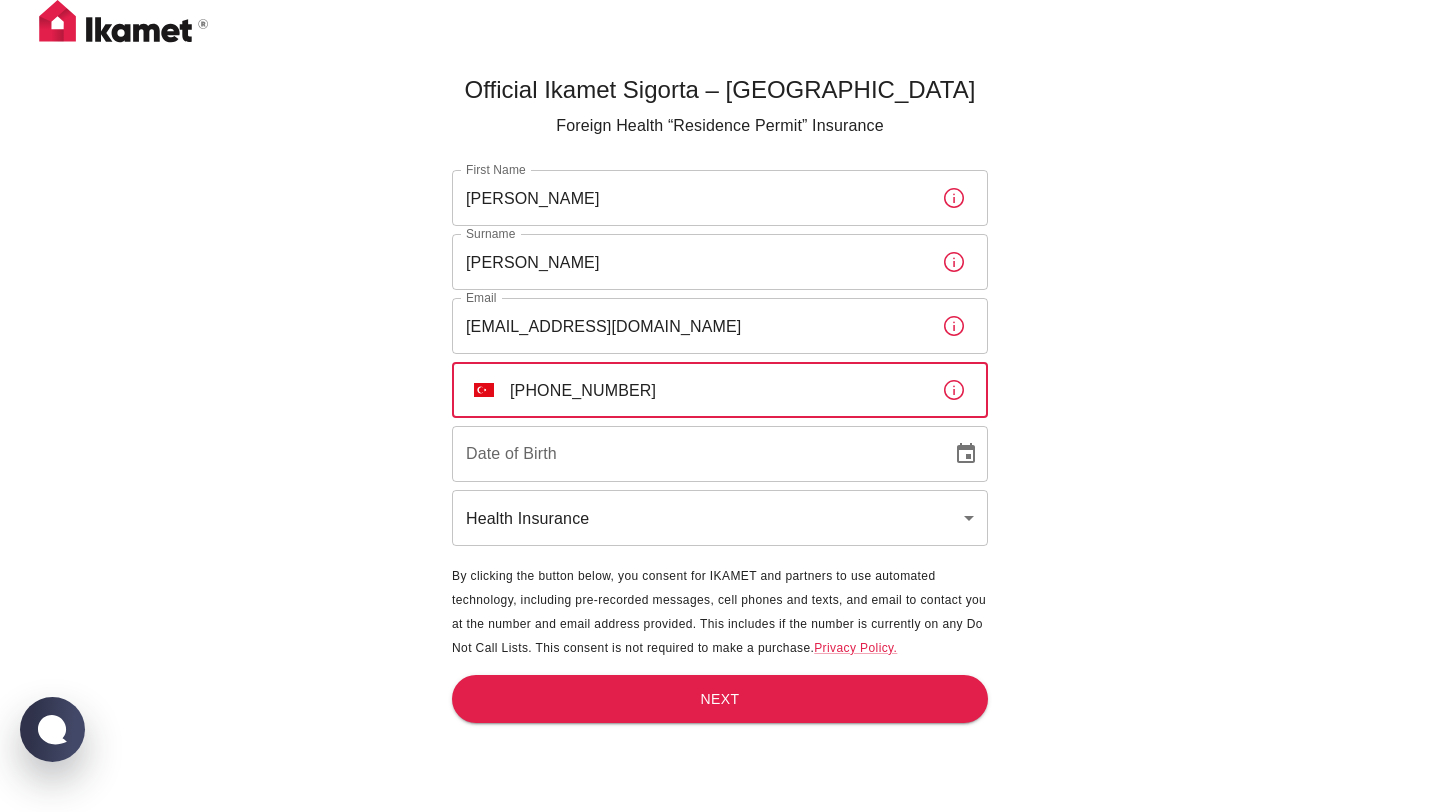type on "[PHONE_NUMBER]" 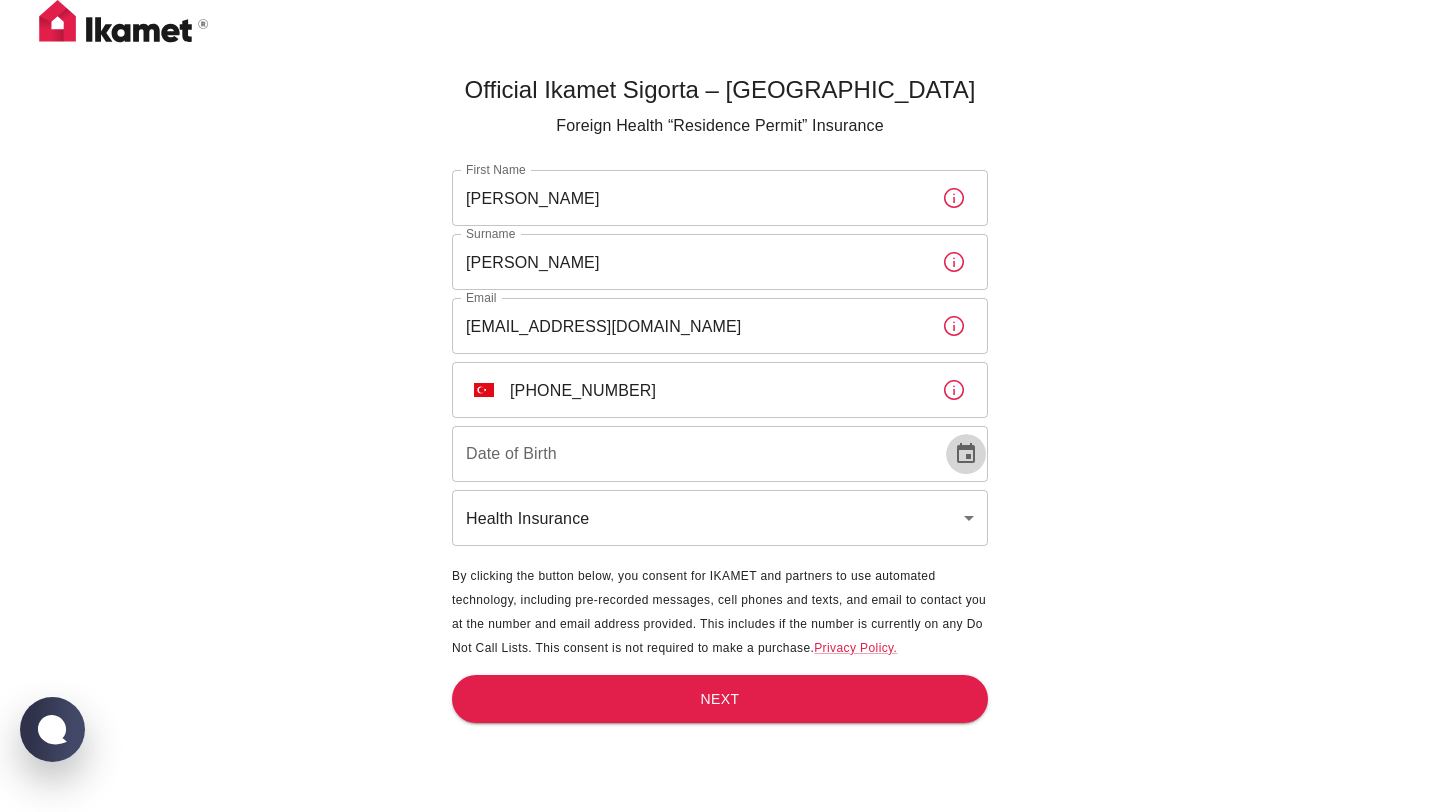 click 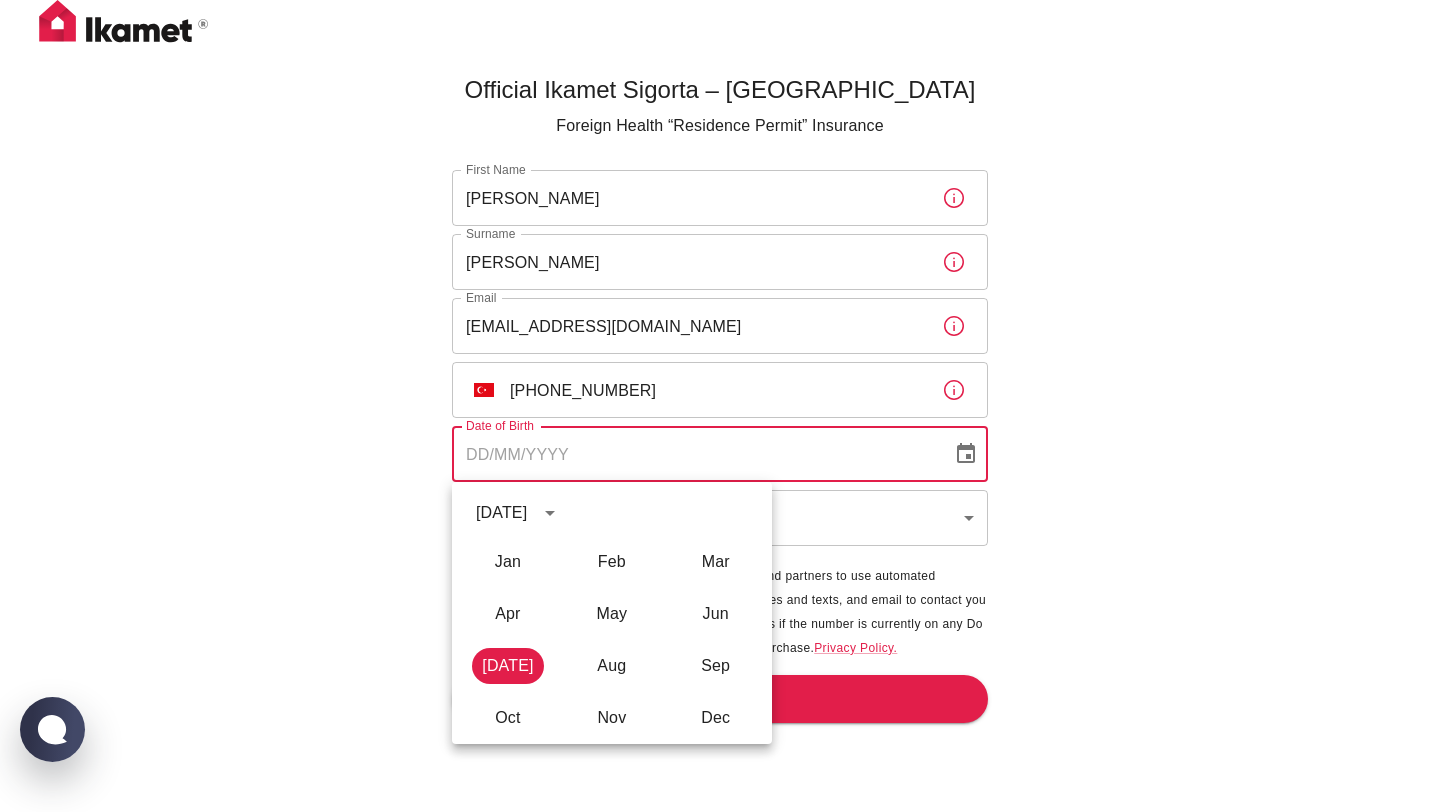 click on "[DATE]" at bounding box center (501, 513) 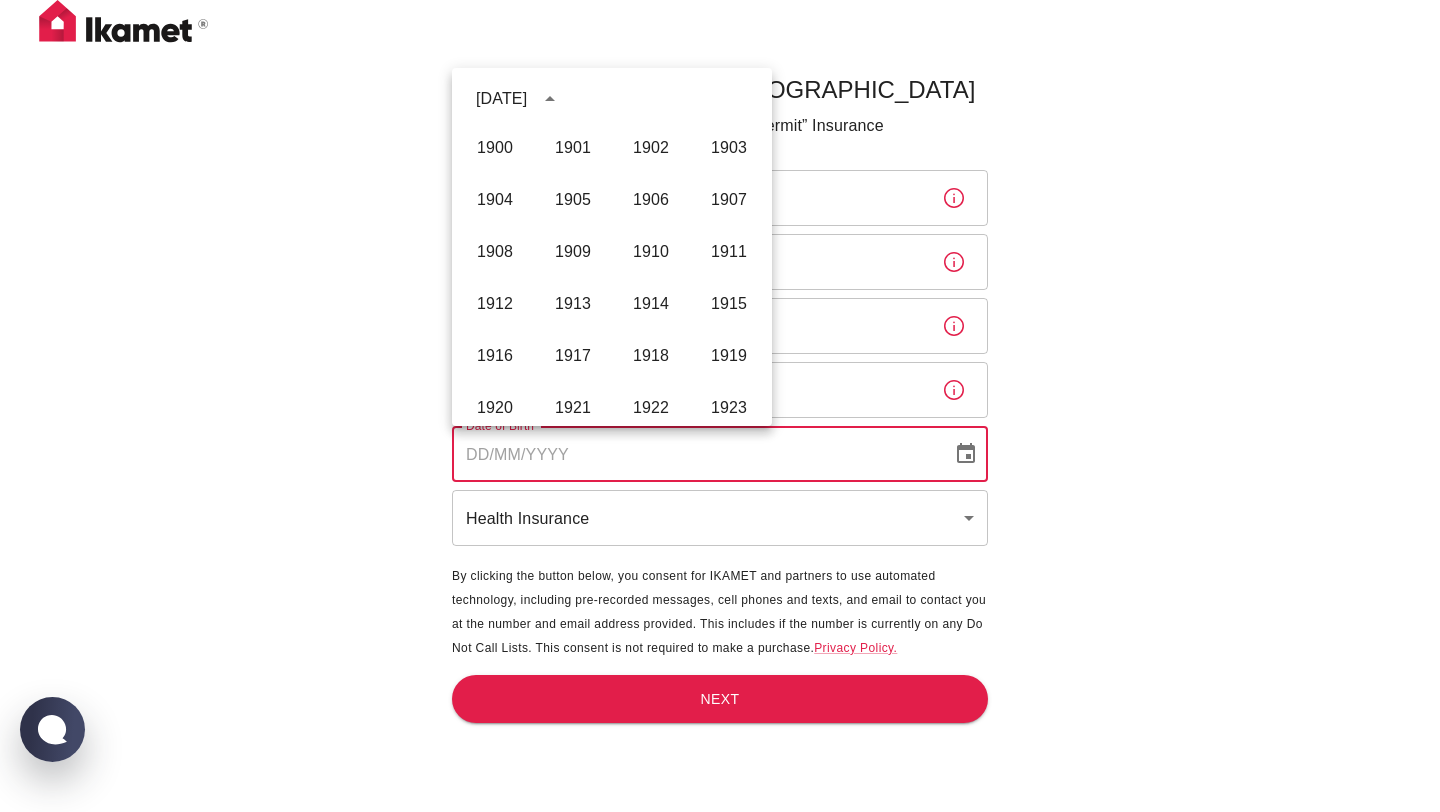 scroll, scrollTop: 1486, scrollLeft: 0, axis: vertical 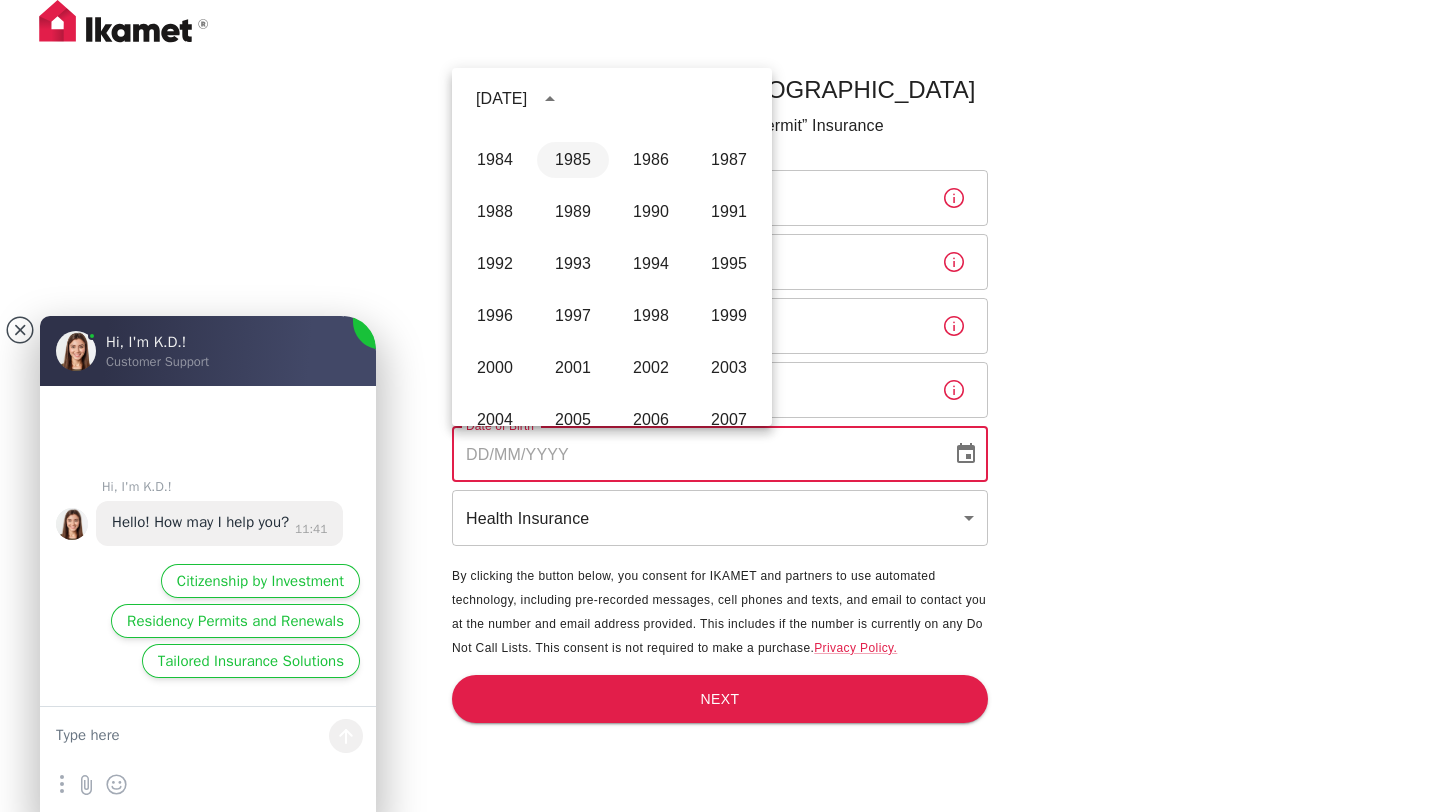 click on "1985" at bounding box center [573, 160] 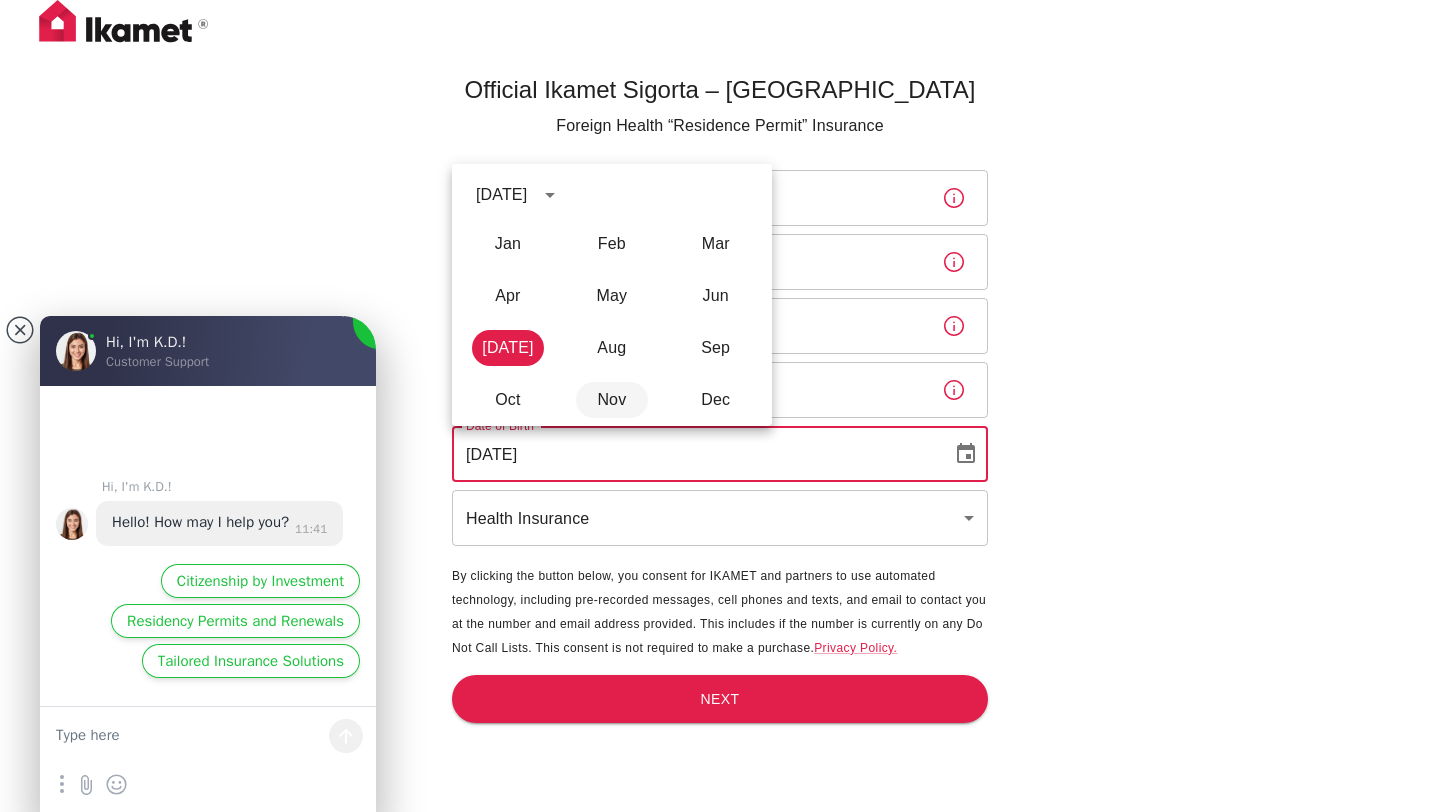 click on "Official Ikamet Sigorta – [DEMOGRAPHIC_DATA] Foreign Health “Residence Permit” Insurance First Name [PERSON_NAME] First Name Surname [PERSON_NAME] Surname Email [EMAIL_ADDRESS][DOMAIN_NAME] Email ​ TR [PHONE_NUMBER] ​ Date of Birth [DEMOGRAPHIC_DATA] Date of Birth Health Insurance health ​ By clicking the button below, you consent for IKAMET and partners to use automated technology, including pre-recorded messages, cell phones and texts, and email to contact you at the number and email address provided. This includes if the number is currently on any Do Not Call Lists. This consent is not required to make a purchase.  Privacy Policy. Next
Hi, I'm K.D.! Customer Support Hi, I'm K.D.! Hello! How may I help you? 11:41 Citizenship by Investment Residency Permits and Renewals Tailored Insurance Solutions Agent is typing a message Download the chat log 😇 🦄 😕 😡 😈 😞 😘 😋 😥 😩 😁 😆 😉 😎 😐 😜 😮 👍 👎 😃 [DATE] Jan Feb Mar Apr May Jun [DATE] Aug Sep Oct Nov Dec" at bounding box center (720, 439) 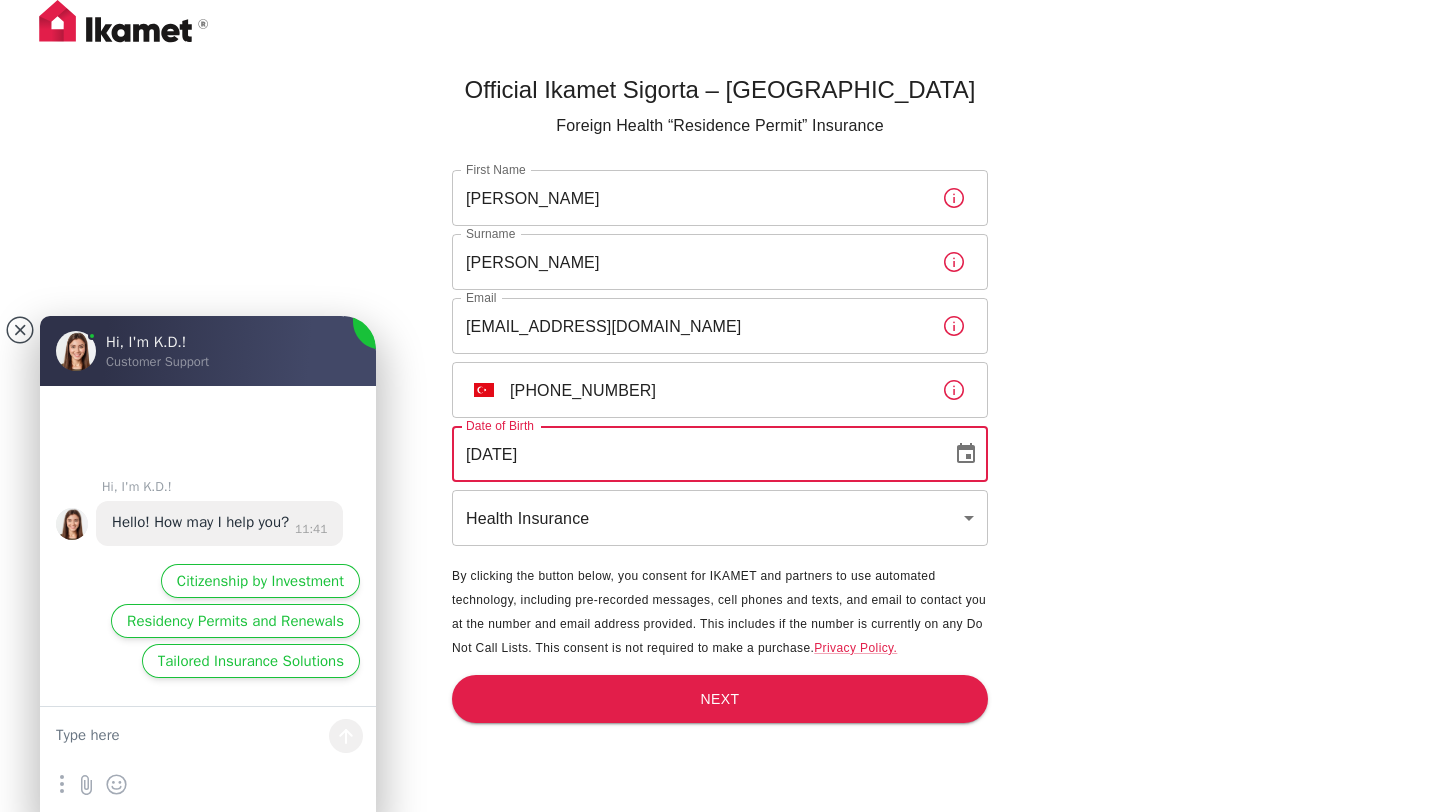 click on "[DATE]" at bounding box center (695, 454) 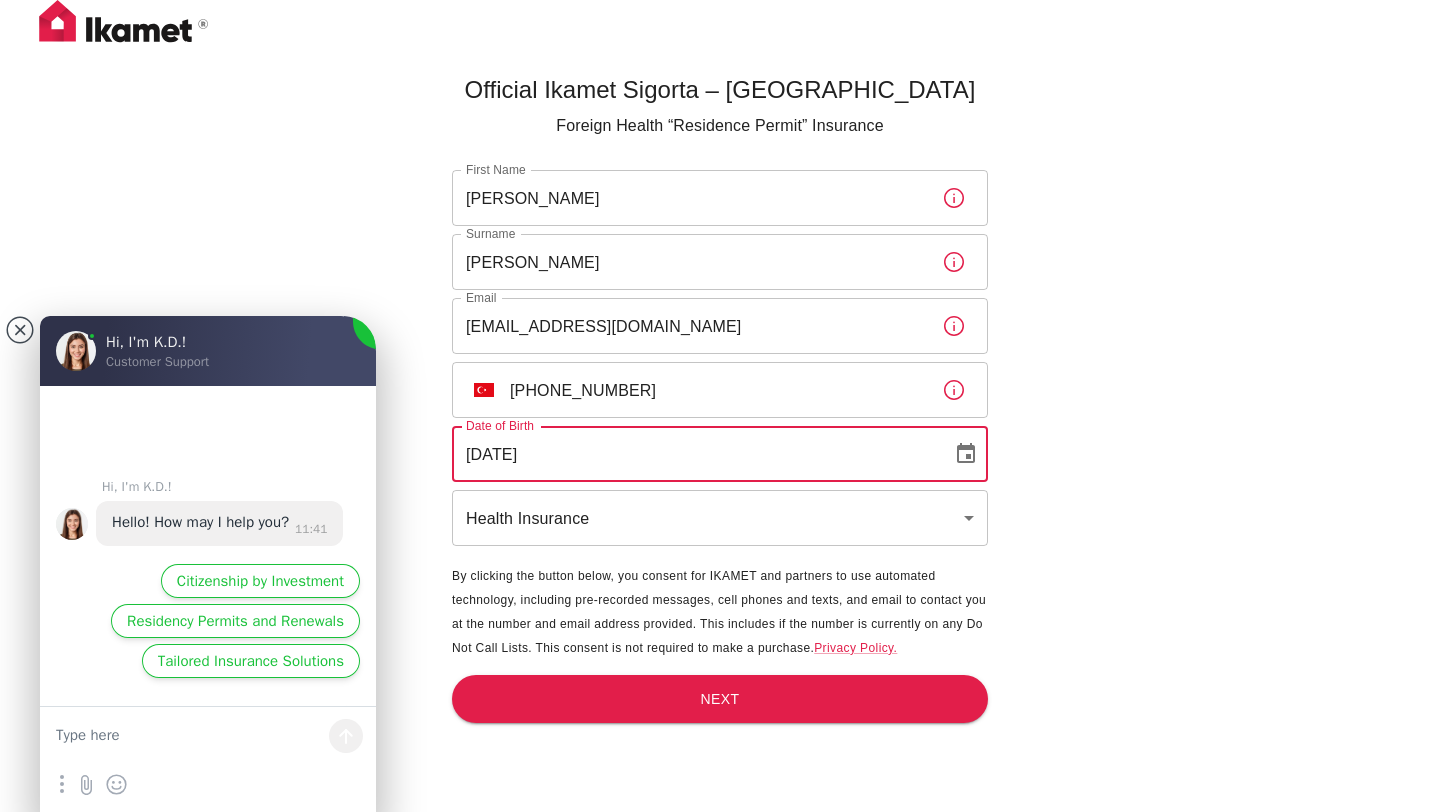 click 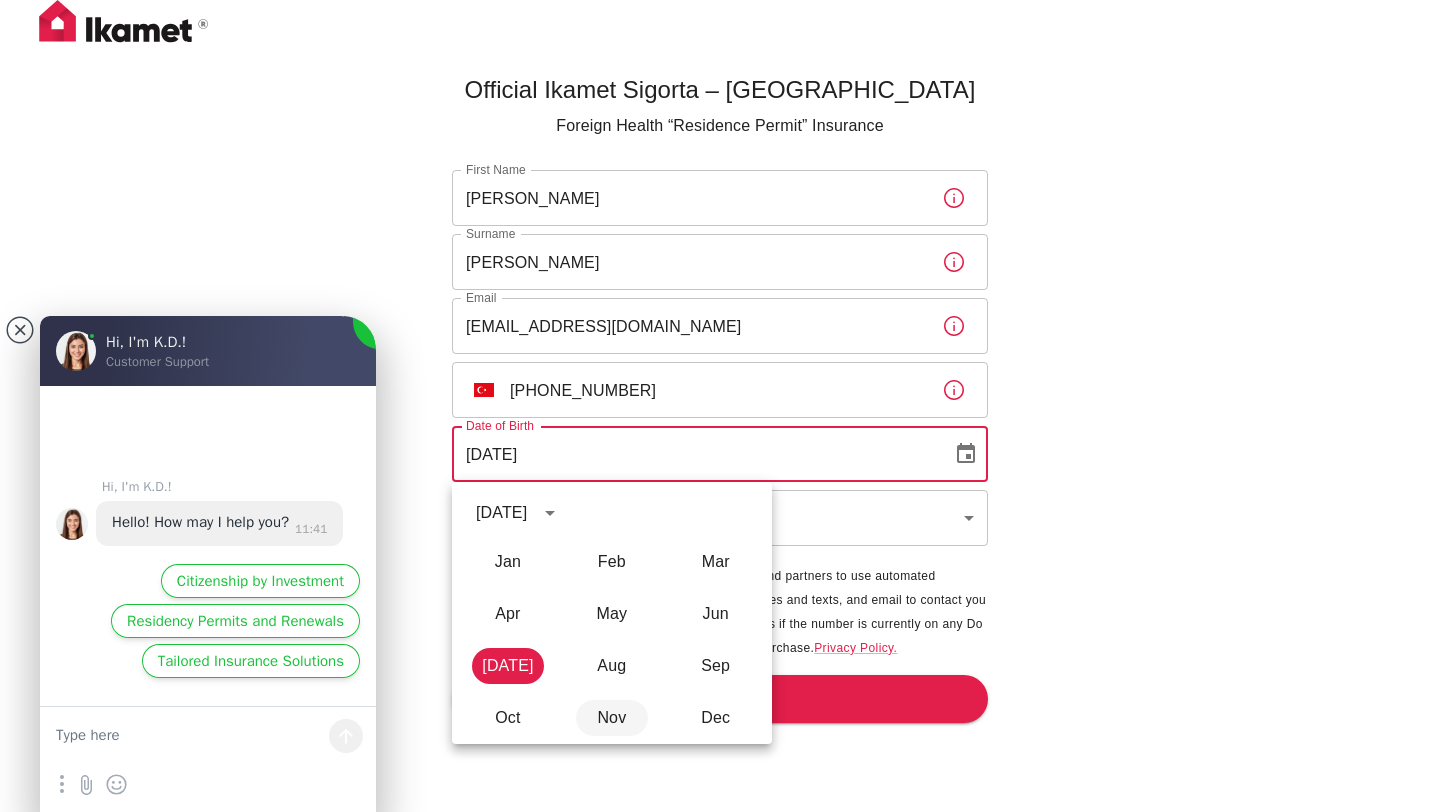 click on "Nov" at bounding box center [612, 718] 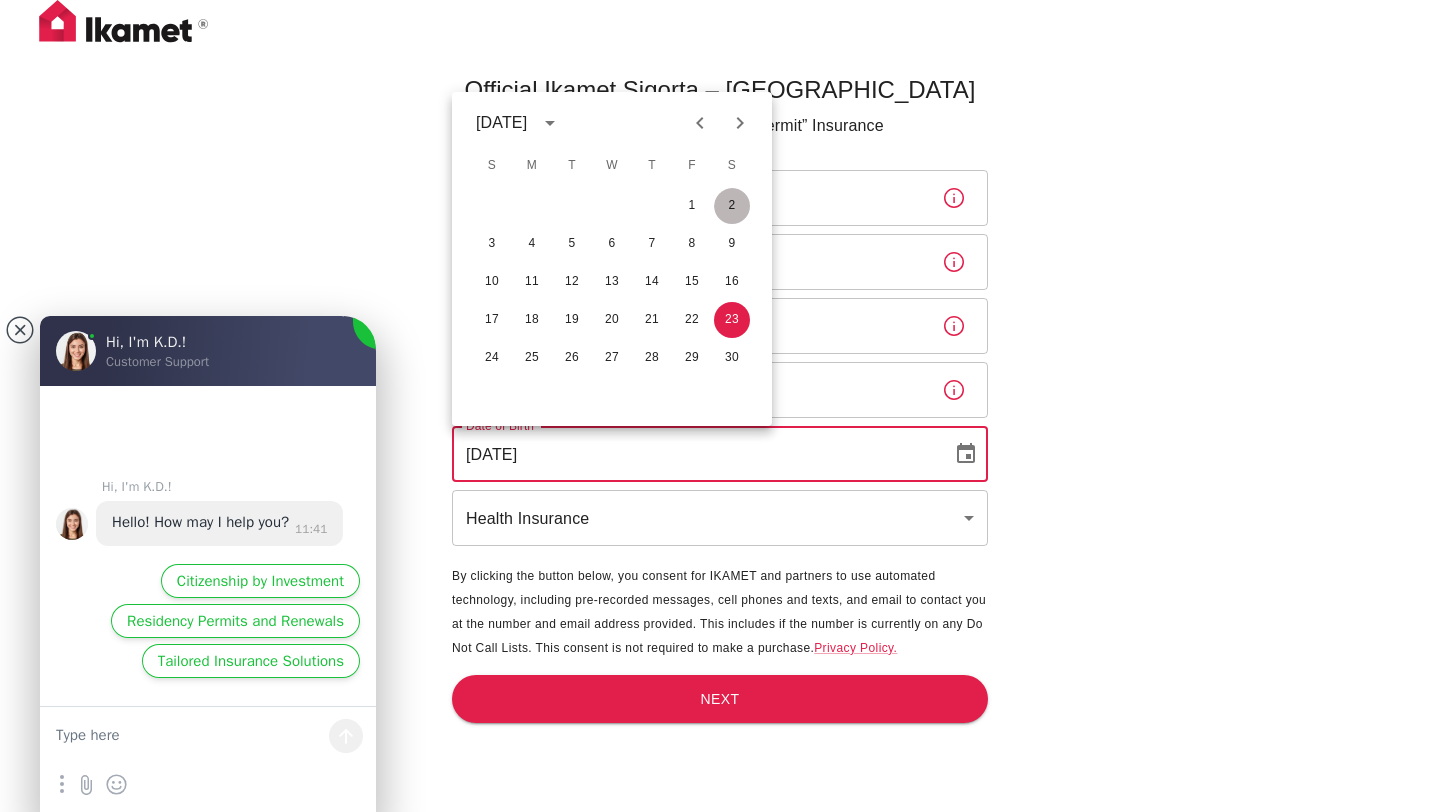 click on "2" at bounding box center (732, 206) 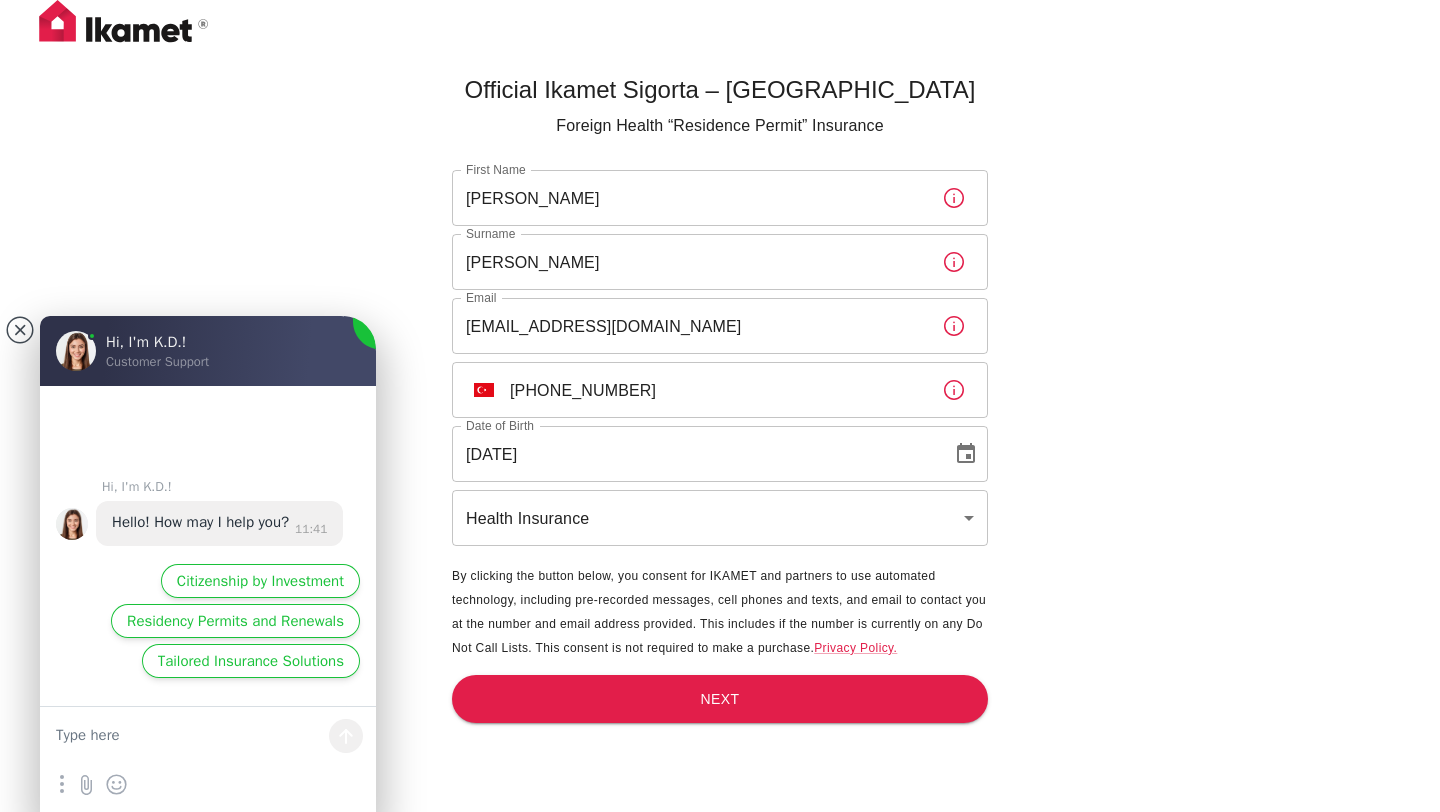 click on "Official Ikamet Sigorta – [DEMOGRAPHIC_DATA] Foreign Health “Residence Permit” Insurance First Name [PERSON_NAME] First Name Surname [PERSON_NAME] Surname Email [EMAIL_ADDRESS][DOMAIN_NAME] Email ​ TR [PHONE_NUMBER] ​ Date of Birth [DEMOGRAPHIC_DATA] Date of Birth Health Insurance health ​ By clicking the button below, you consent for IKAMET and partners to use automated technology, including pre-recorded messages, cell phones and texts, and email to contact you at the number and email address provided. This includes if the number is currently on any Do Not Call Lists. This consent is not required to make a purchase.  Privacy Policy. Next
Hi, I'm K.D.! Customer Support Hi, I'm K.D.! Hello! How may I help you? 11:41 Citizenship by Investment Residency Permits and Renewals Tailored Insurance Solutions Agent is typing a message Download the chat log 😇 🦄 😕 😡 😈 😞 😘 😋 😥 😩 😁 😆 😉 😎 😐 😜 😮 👍 👎 😃" at bounding box center (720, 439) 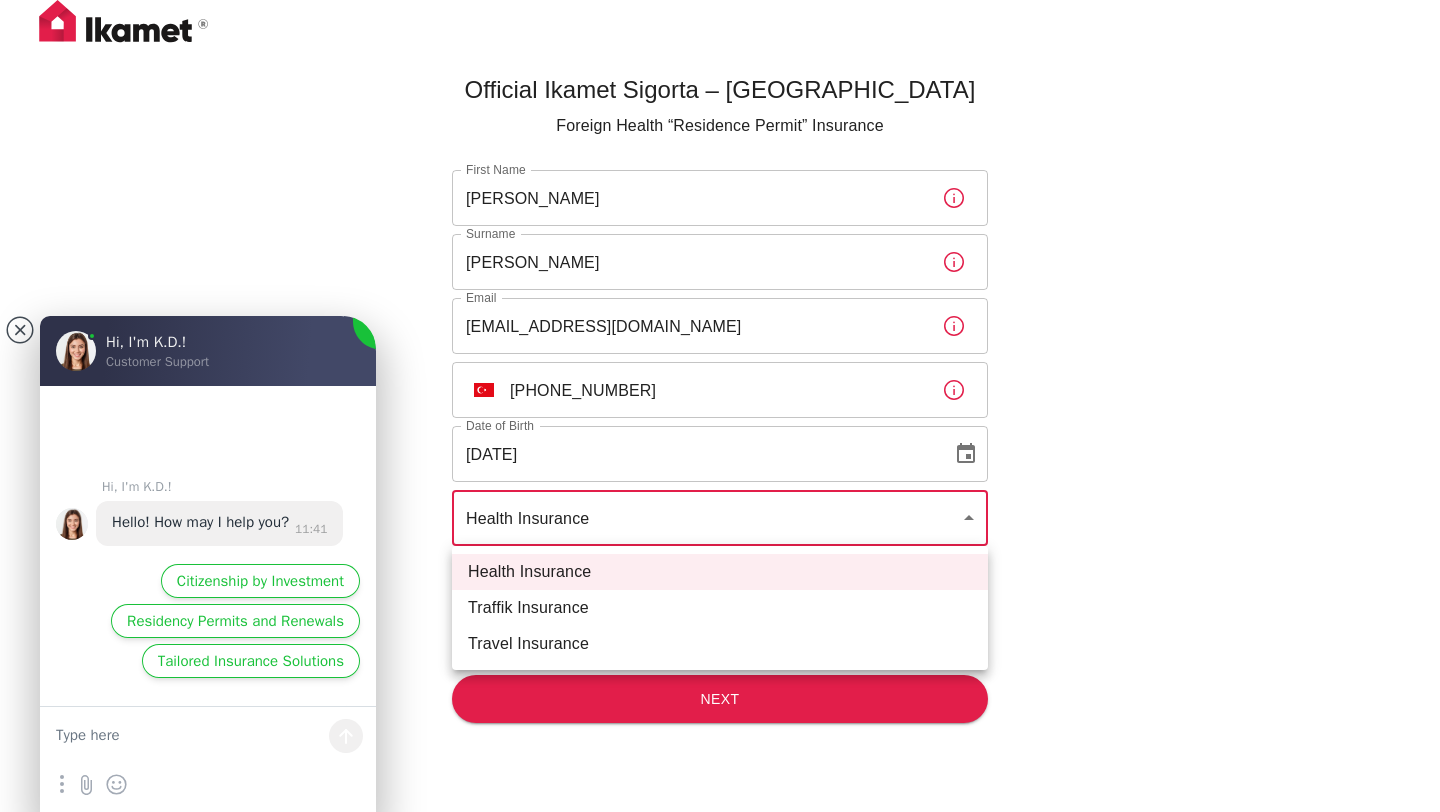 click at bounding box center [720, 406] 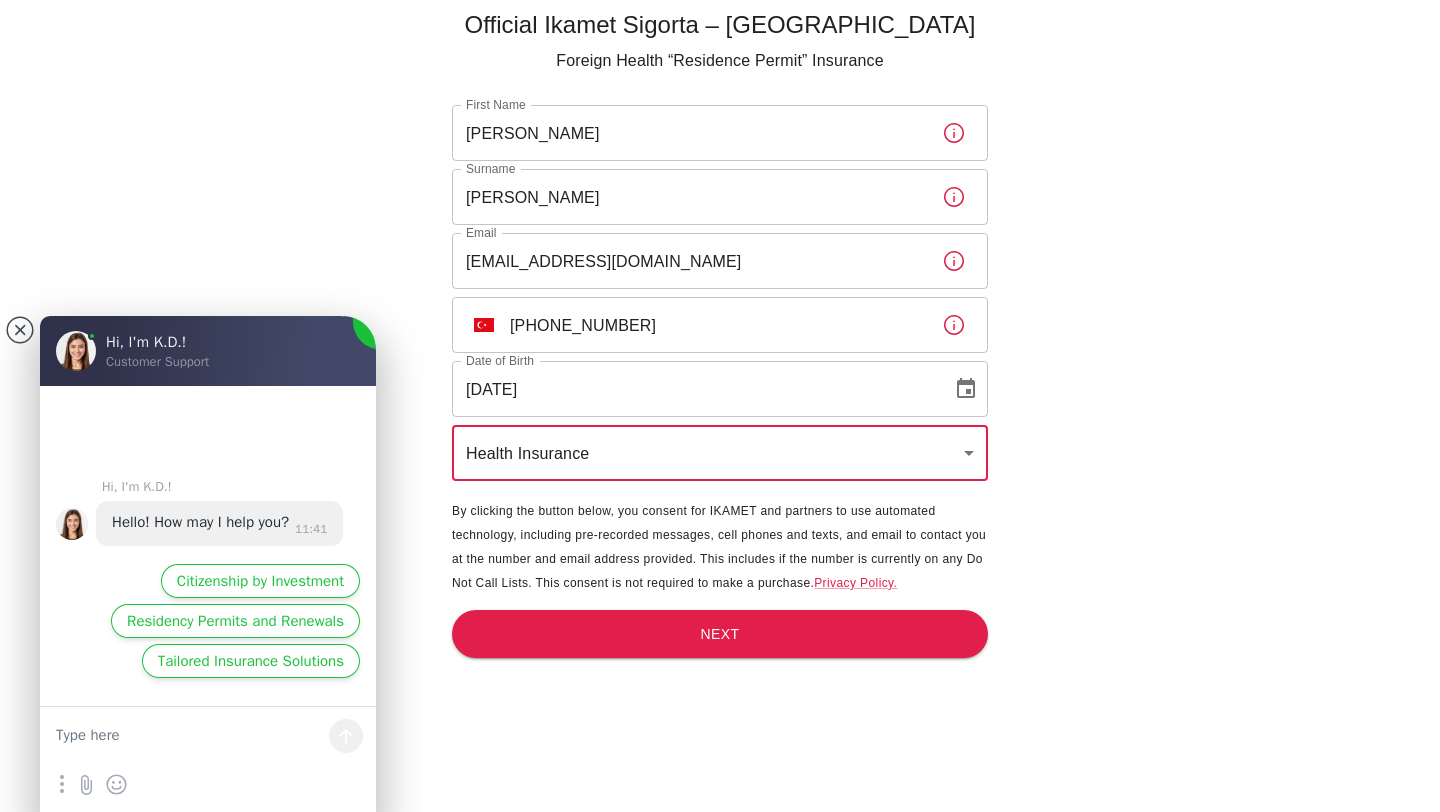 scroll, scrollTop: 66, scrollLeft: 0, axis: vertical 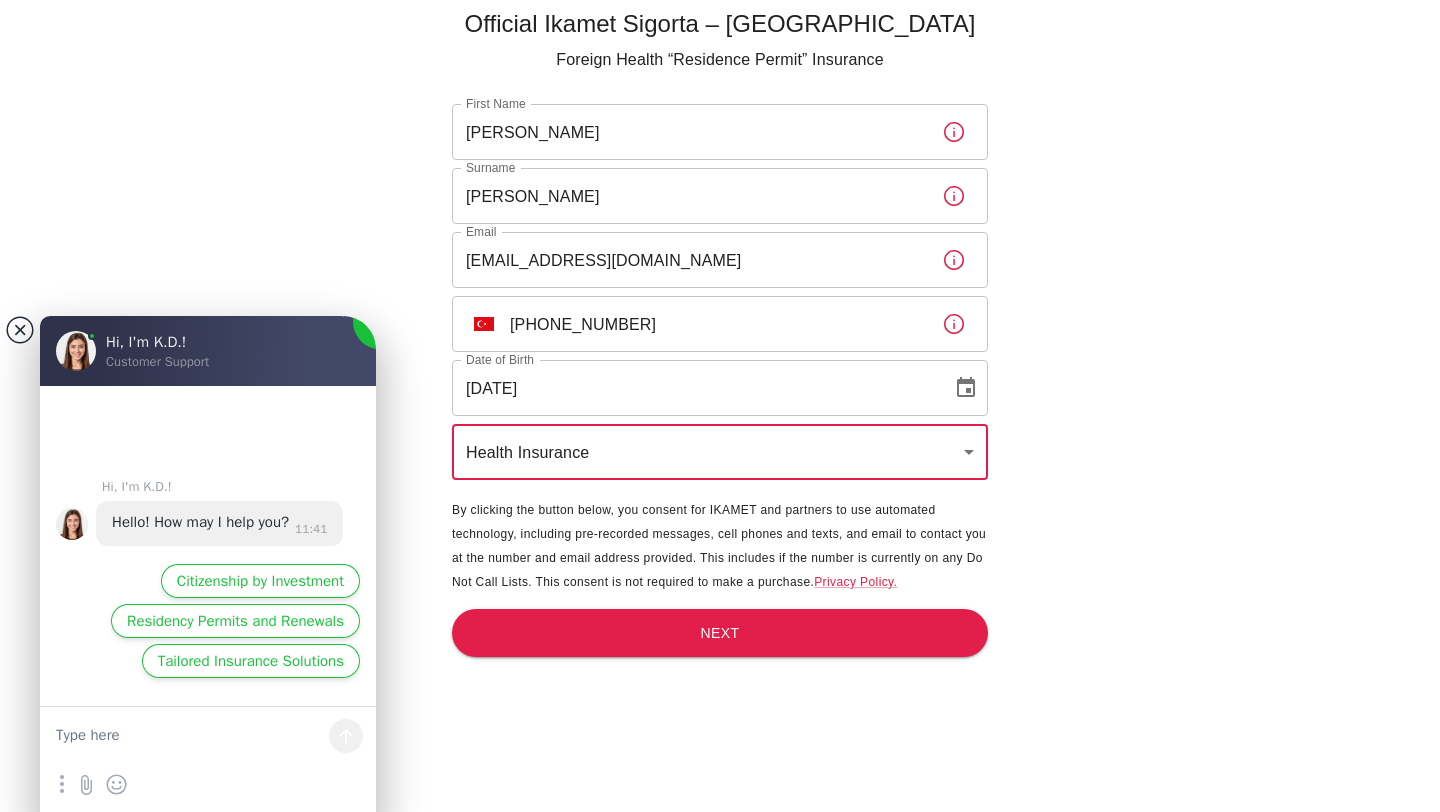 click at bounding box center [20, 330] 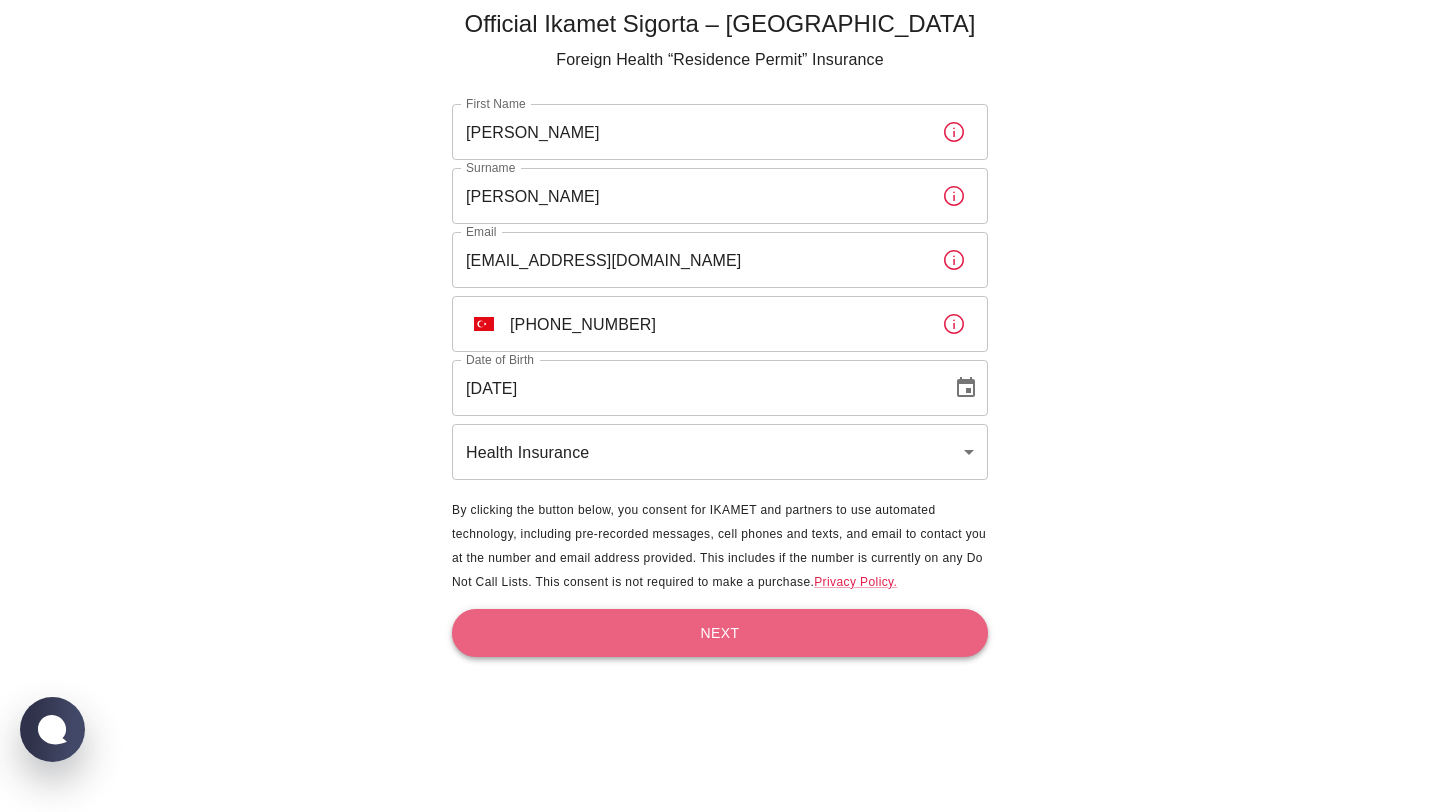 click on "Next" at bounding box center (720, 633) 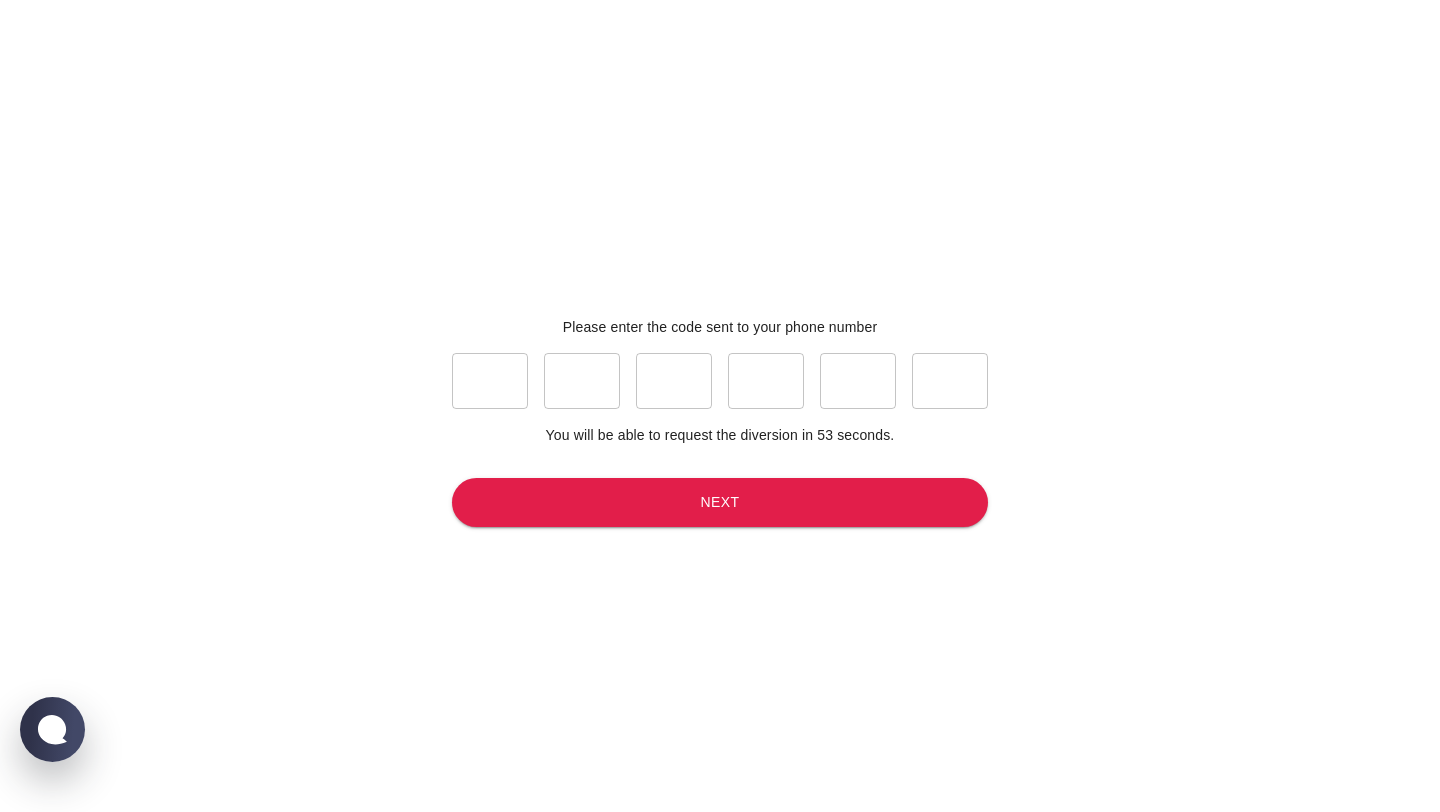 click at bounding box center (490, 381) 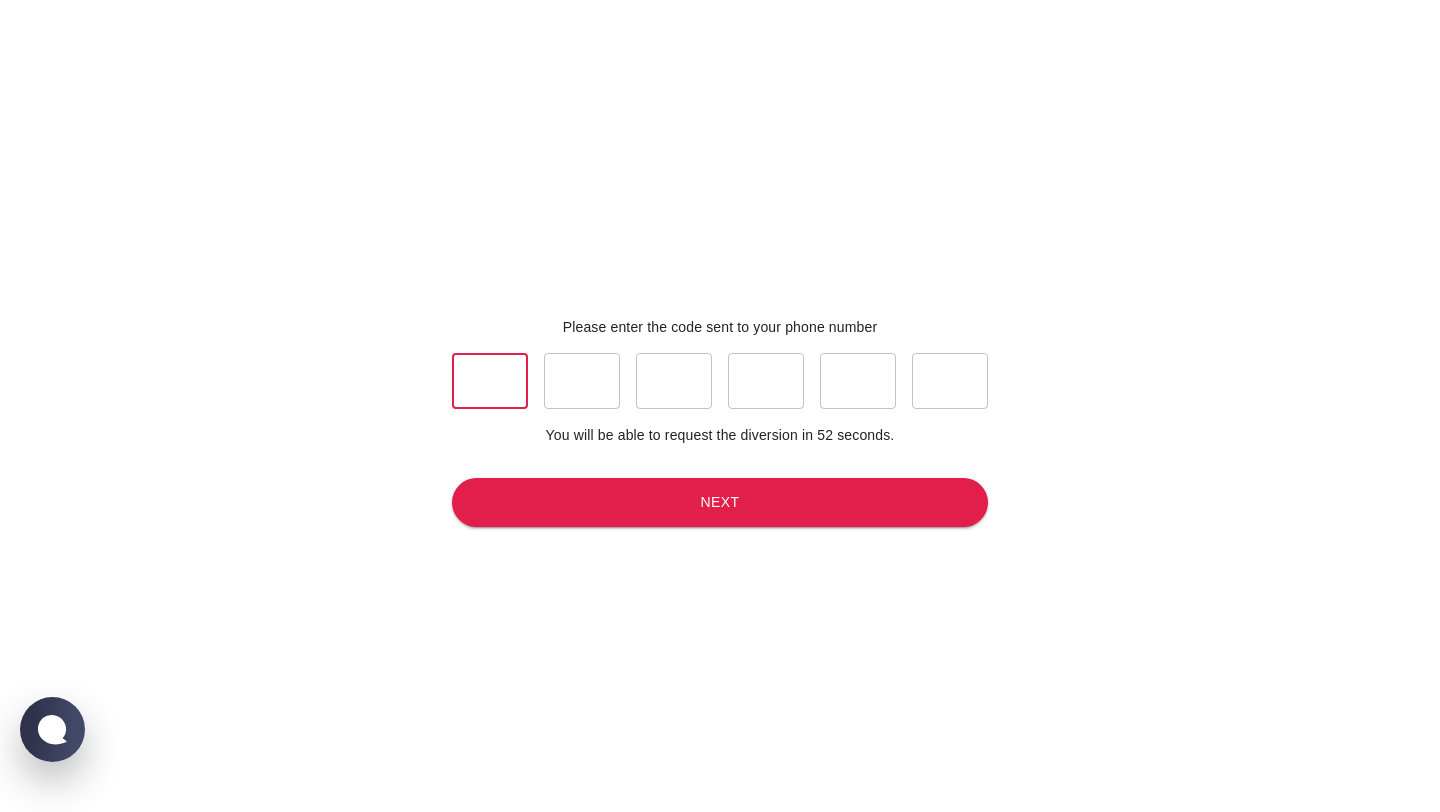 type on "1" 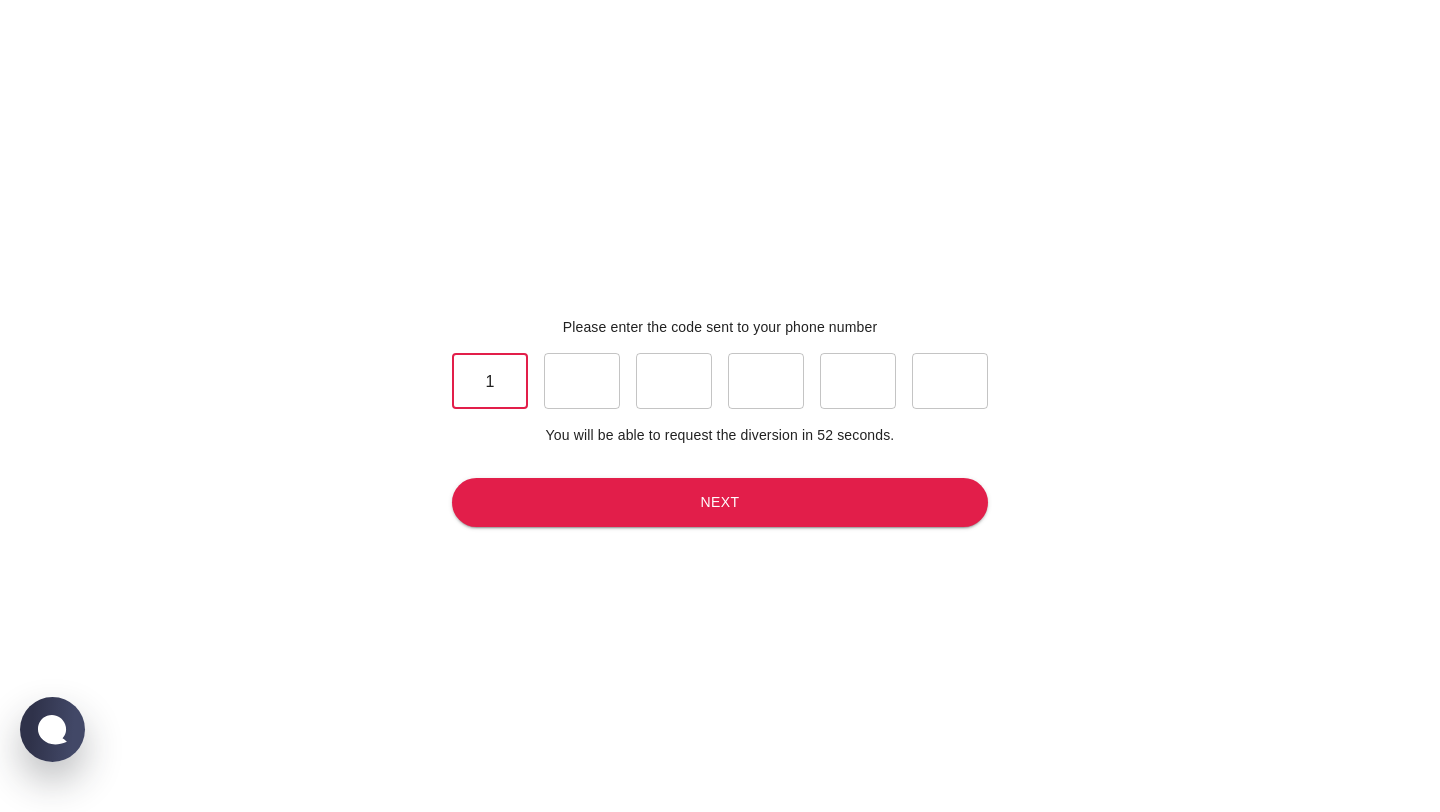 type on "6" 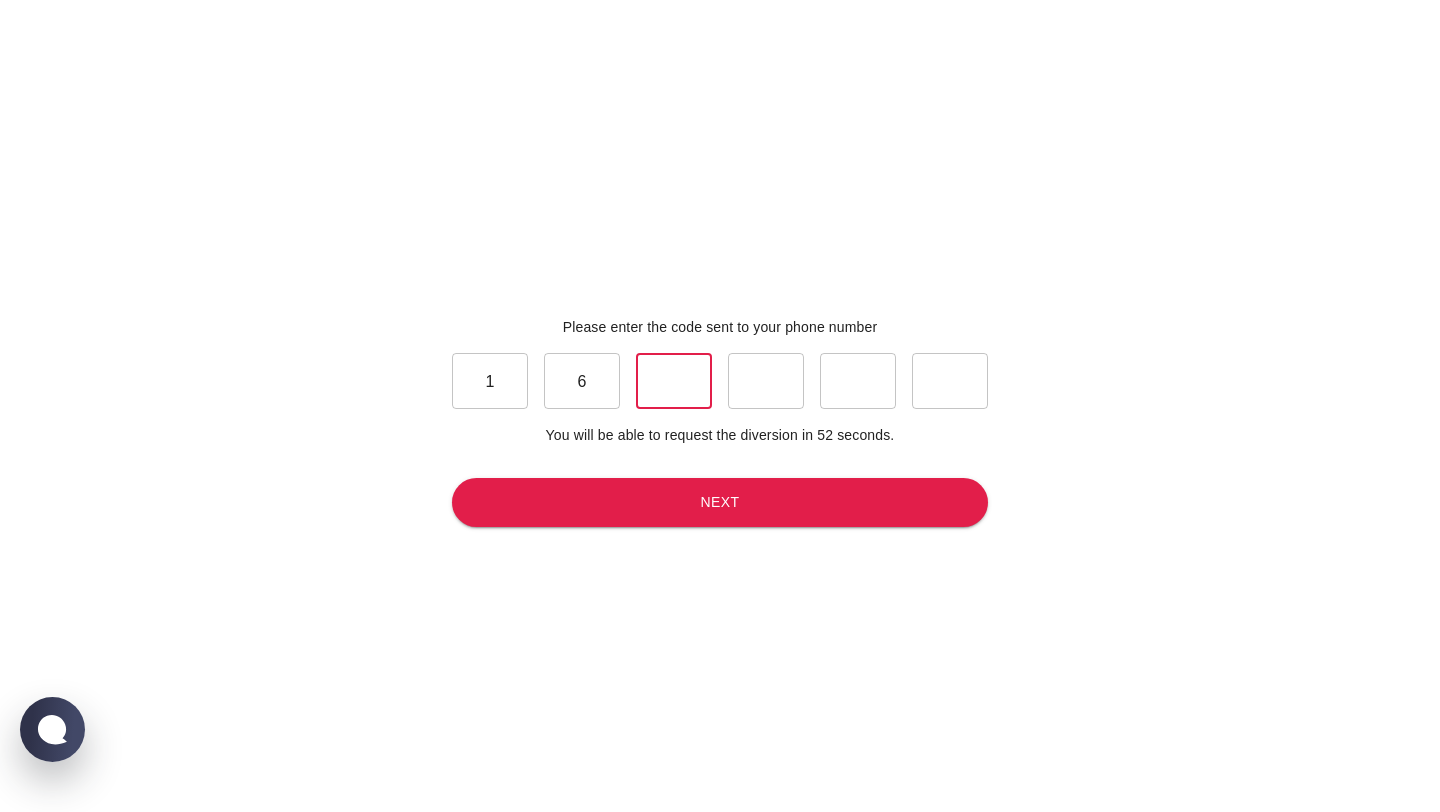 type on "1" 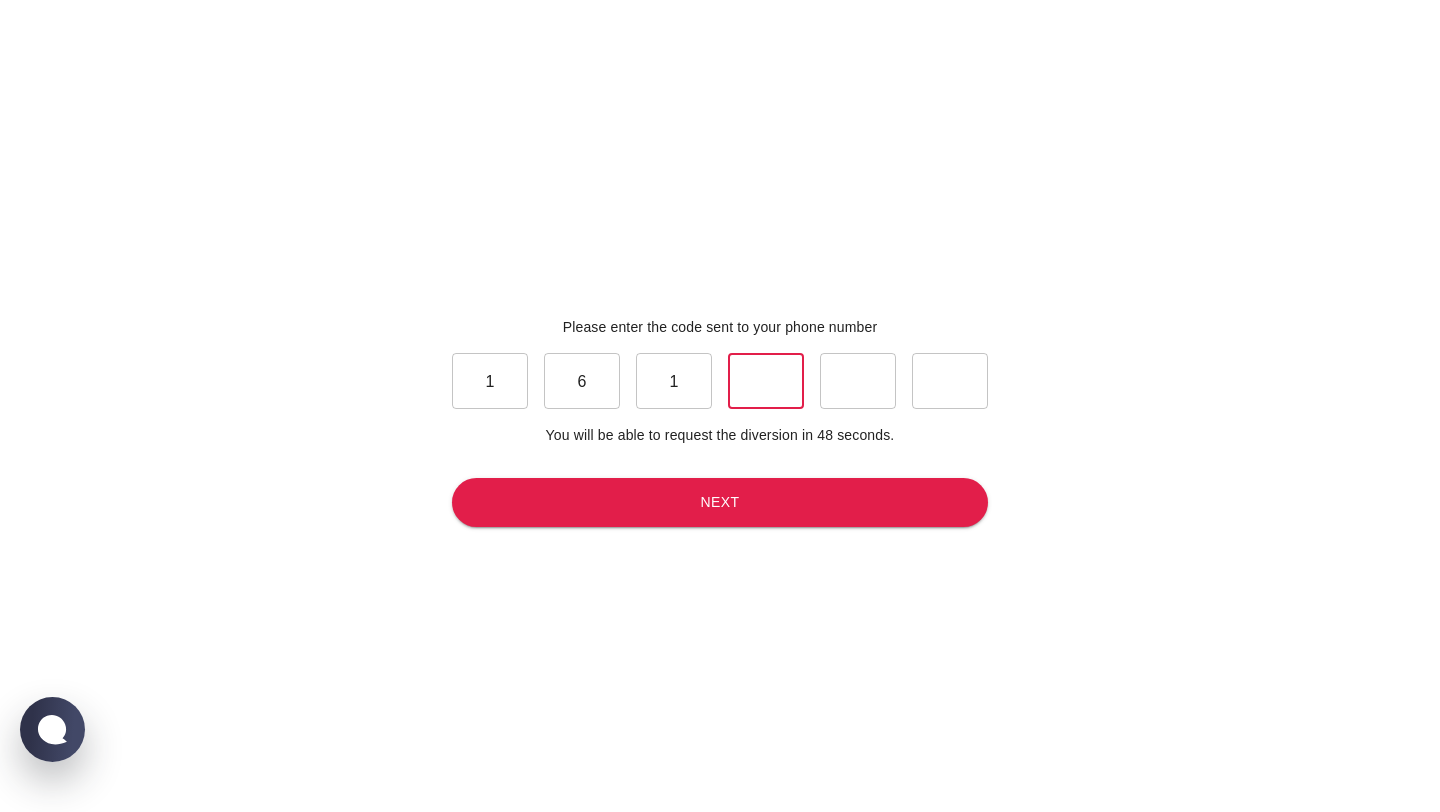 type on "3" 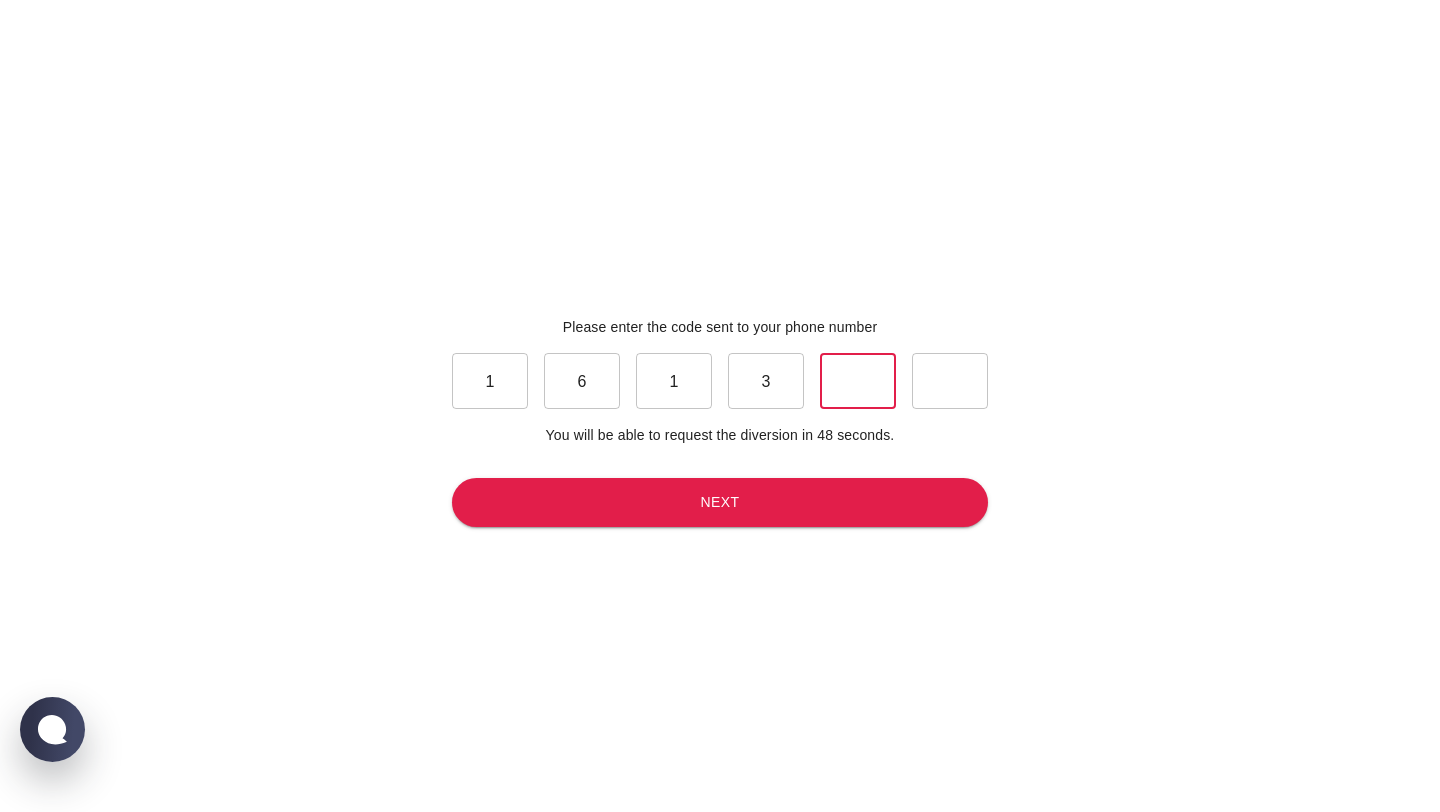 type on "7" 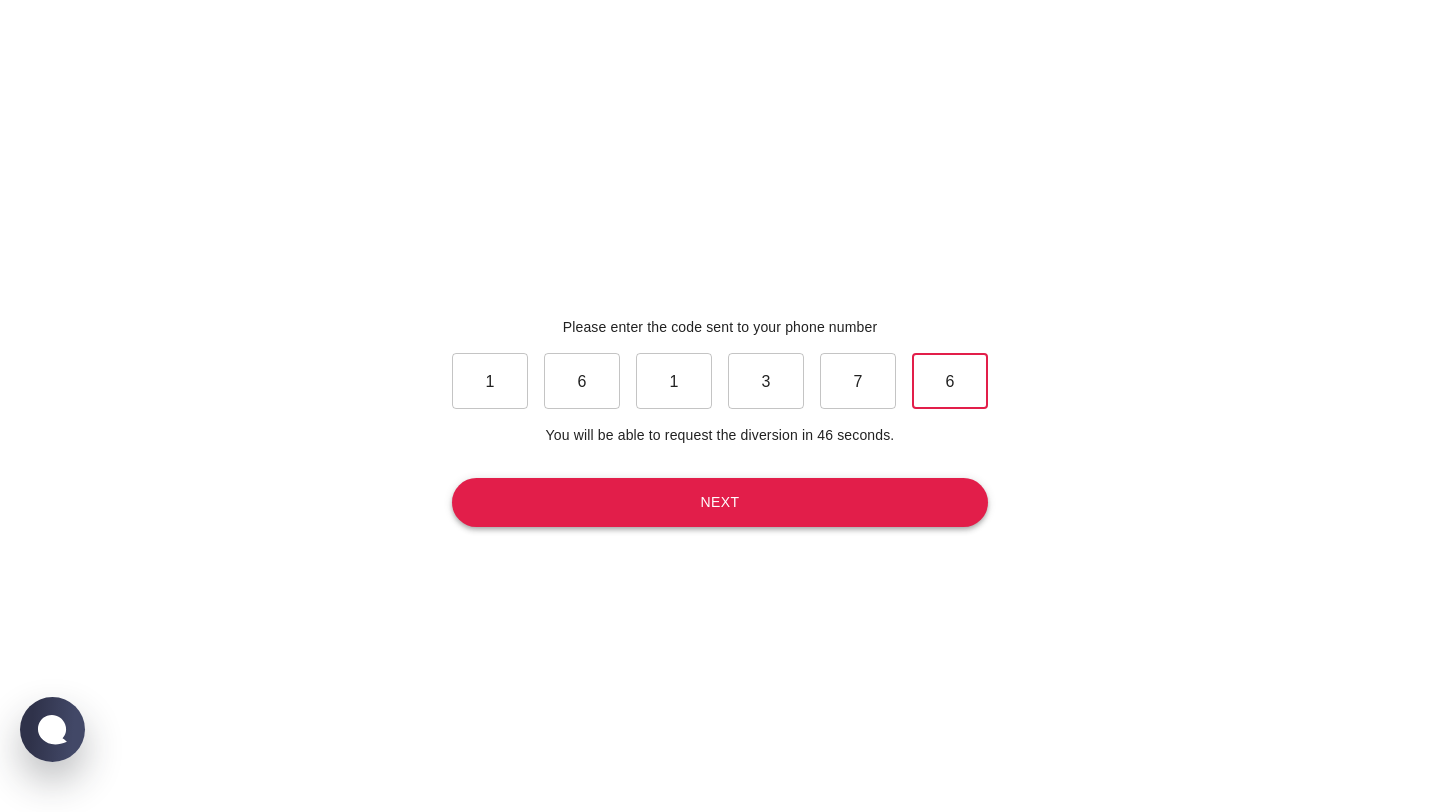 type on "6" 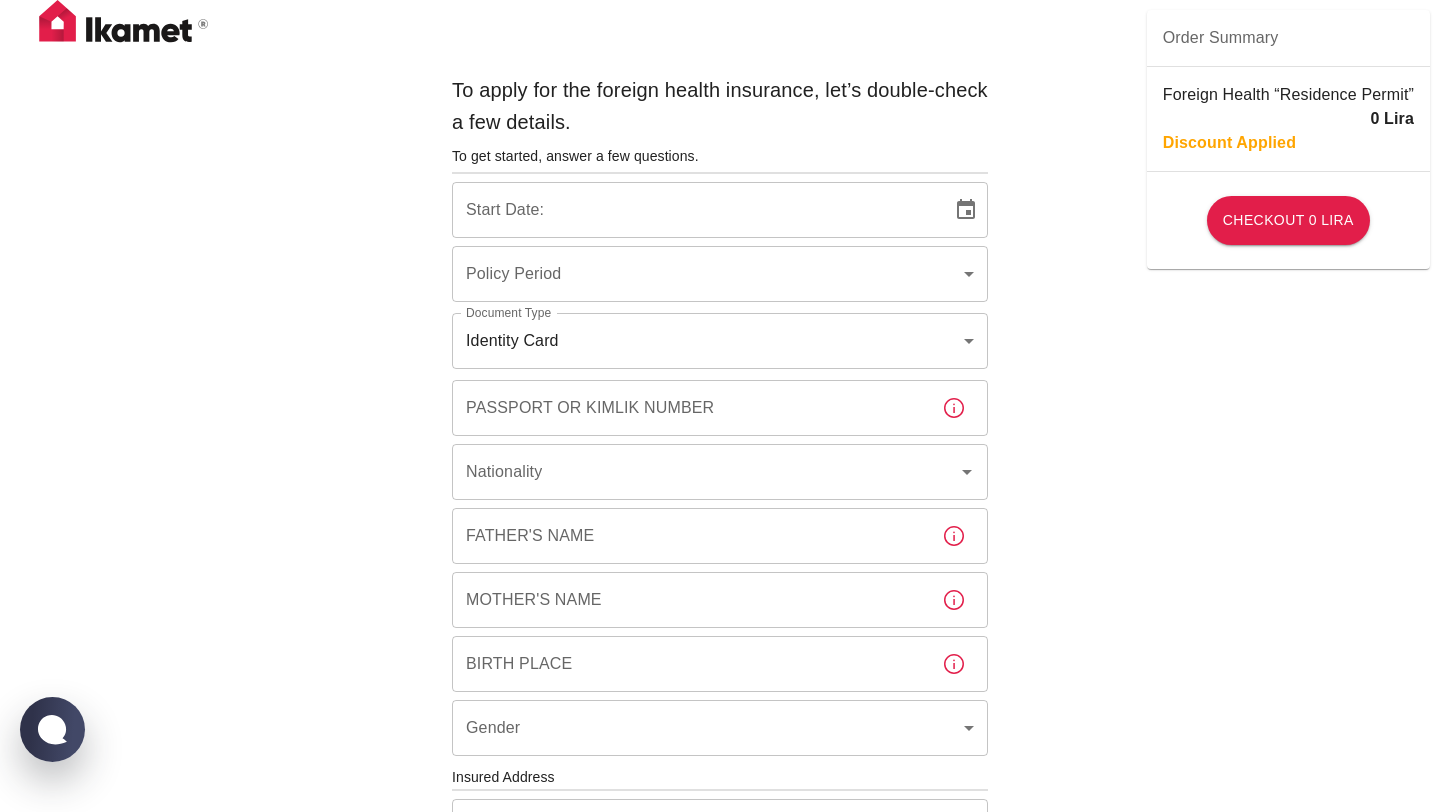 type on "b7343ef8-d55e-4554-96a8-76e30347e985" 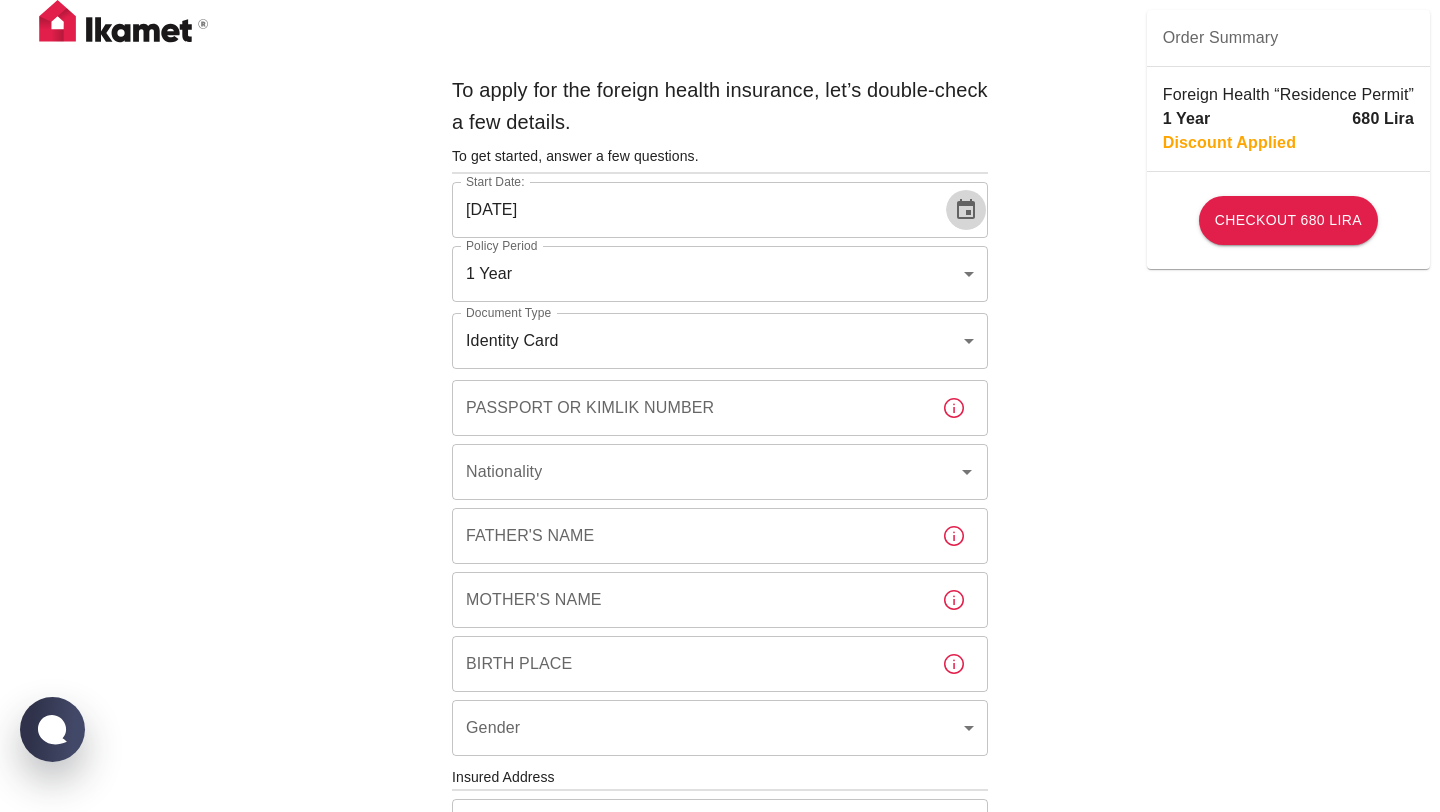 click 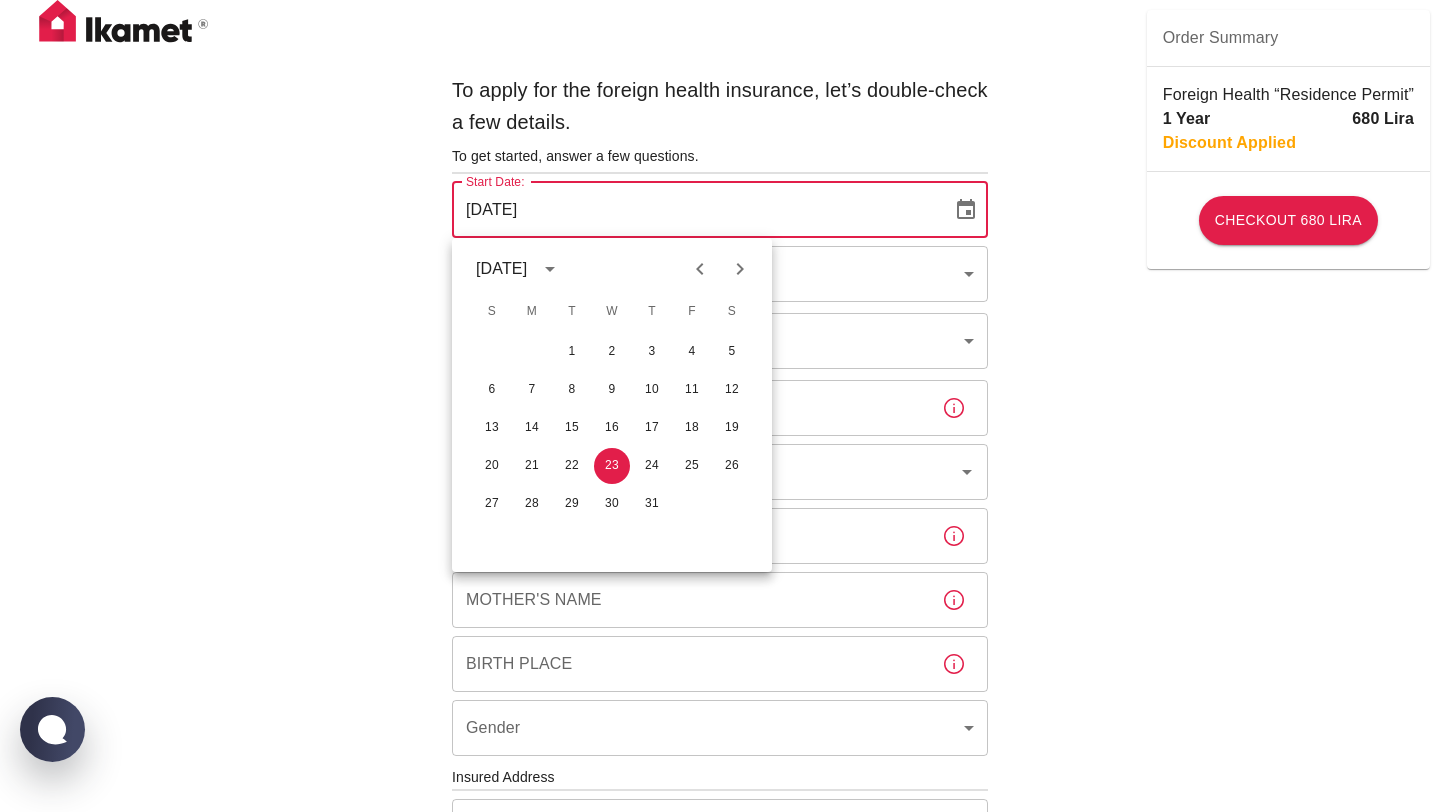 click 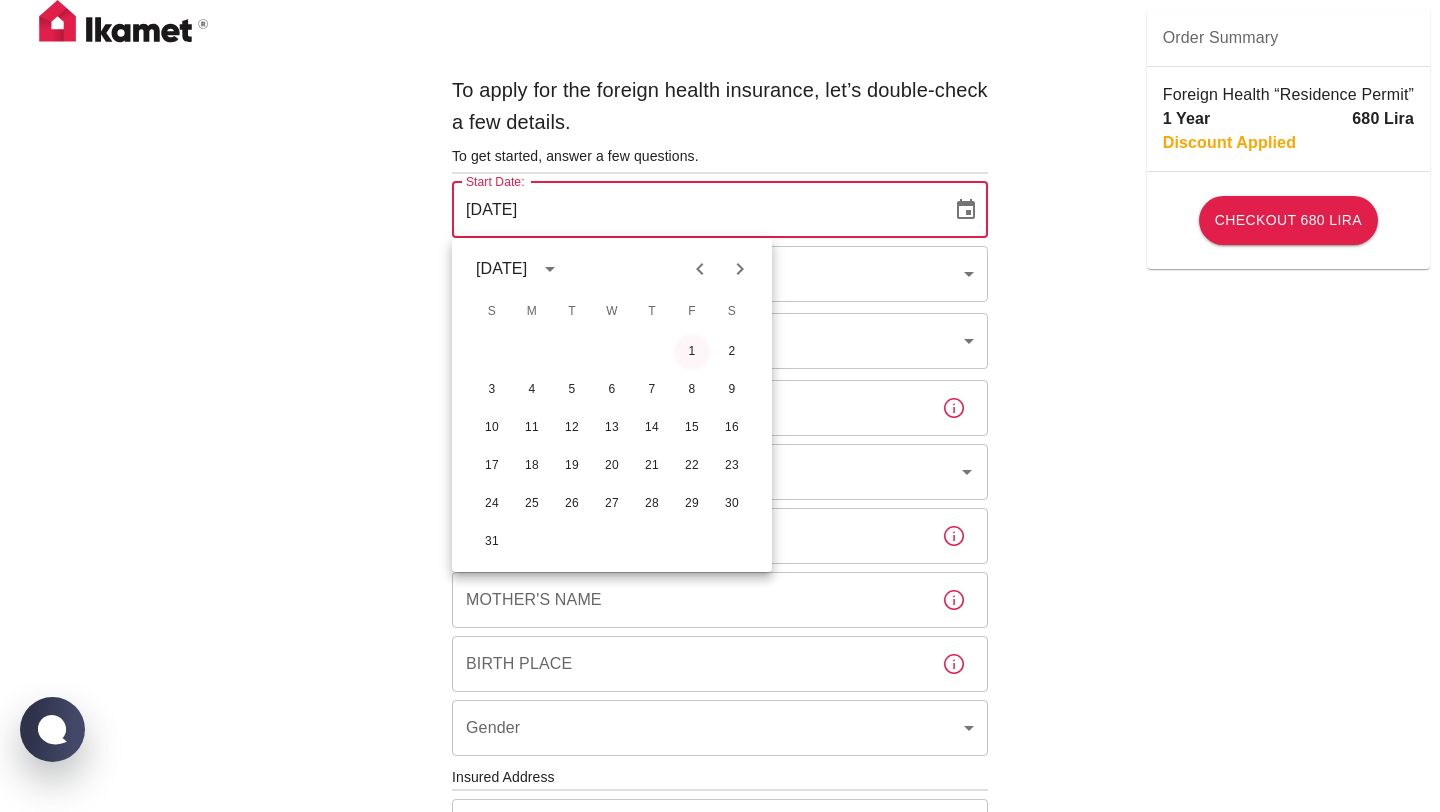click on "1" at bounding box center [692, 352] 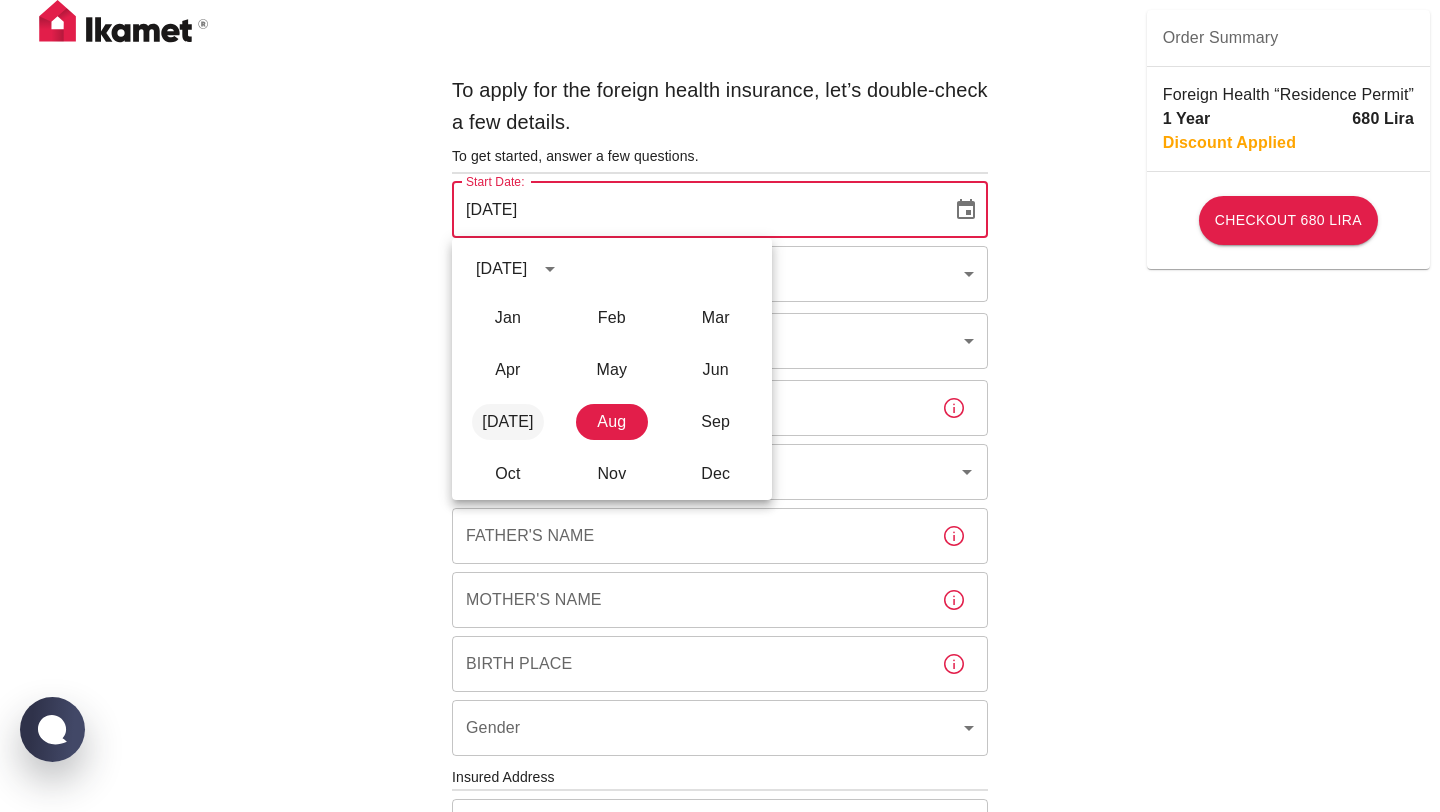 click on "[DATE]" at bounding box center [508, 422] 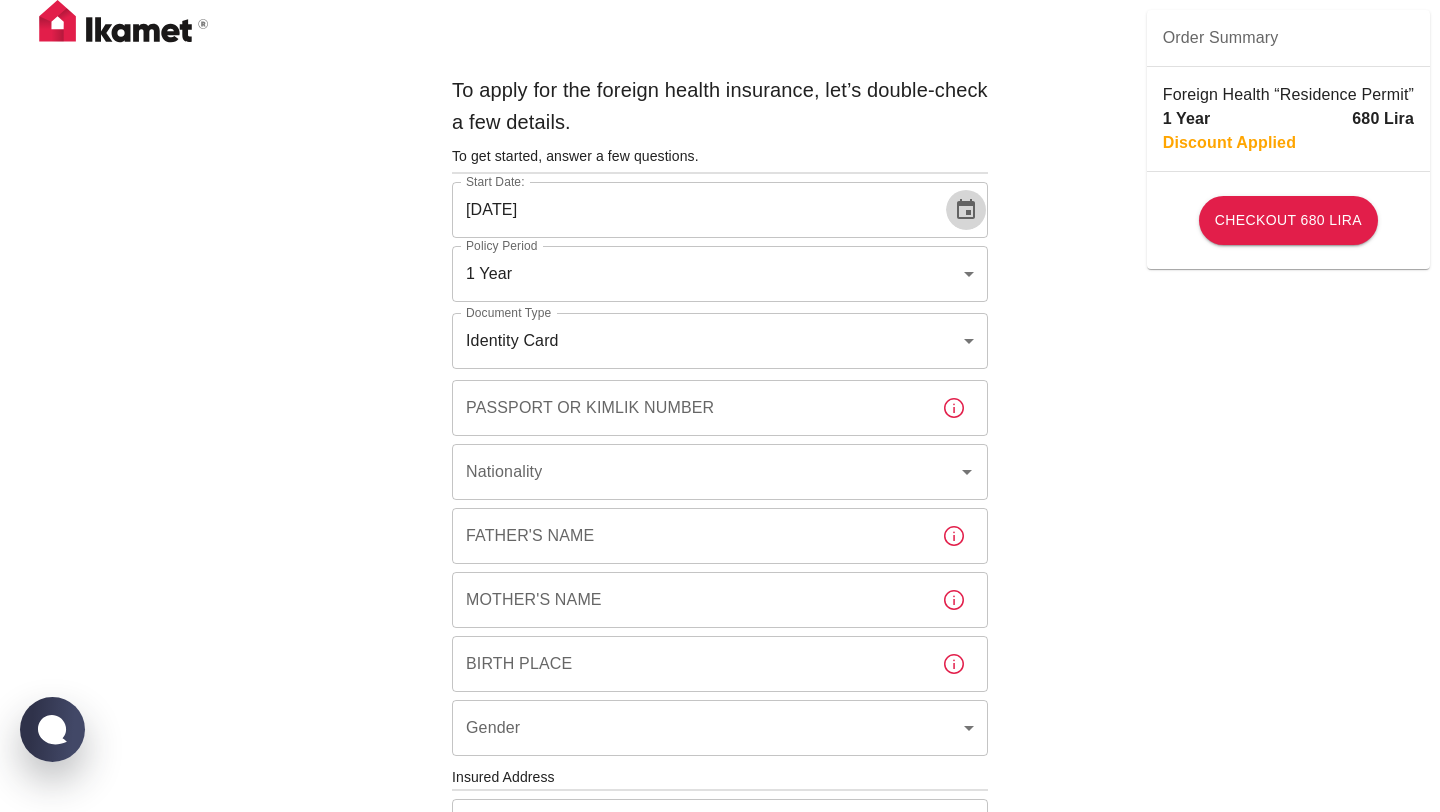 click 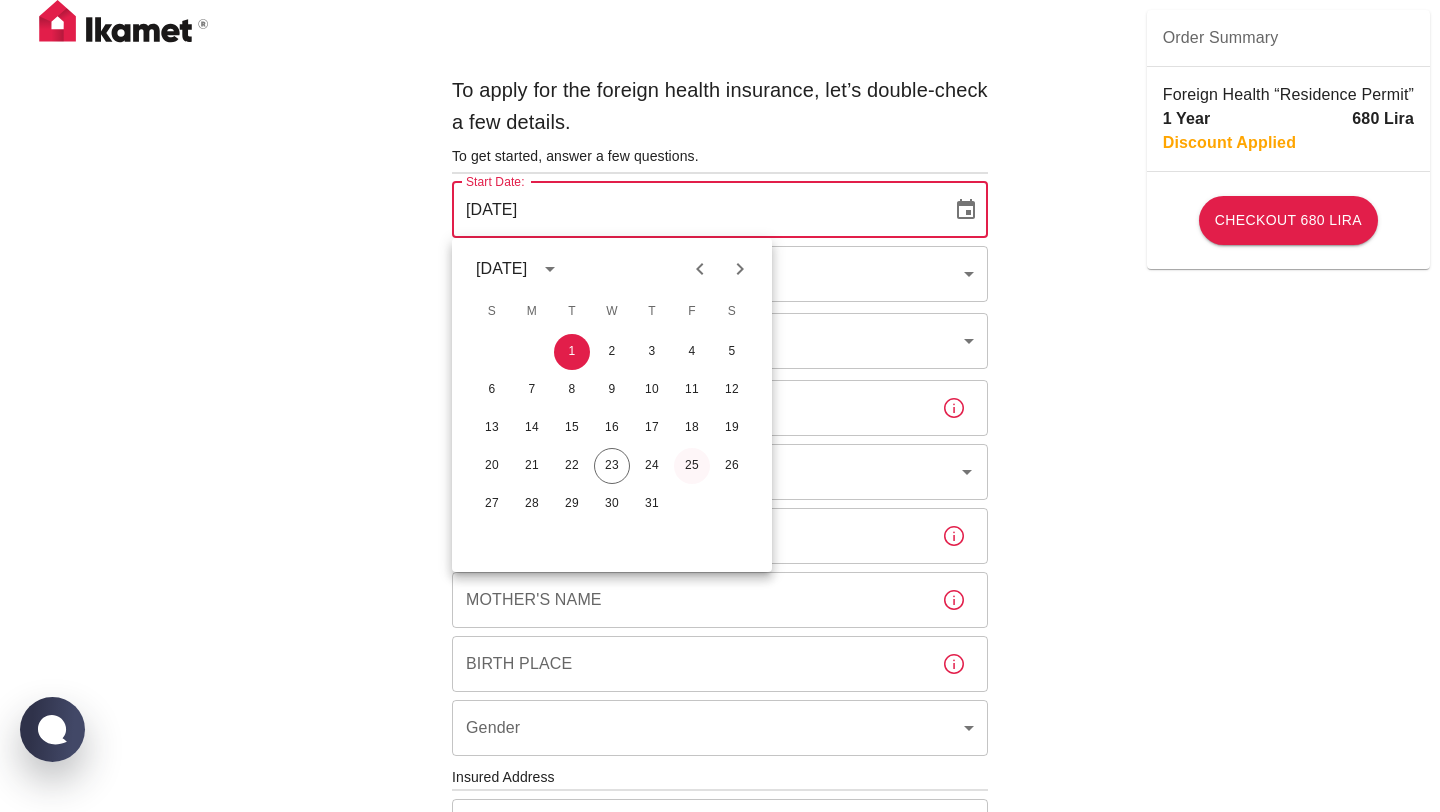 click on "25" at bounding box center [692, 466] 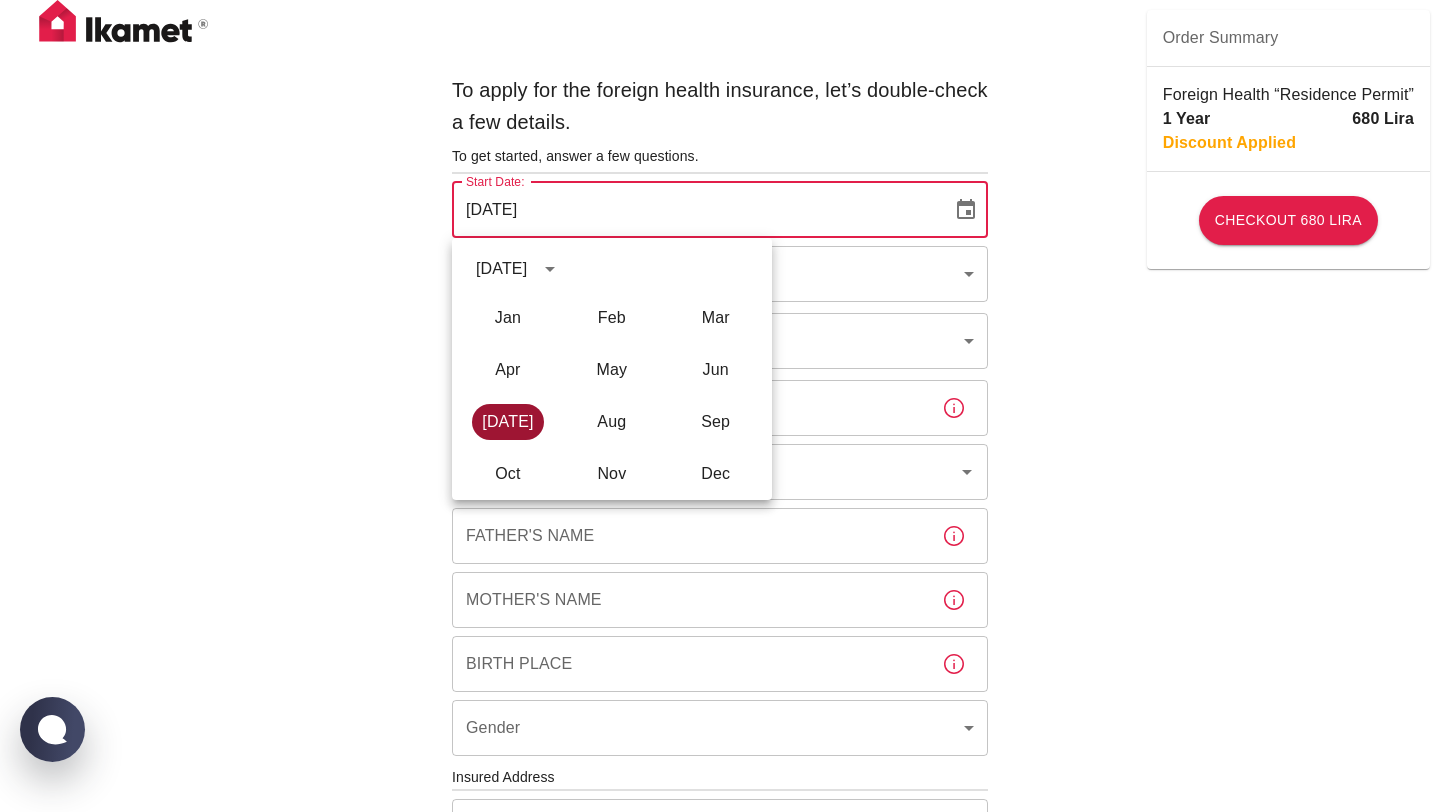 click on "[DATE]" at bounding box center [508, 422] 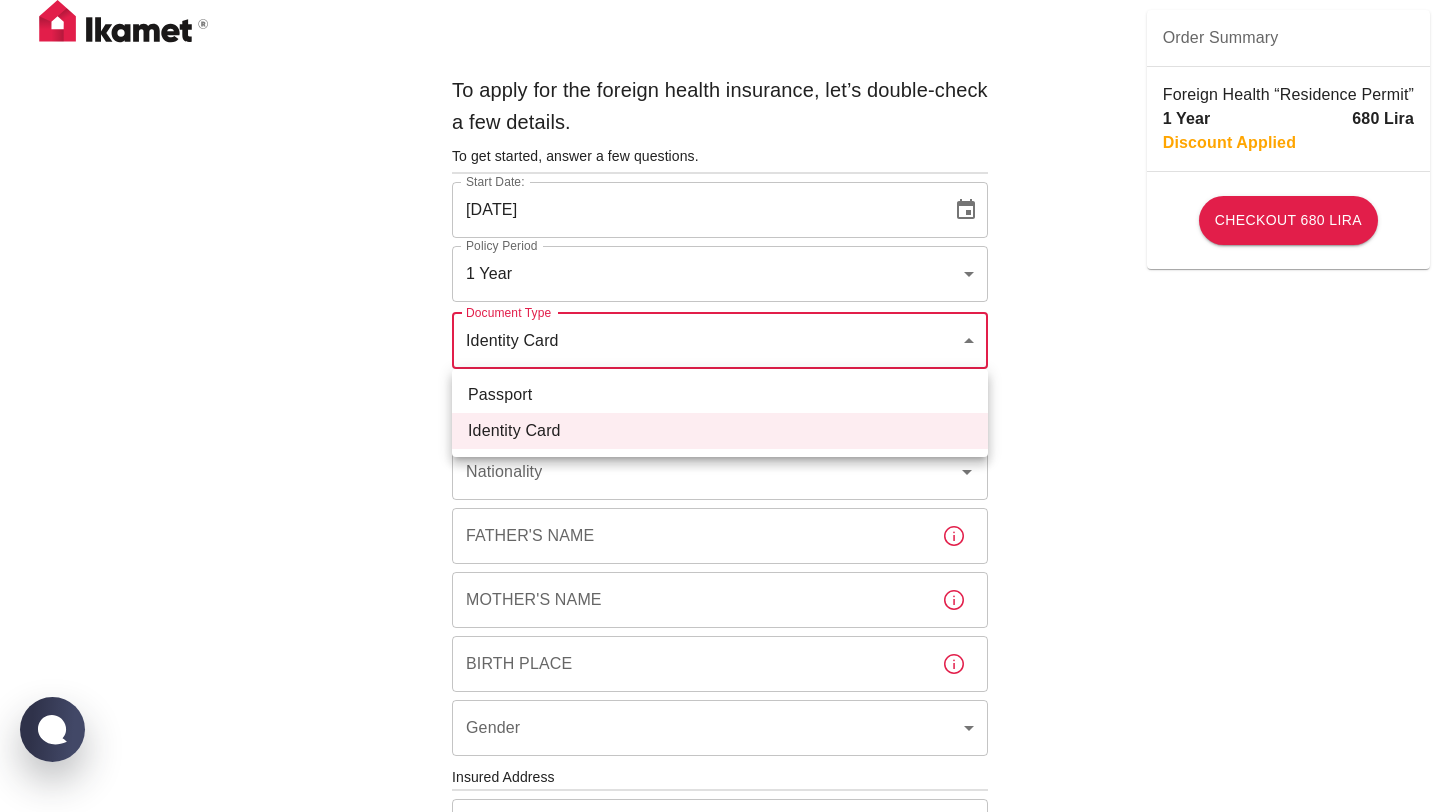 click on "To apply for the foreign health insurance, let’s double-check a few details. To get started, answer a few questions. Start Date: [DATE] Start Date: Policy Period 1 Year b7343ef8-d55e-4554-96a8-76e30347e985 Policy Period Document Type Identity Card id Document Type Passport or Kimlik Number Passport or Kimlik Number Nationality Nationality Father's Name Father's Name Mother's Name Mother's Name Birth Place Birth Place Gender ​ Gender Insured Address [GEOGRAPHIC_DATA] Neighborhood Neighborhood [GEOGRAPHIC_DATA] Number Building Number Apartment Number Apartment Number EFT Credit Card I have read and accept the  Privacy Policy and User Agreement I have read and accept the  Clarification Text I agree to recieve E-mail and SMS about this offer and campaigns. Order Summary Foreign Health “Residence Permit” 1 Year 680 Lira Discount Applied Checkout 680 Lira Checkout 680 Lira
Ikamet Sigorta | Personal Information
WhatsApp Chat with us Passport Identity Card" at bounding box center [720, 775] 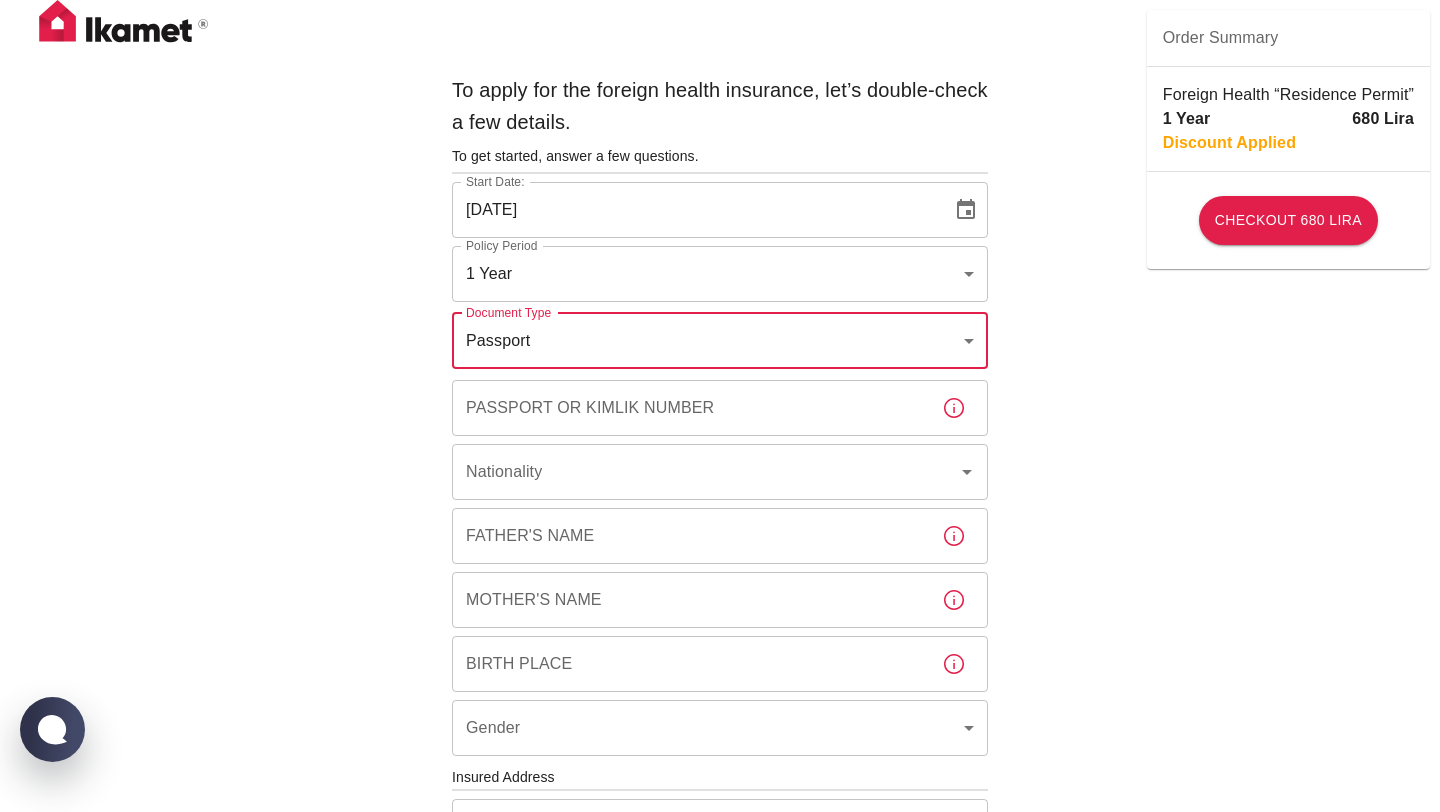 click on "Passport or Kimlik Number" at bounding box center (689, 408) 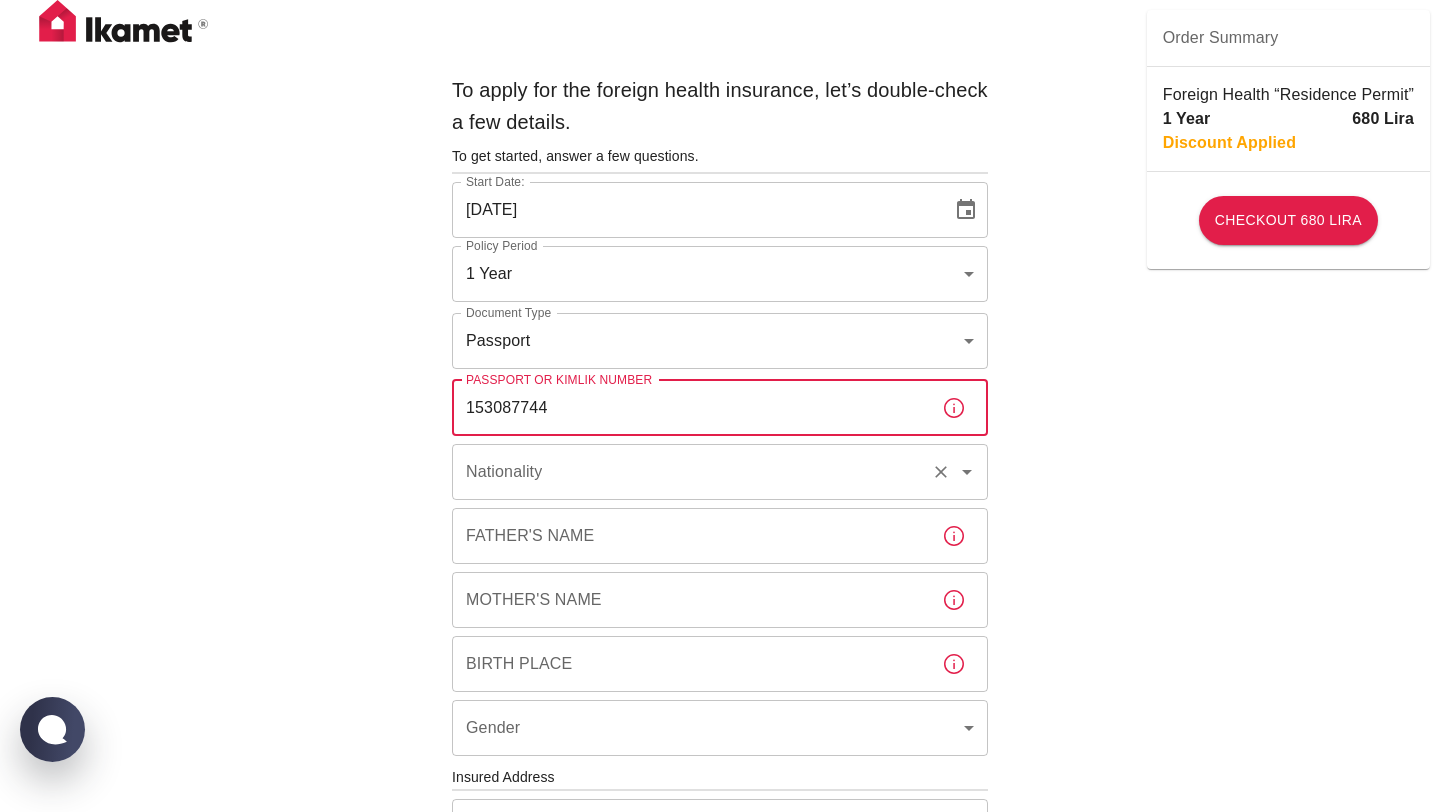 type on "153087744" 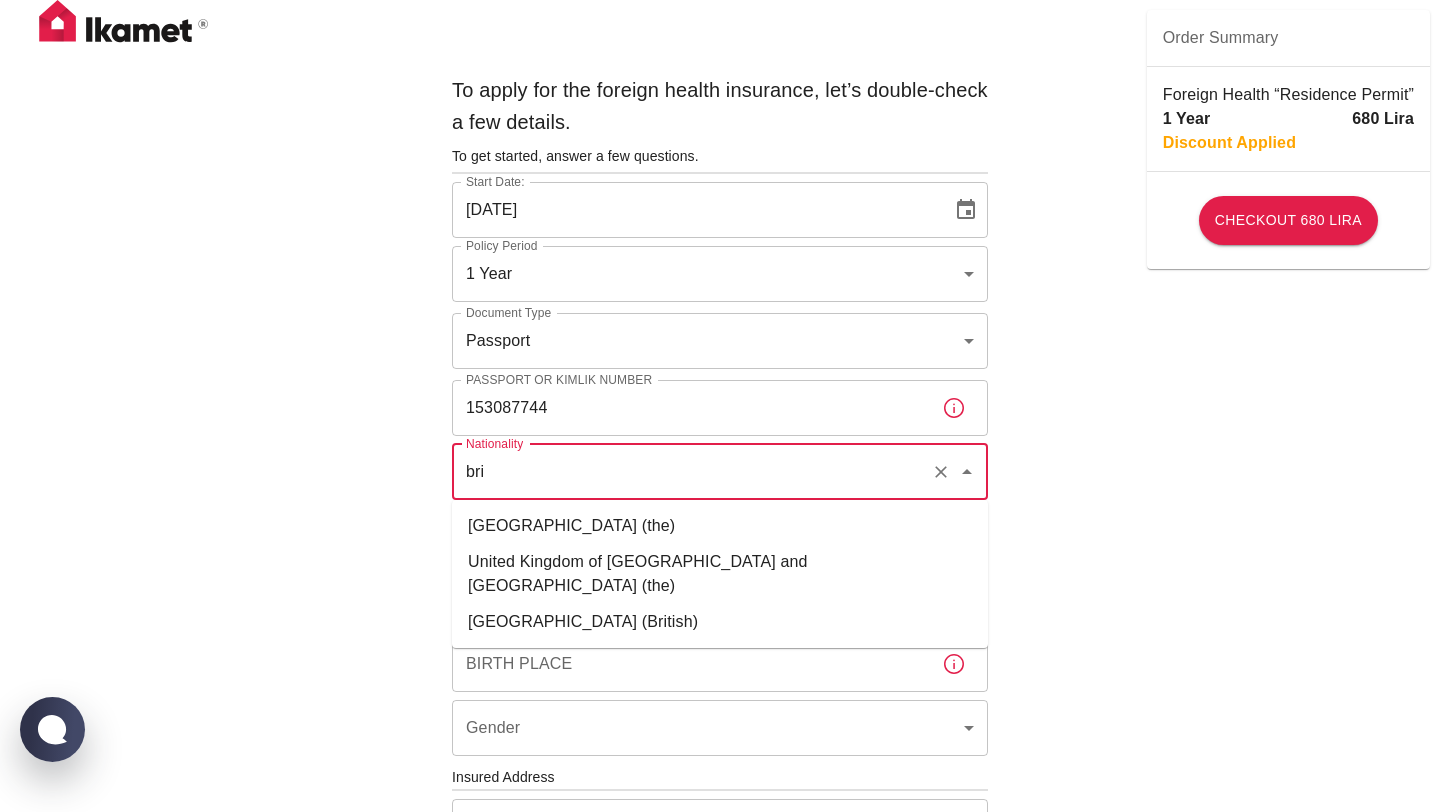 click on "United Kingdom of [GEOGRAPHIC_DATA] and [GEOGRAPHIC_DATA] (the)" at bounding box center [720, 574] 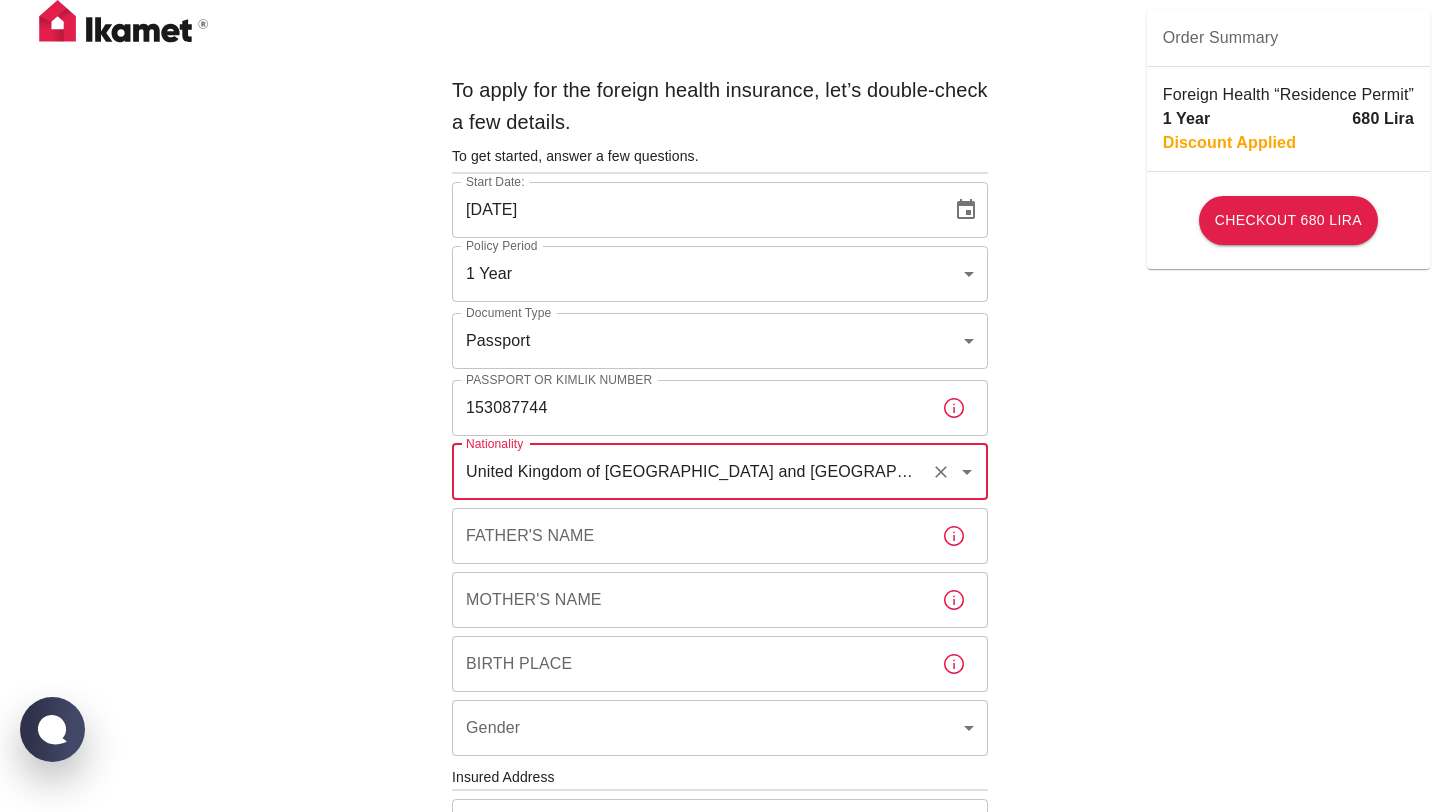 type on "United Kingdom of [GEOGRAPHIC_DATA] and [GEOGRAPHIC_DATA] (the)" 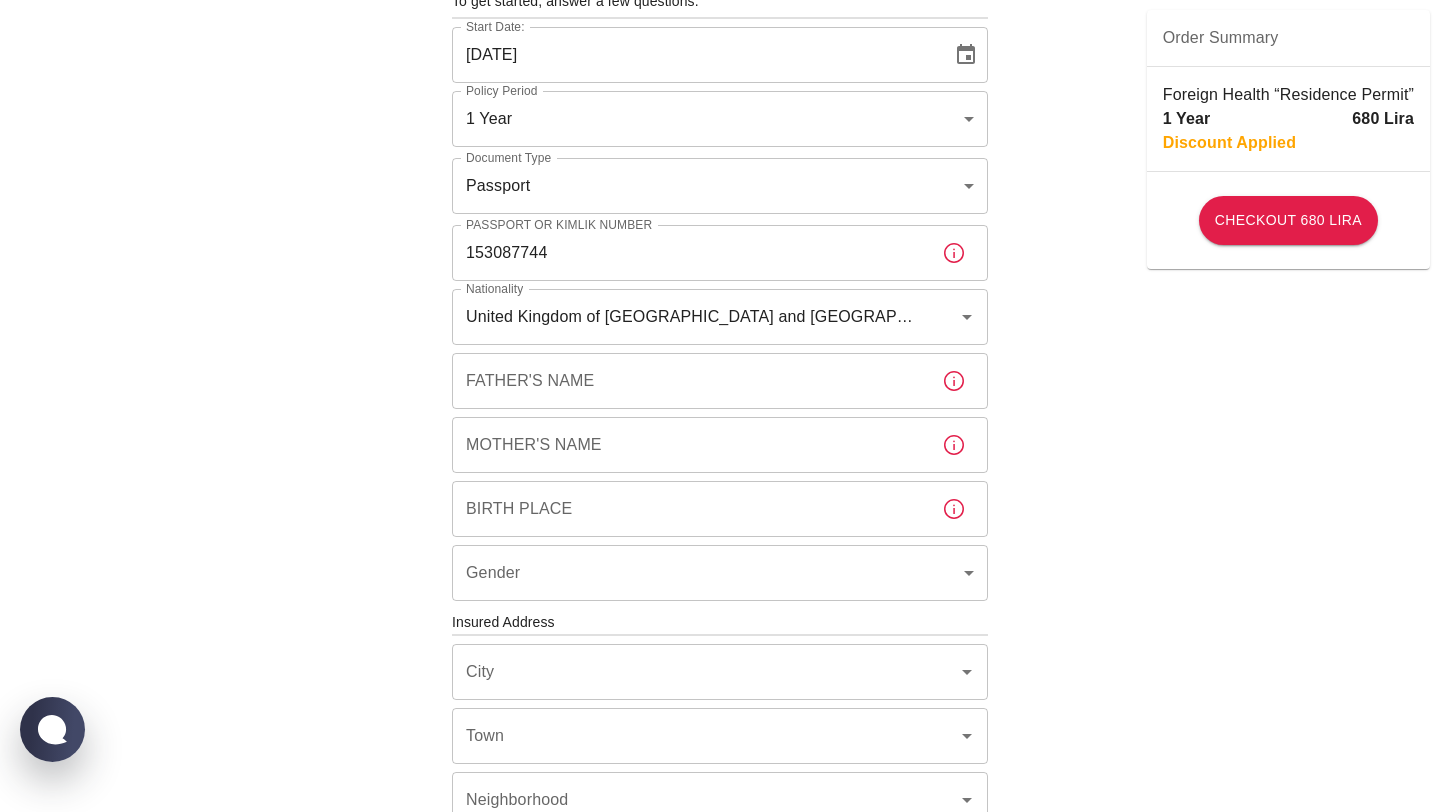 scroll, scrollTop: 223, scrollLeft: 0, axis: vertical 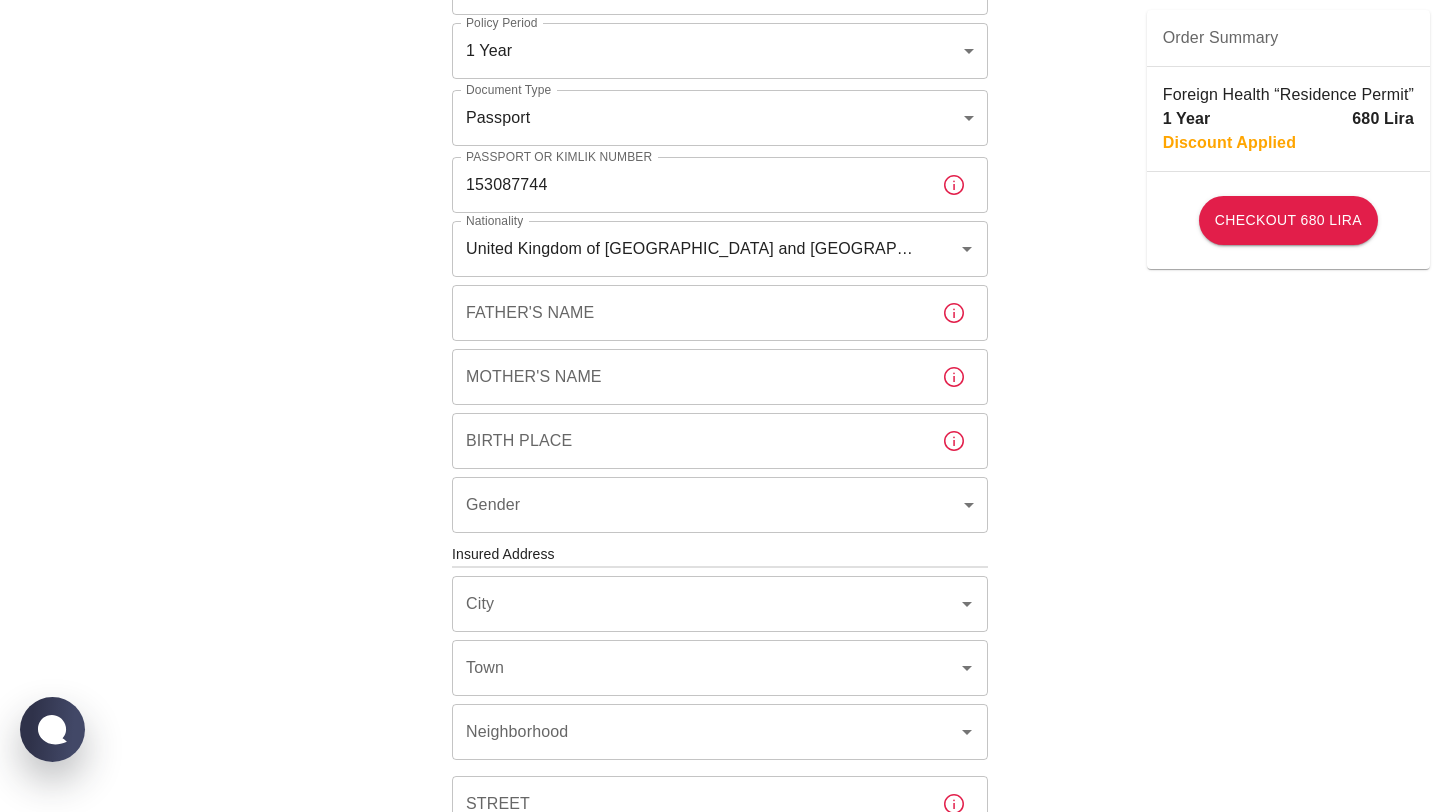 click on "Father's Name" at bounding box center (689, 313) 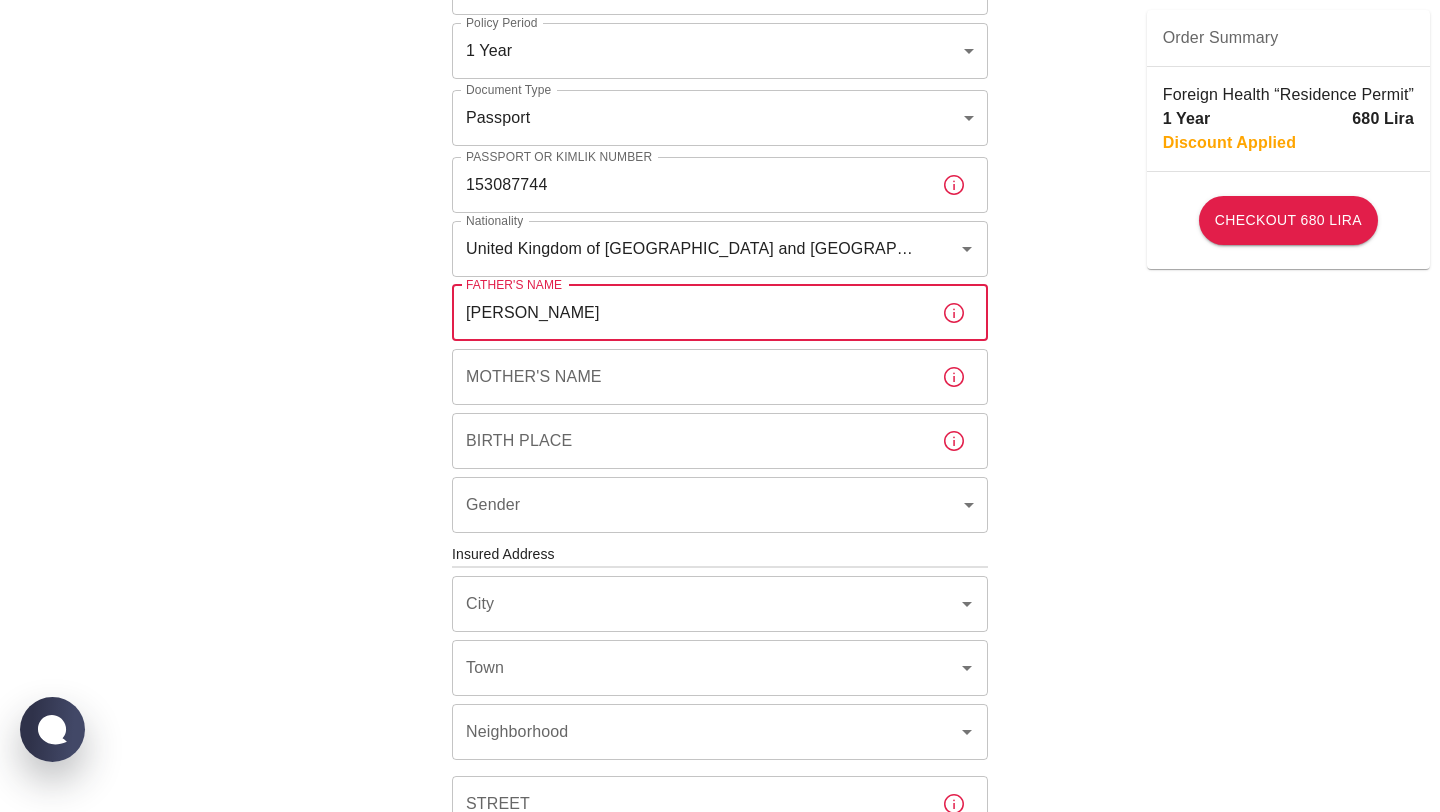 type on "[PERSON_NAME]" 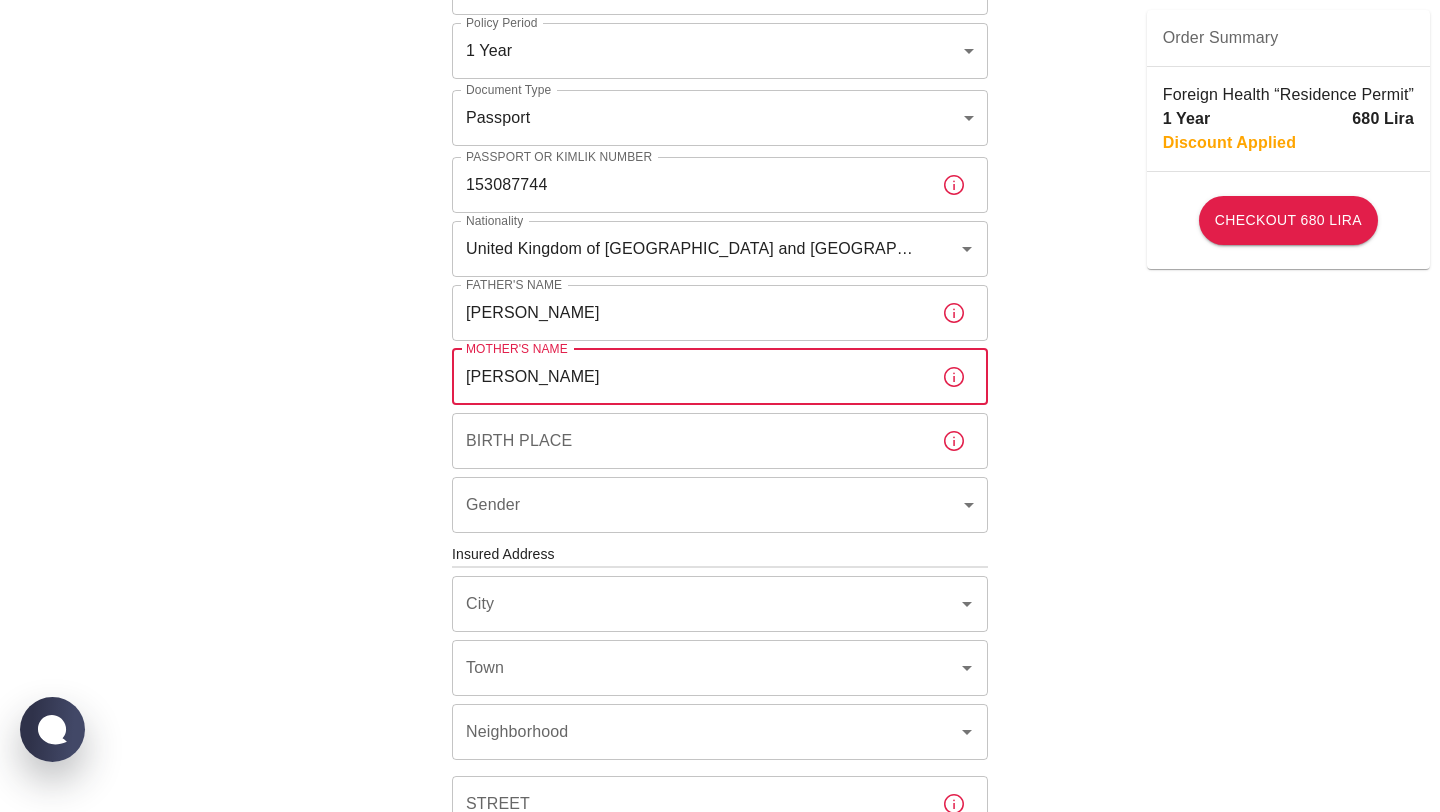 type on "[PERSON_NAME]" 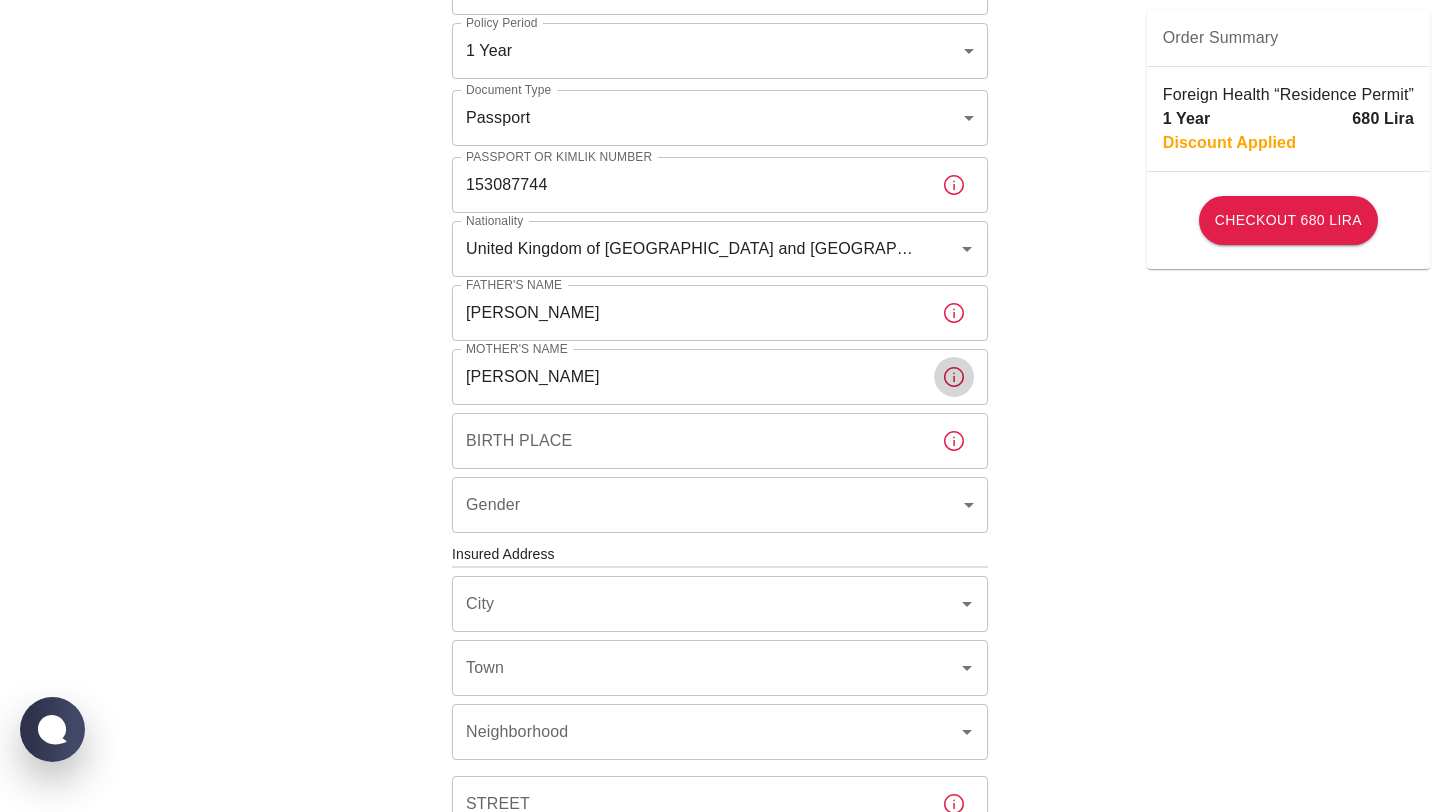 type 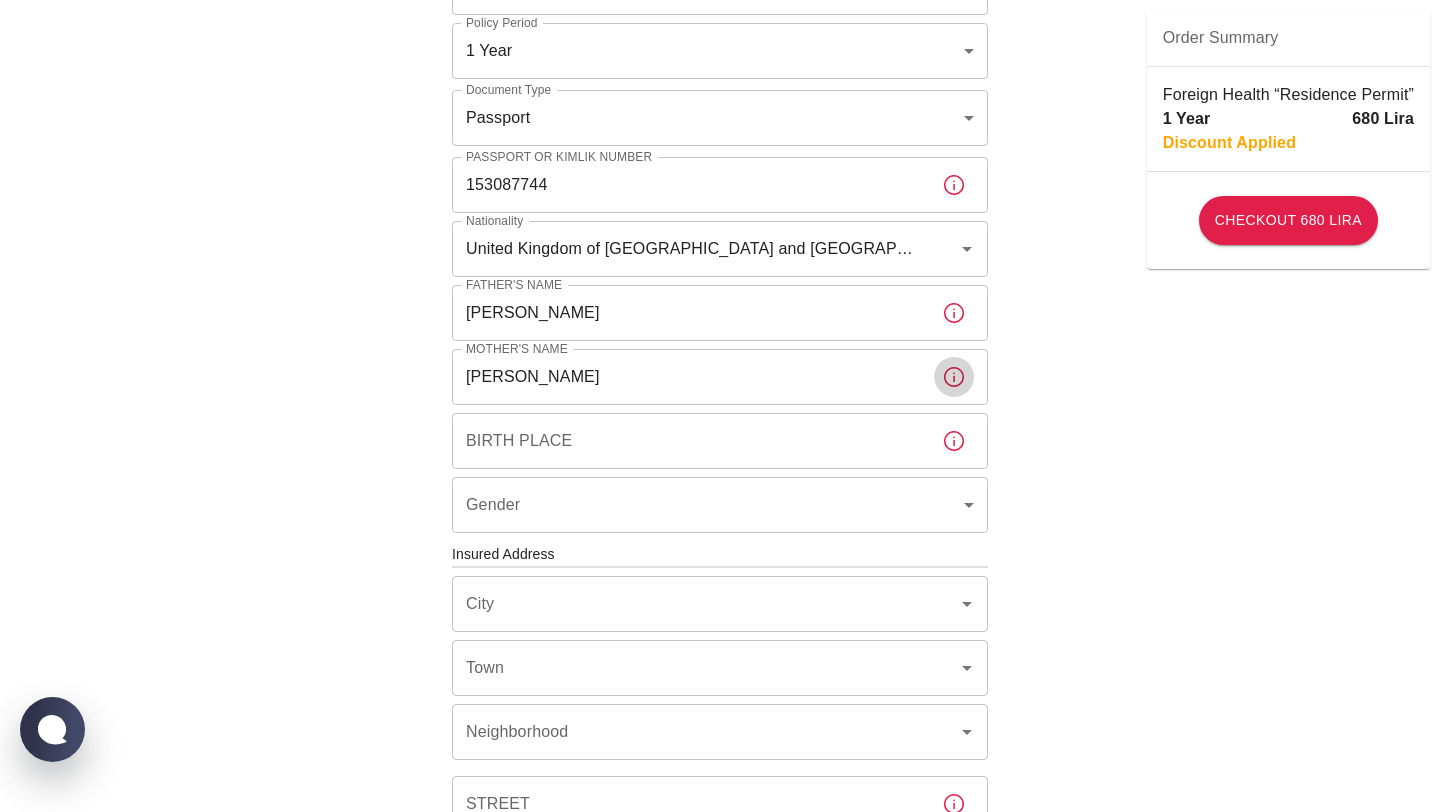 click on "Birth Place" at bounding box center [689, 441] 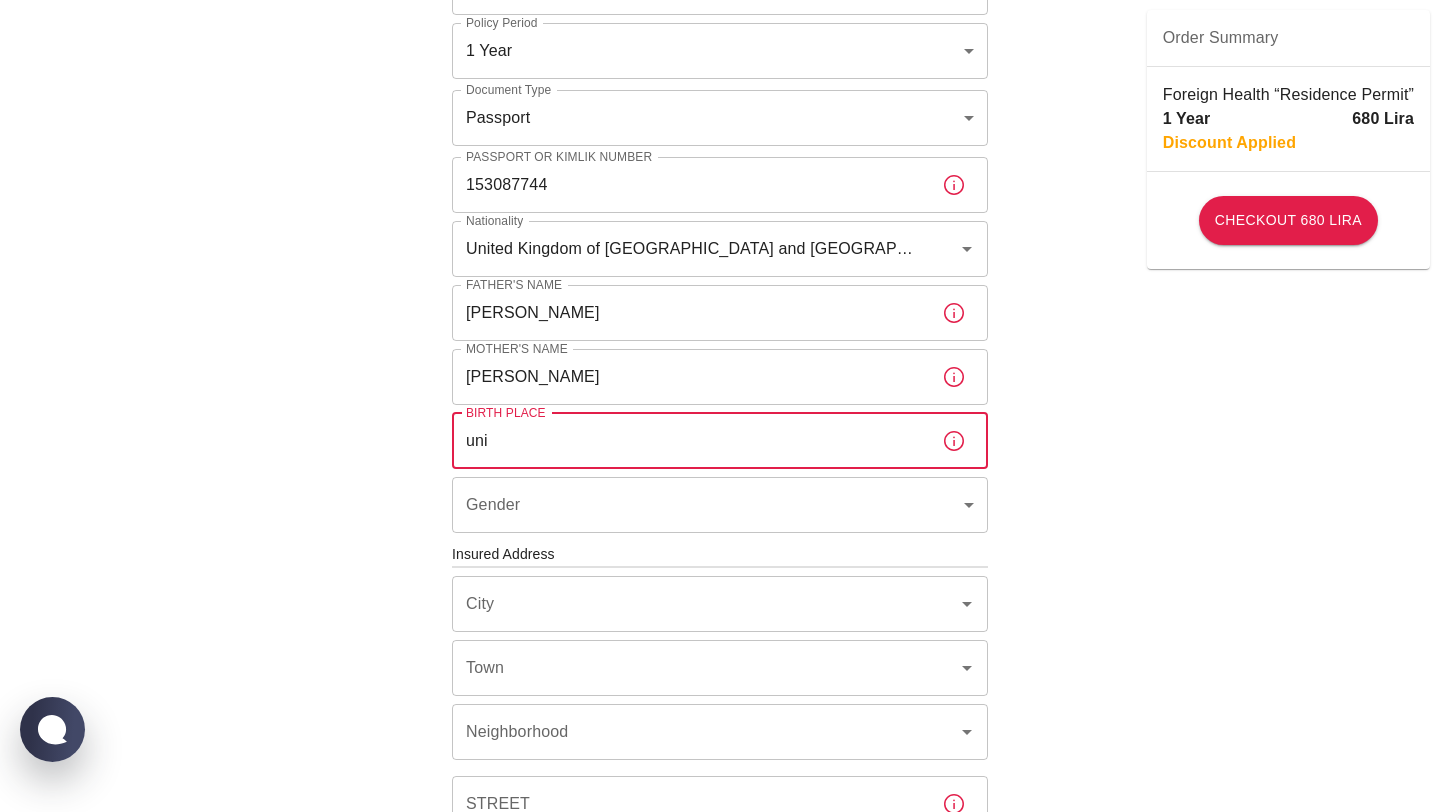 type on "uni" 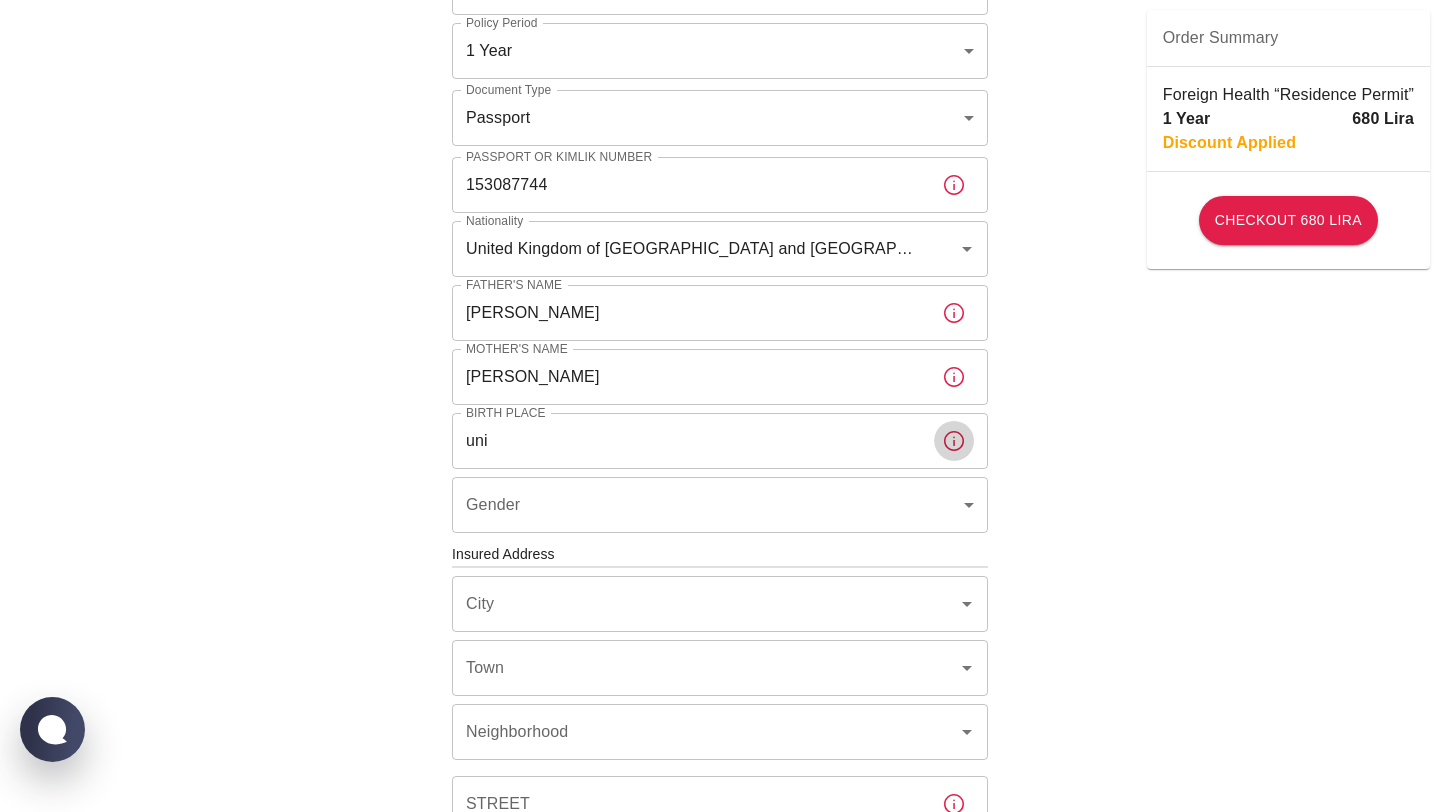 click 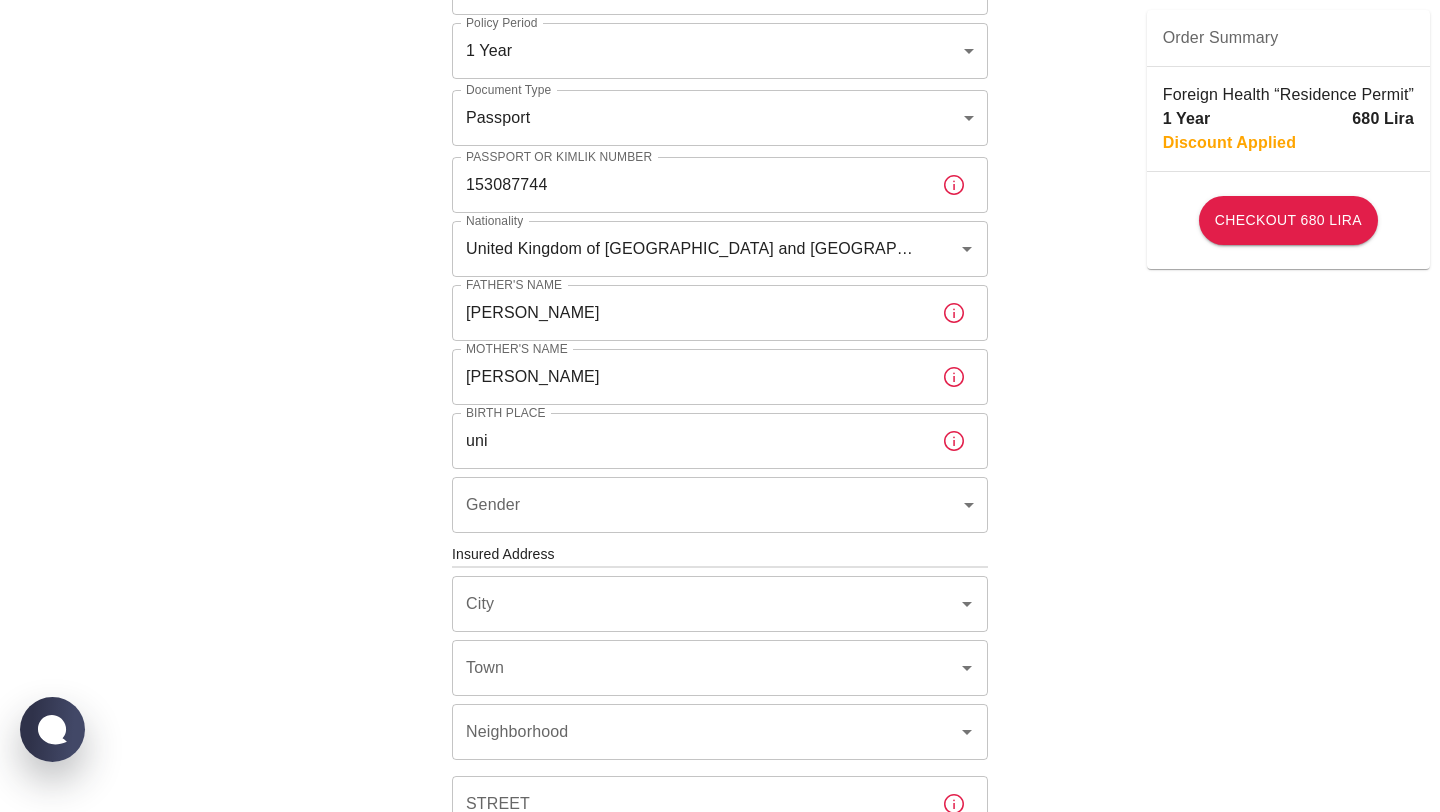 click on "uni" at bounding box center (689, 441) 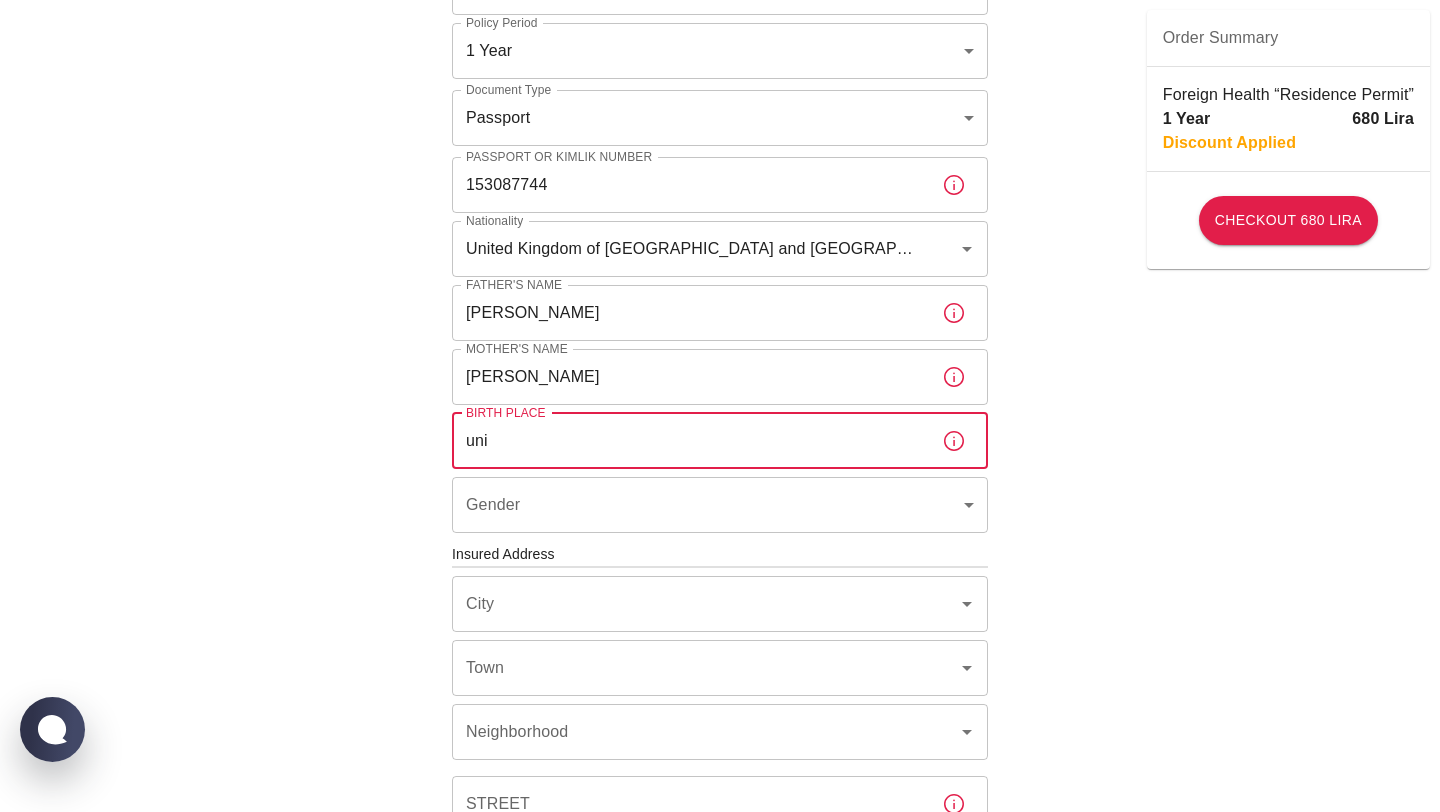click on "uni" at bounding box center (689, 441) 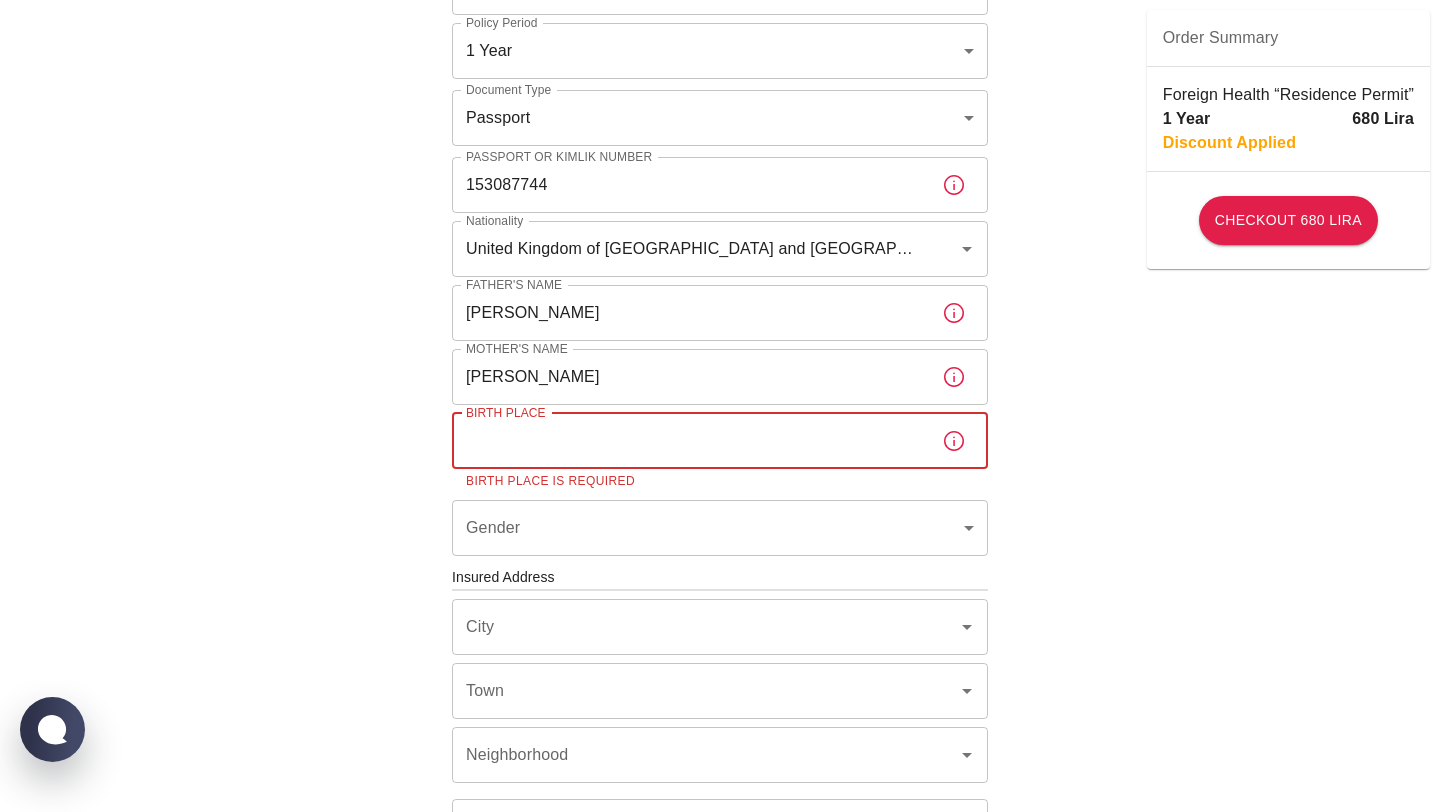 click on "Birth Place" at bounding box center [689, 441] 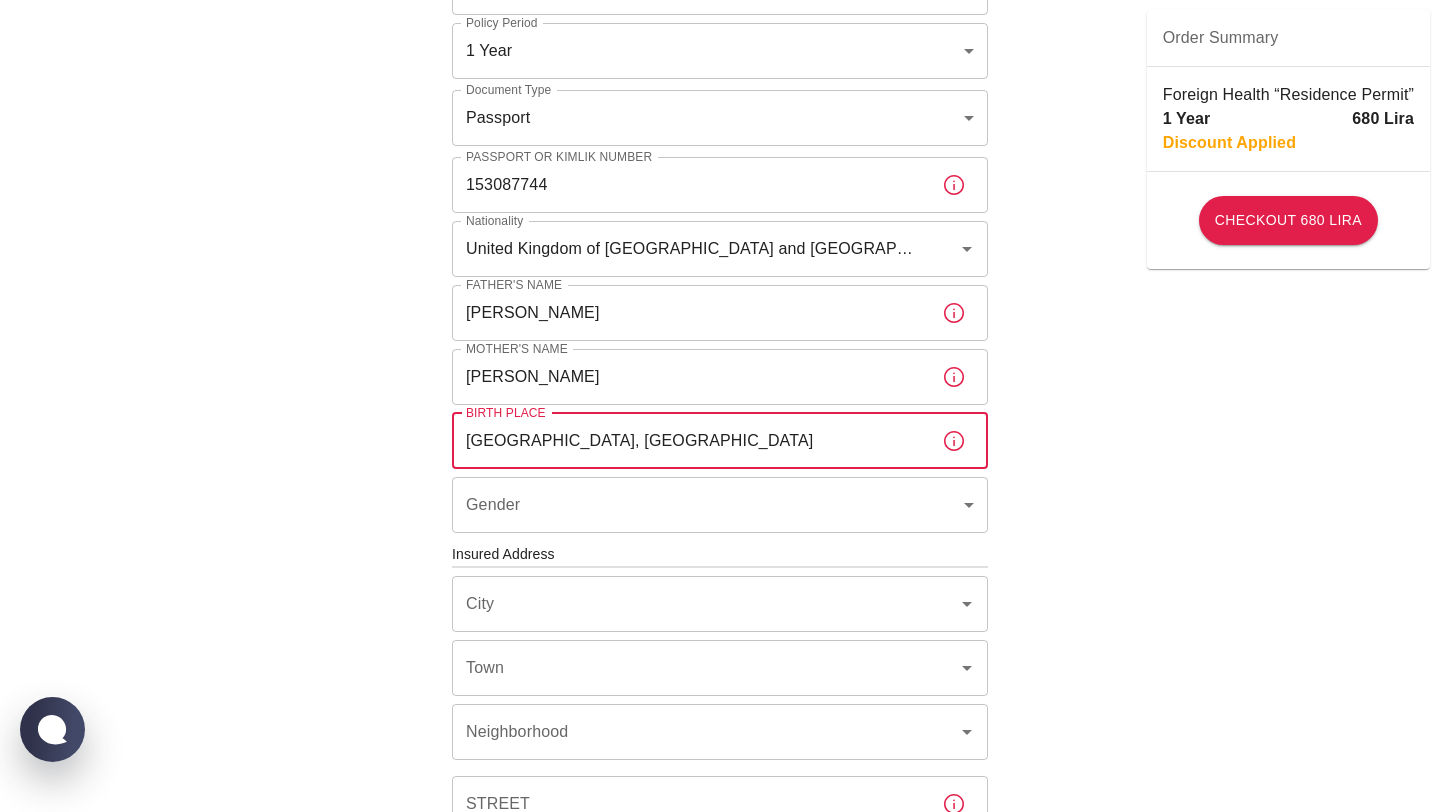 type on "[GEOGRAPHIC_DATA], [GEOGRAPHIC_DATA]" 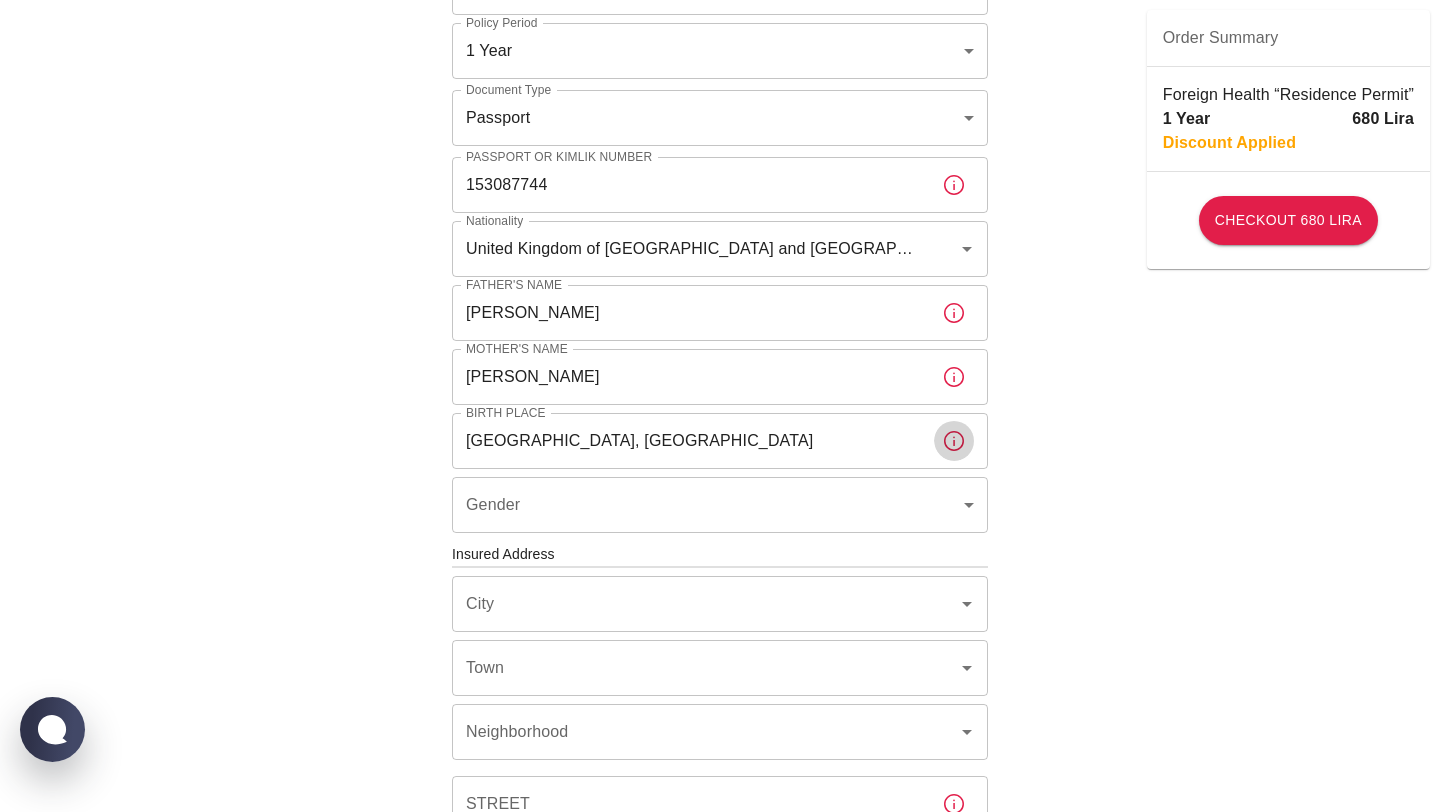 click on "To apply for the foreign health insurance, let’s double-check a few details. To get started, answer a few questions. Start Date: [DATE] Start Date: Policy Period 1 Year b7343ef8-d55e-4554-96a8-76e30347e985 Policy Period Document Type Passport passport Document Type Passport or Kimlik Number [PASSPORT] Passport or Kimlik Number Nationality [DEMOGRAPHIC_DATA][GEOGRAPHIC_DATA] and [GEOGRAPHIC_DATA][DEMOGRAPHIC_DATA] (the) Nationality Father's Name [PERSON_NAME] Father's Name Mother's Name [PERSON_NAME] Mother's Name Birth Place [GEOGRAPHIC_DATA], [GEOGRAPHIC_DATA] Birth Place Gender ​ Gender Insured Address City City Town Town Neighborhood [GEOGRAPHIC_DATA] Number Building Number Apartment Number Apartment Number EFT Credit Card I have read and accept the  Privacy Policy and User Agreement I have read and accept the  Clarification Text I agree to recieve E-mail and SMS about this offer and campaigns. Order Summary Foreign Health “Residence Permit” 1 Year 680 Lira Discount Applied Checkout 680 Lira Checkout 680 Lira" at bounding box center (720, 552) 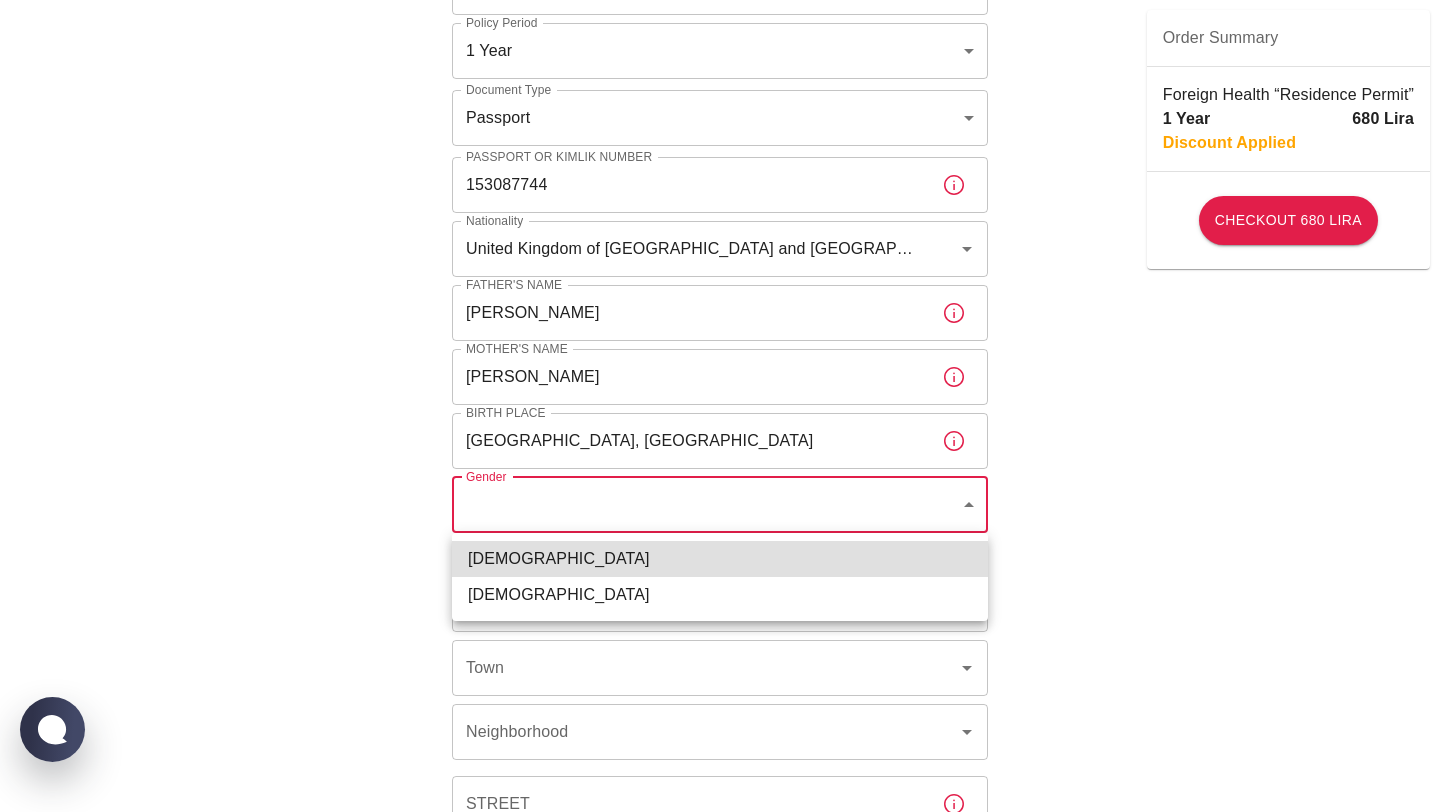 click on "[DEMOGRAPHIC_DATA]" at bounding box center (720, 559) 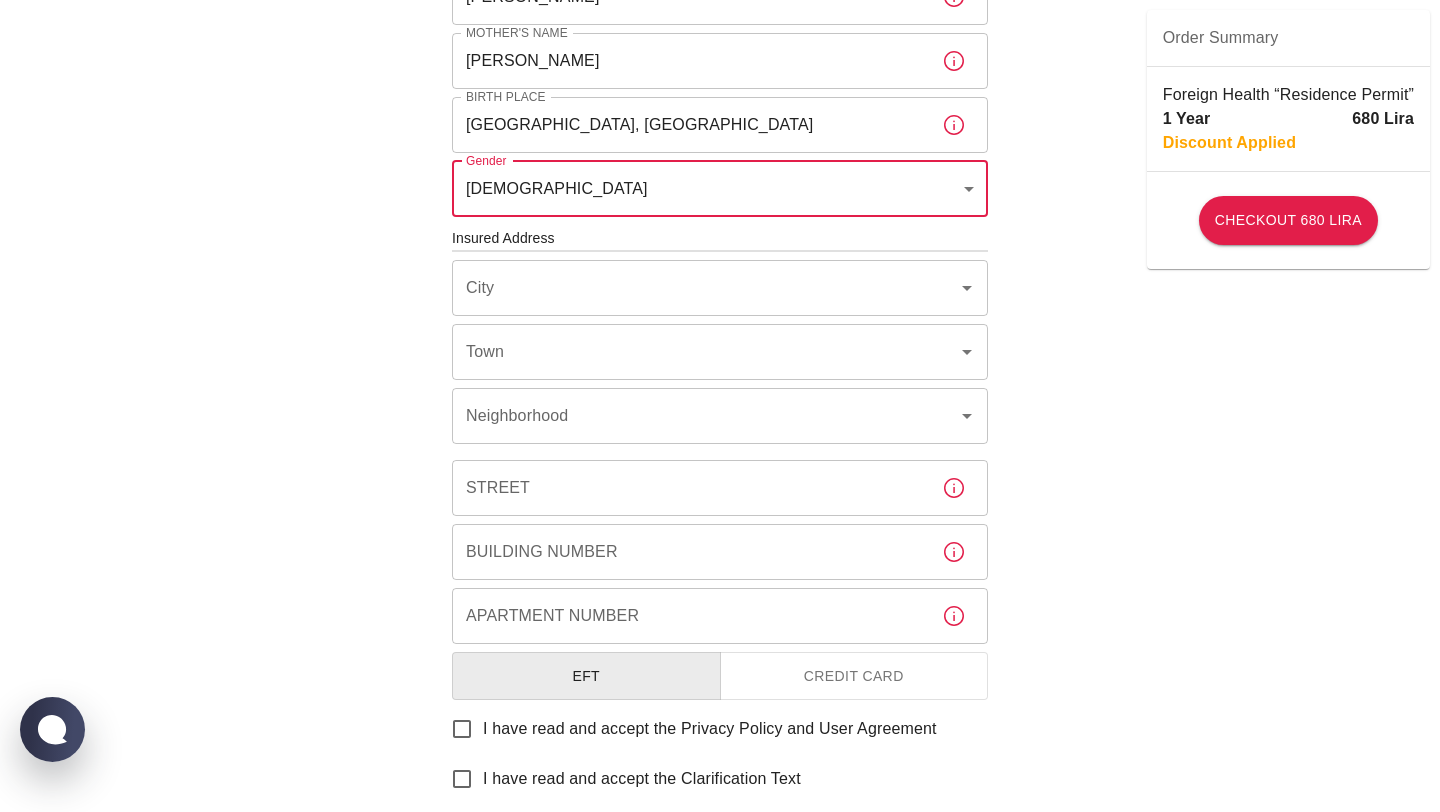 scroll, scrollTop: 540, scrollLeft: 0, axis: vertical 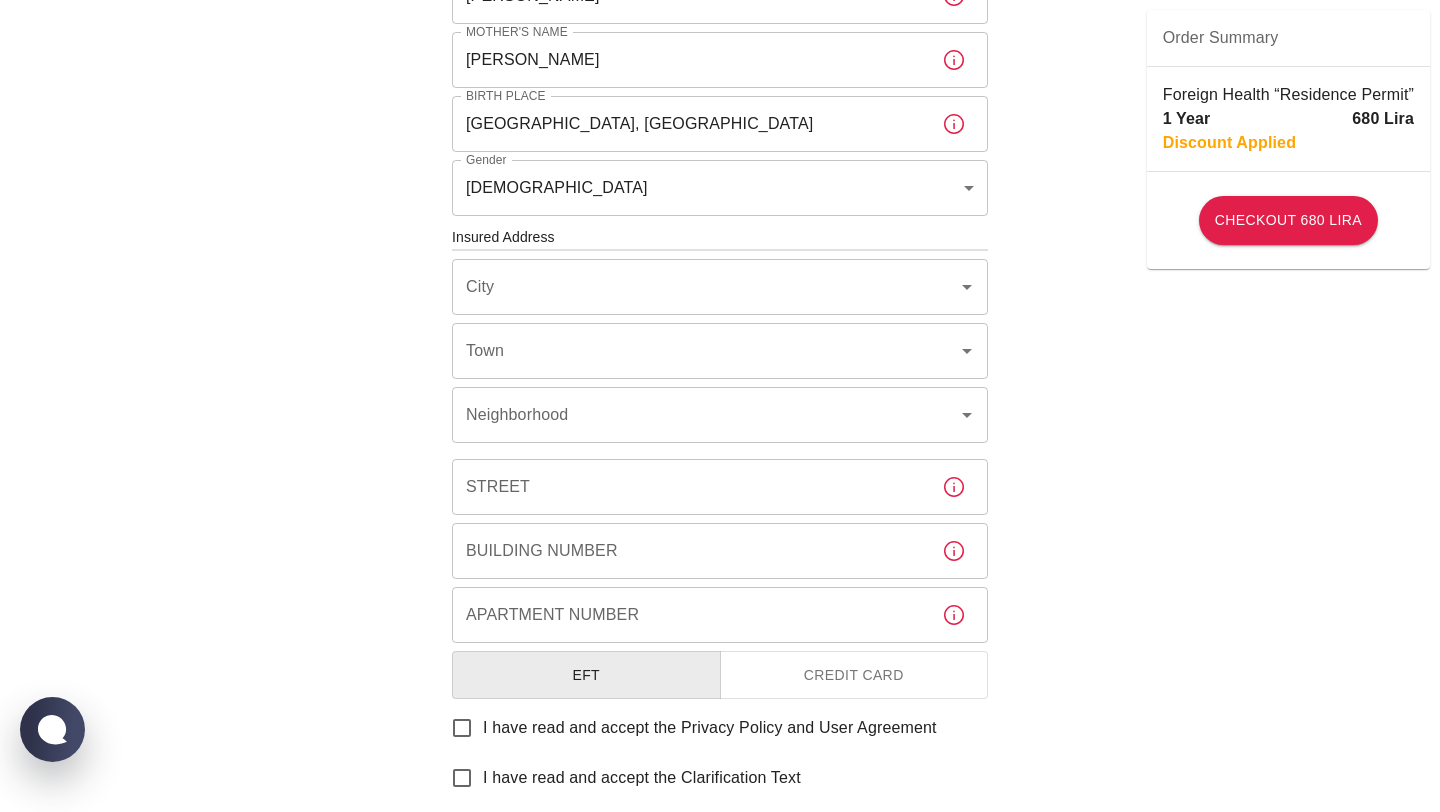 click on "To apply for the foreign health insurance, let’s double-check a few details. To get started, answer a few questions. Start Date: [DATE] Start Date: Policy Period 1 Year b7343ef8-d55e-4554-96a8-76e30347e985 Policy Period Document Type Passport passport Document Type Passport or Kimlik Number [PASSPORT] Passport or Kimlik Number Nationality [DEMOGRAPHIC_DATA][GEOGRAPHIC_DATA] and [GEOGRAPHIC_DATA][DEMOGRAPHIC_DATA] (the) Nationality Father's Name [PERSON_NAME] Father's Name Mother's Name [PERSON_NAME] Mother's Name Birth Place [GEOGRAPHIC_DATA], [GEOGRAPHIC_DATA] Birth Place Gender [DEMOGRAPHIC_DATA] [DEMOGRAPHIC_DATA] Gender Insured Address City [GEOGRAPHIC_DATA] Neighborhood [GEOGRAPHIC_DATA] Number Building Number Apartment Number Apartment Number EFT Credit Card I have read and accept the  Privacy Policy and User Agreement I have read and accept the  Clarification Text I agree to recieve E-mail and SMS about this offer and campaigns. Order Summary Foreign Health “Residence Permit” 1 Year 680 Lira Discount Applied Checkout 680 Lira Checkout 680 Lira" at bounding box center [720, 235] 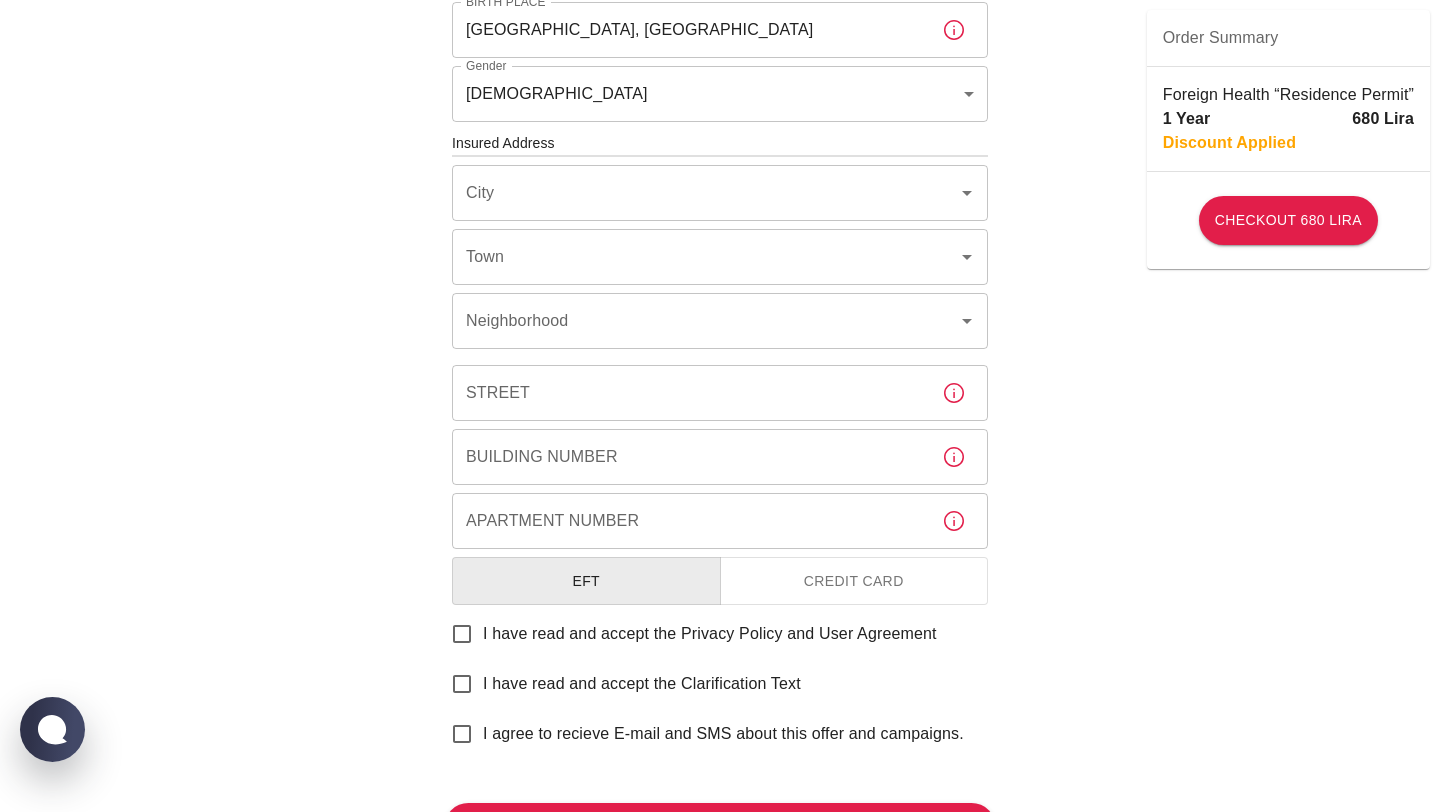 scroll, scrollTop: 655, scrollLeft: 0, axis: vertical 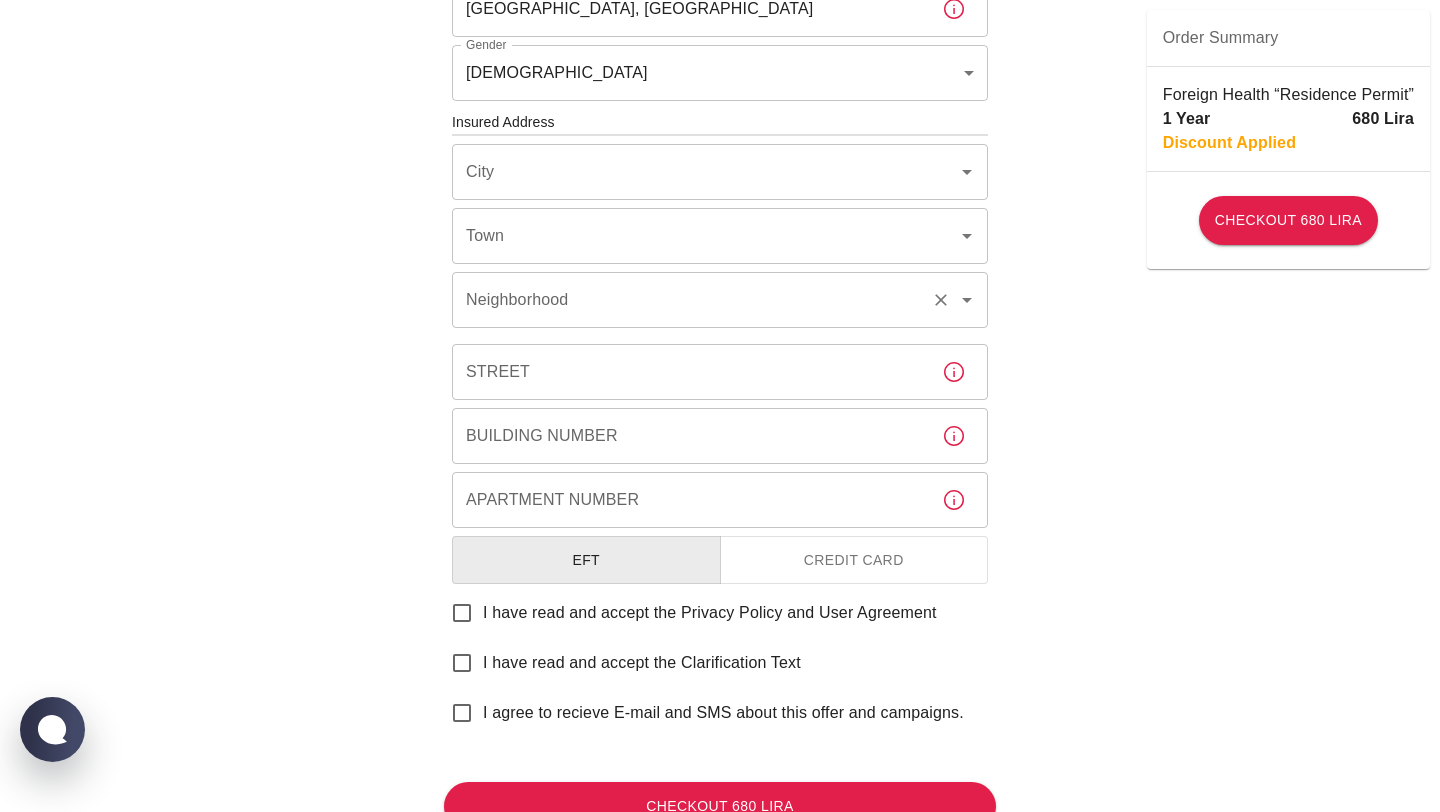 click 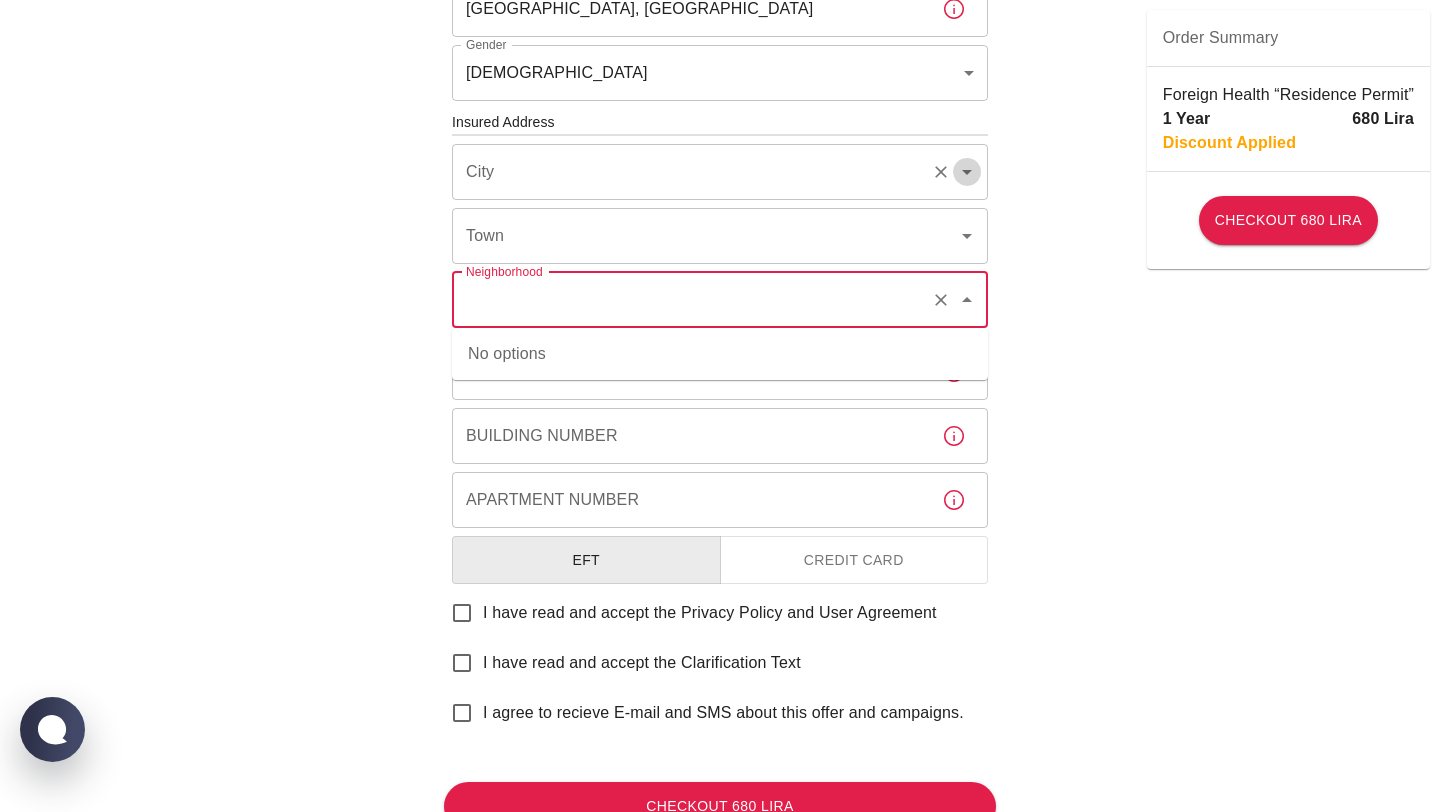 click 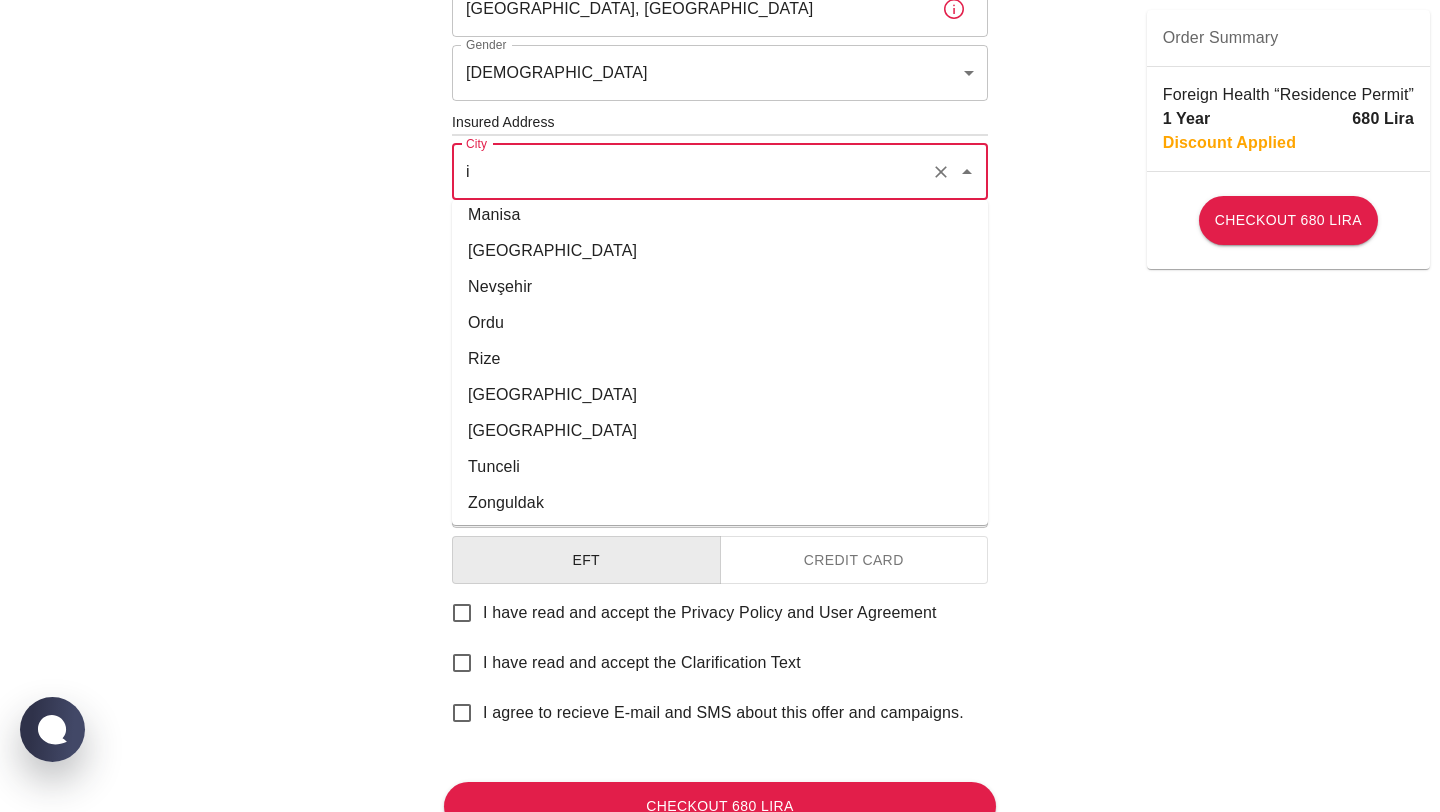 scroll, scrollTop: 0, scrollLeft: 0, axis: both 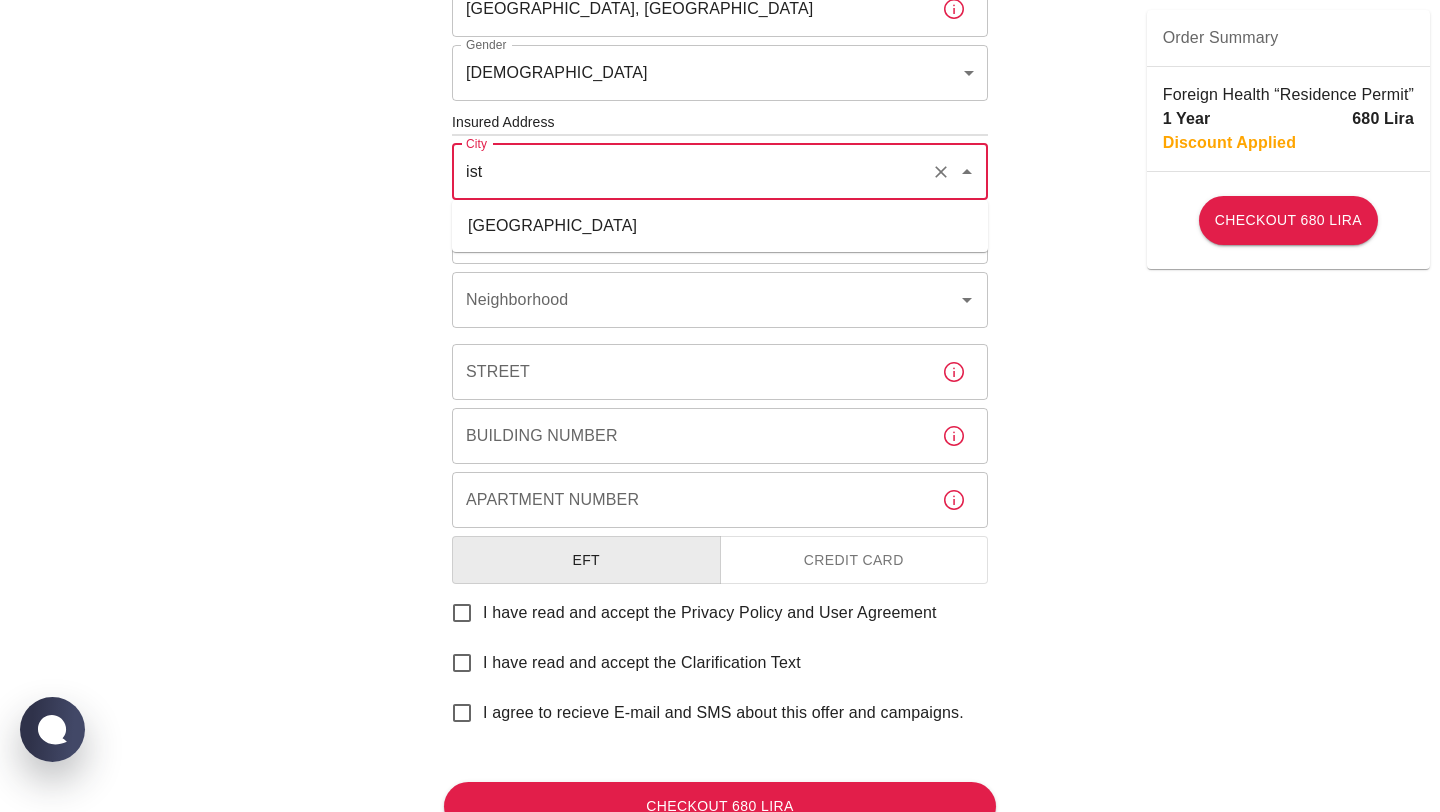 click on "[GEOGRAPHIC_DATA]" at bounding box center (720, 226) 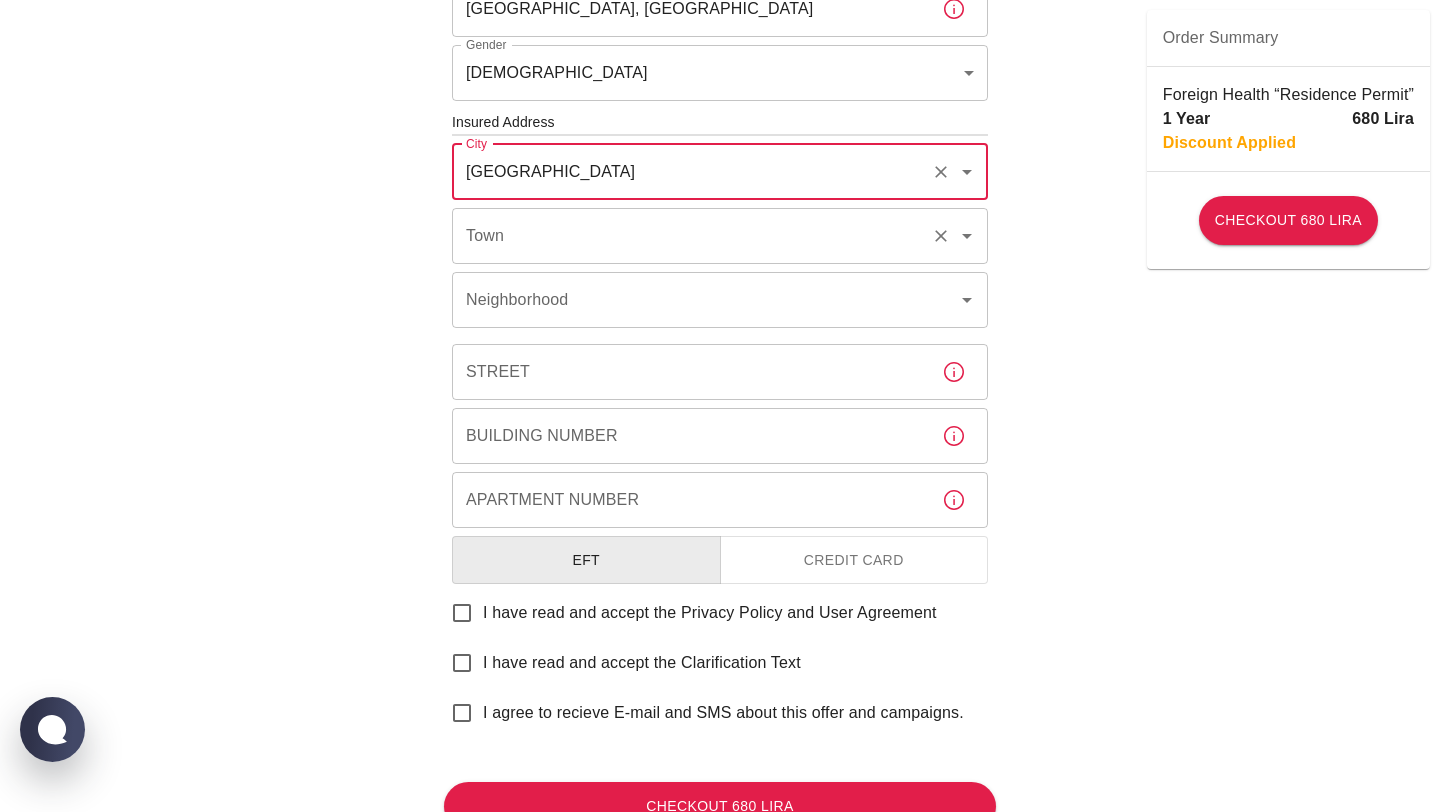 type on "[GEOGRAPHIC_DATA]" 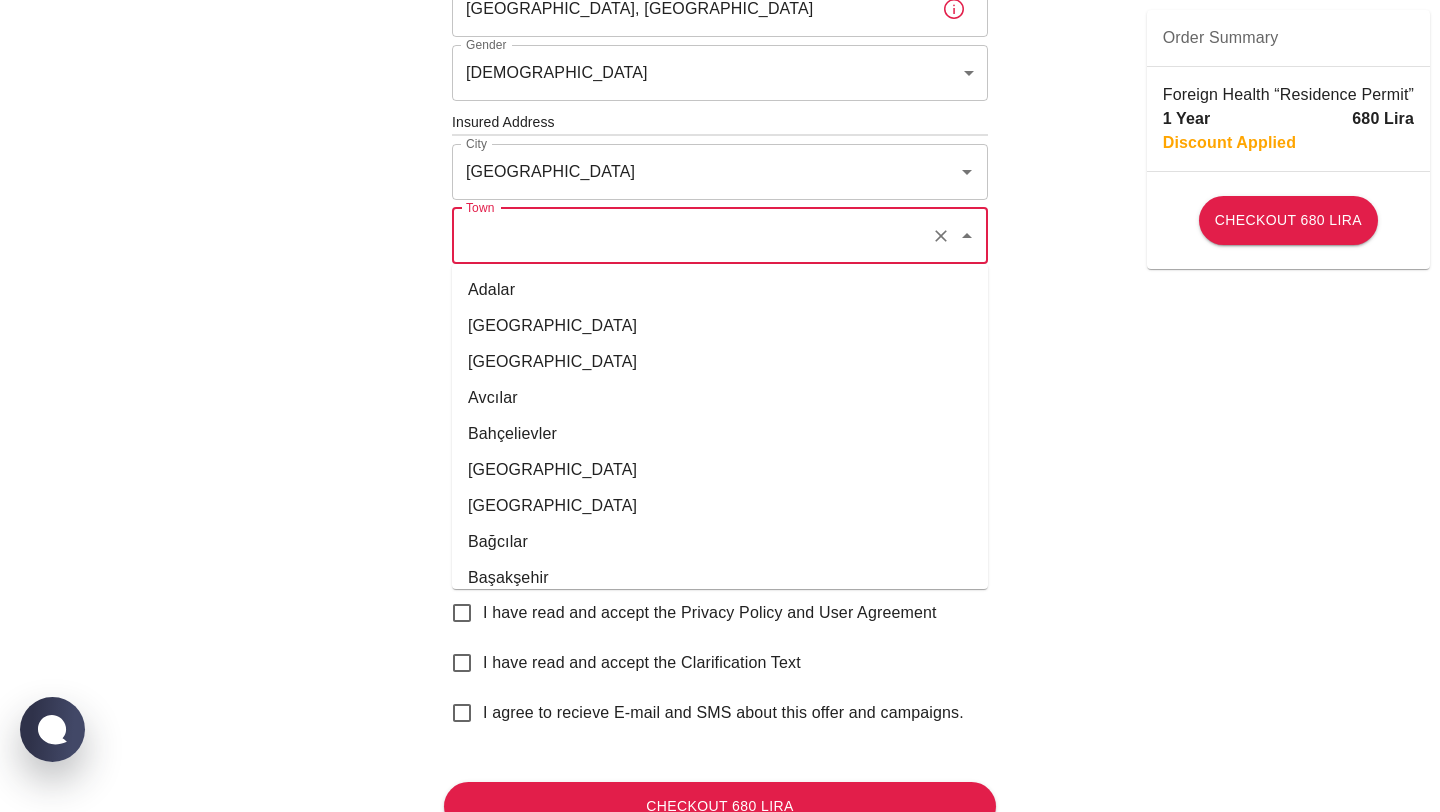 click on "Town" at bounding box center [692, 236] 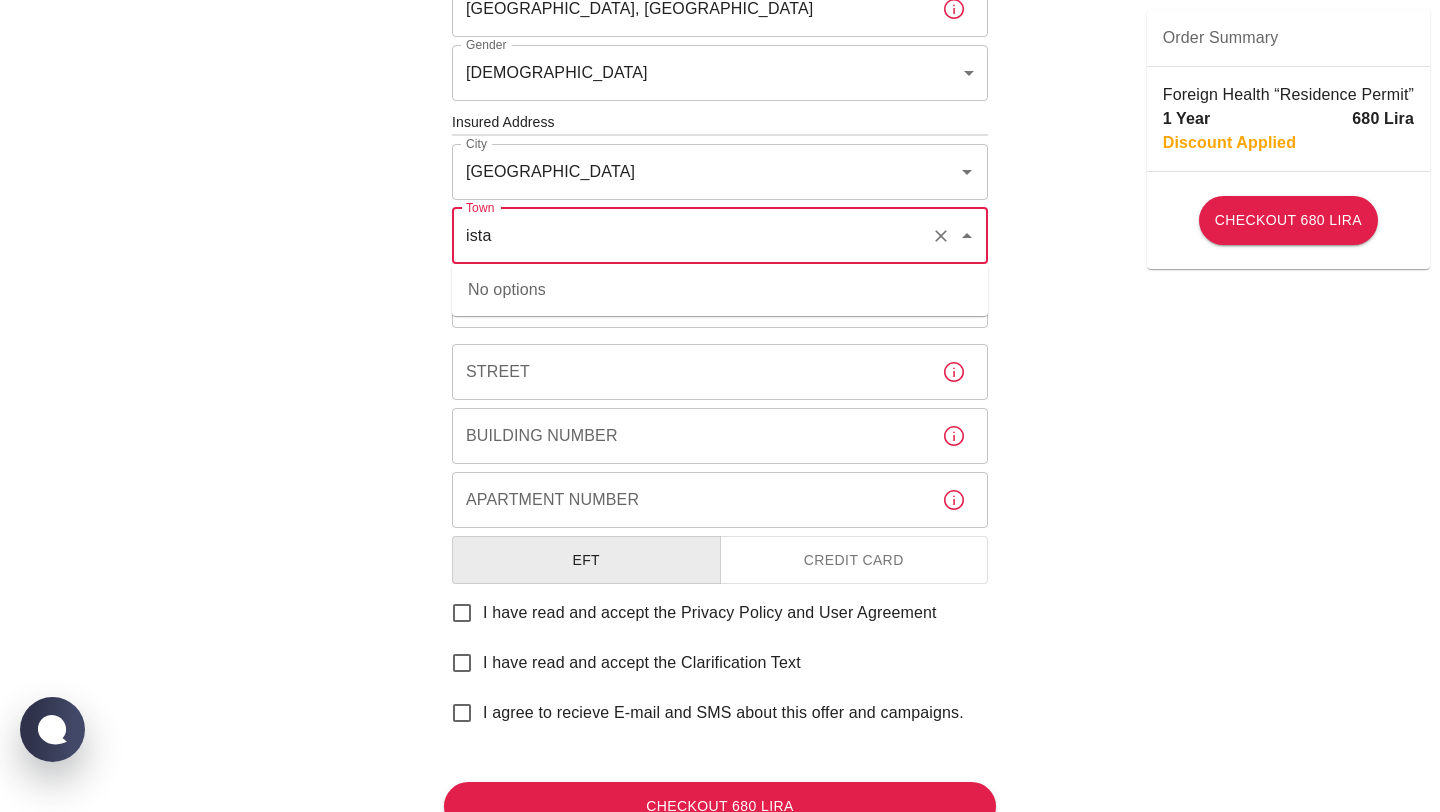 type on "istan" 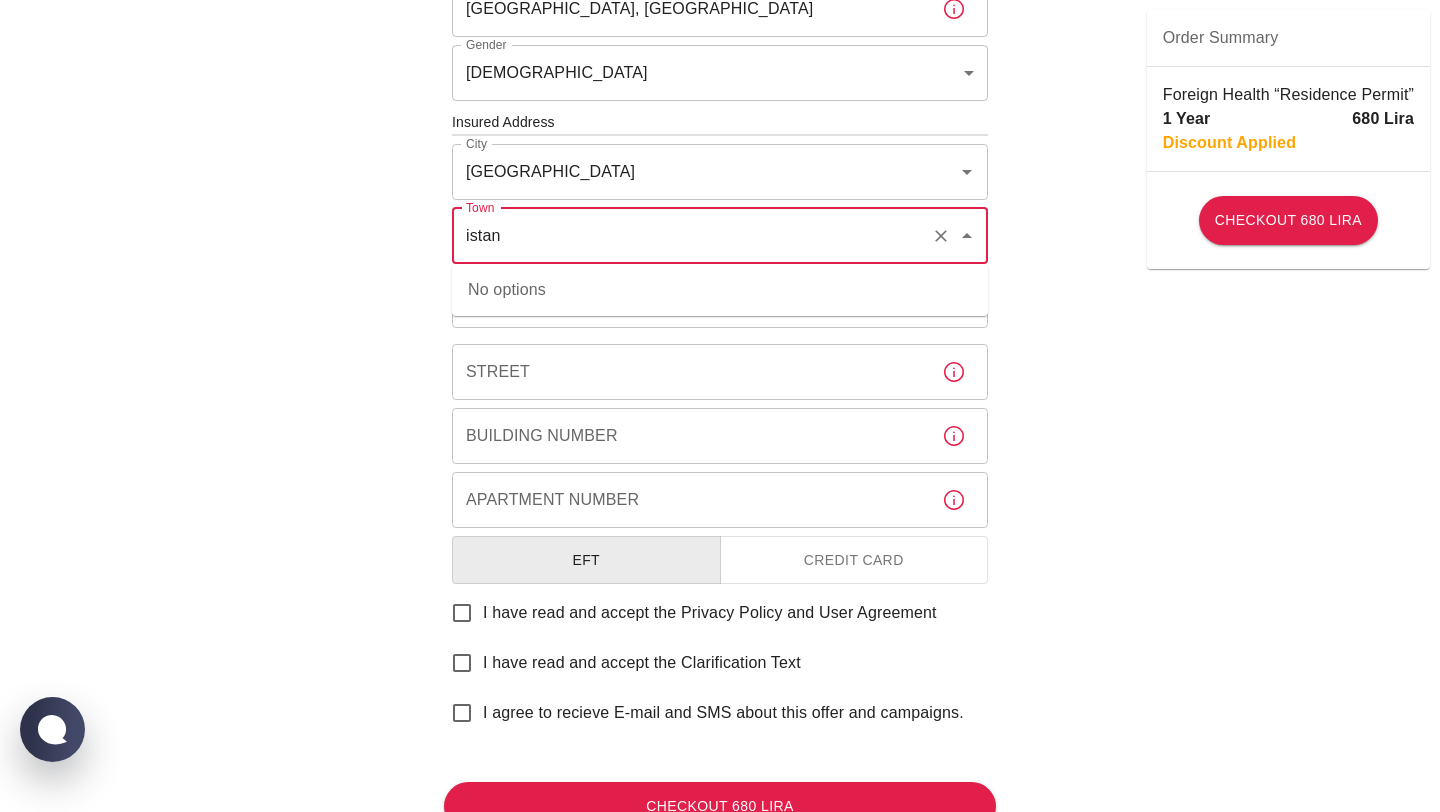 click on "istan" at bounding box center [692, 236] 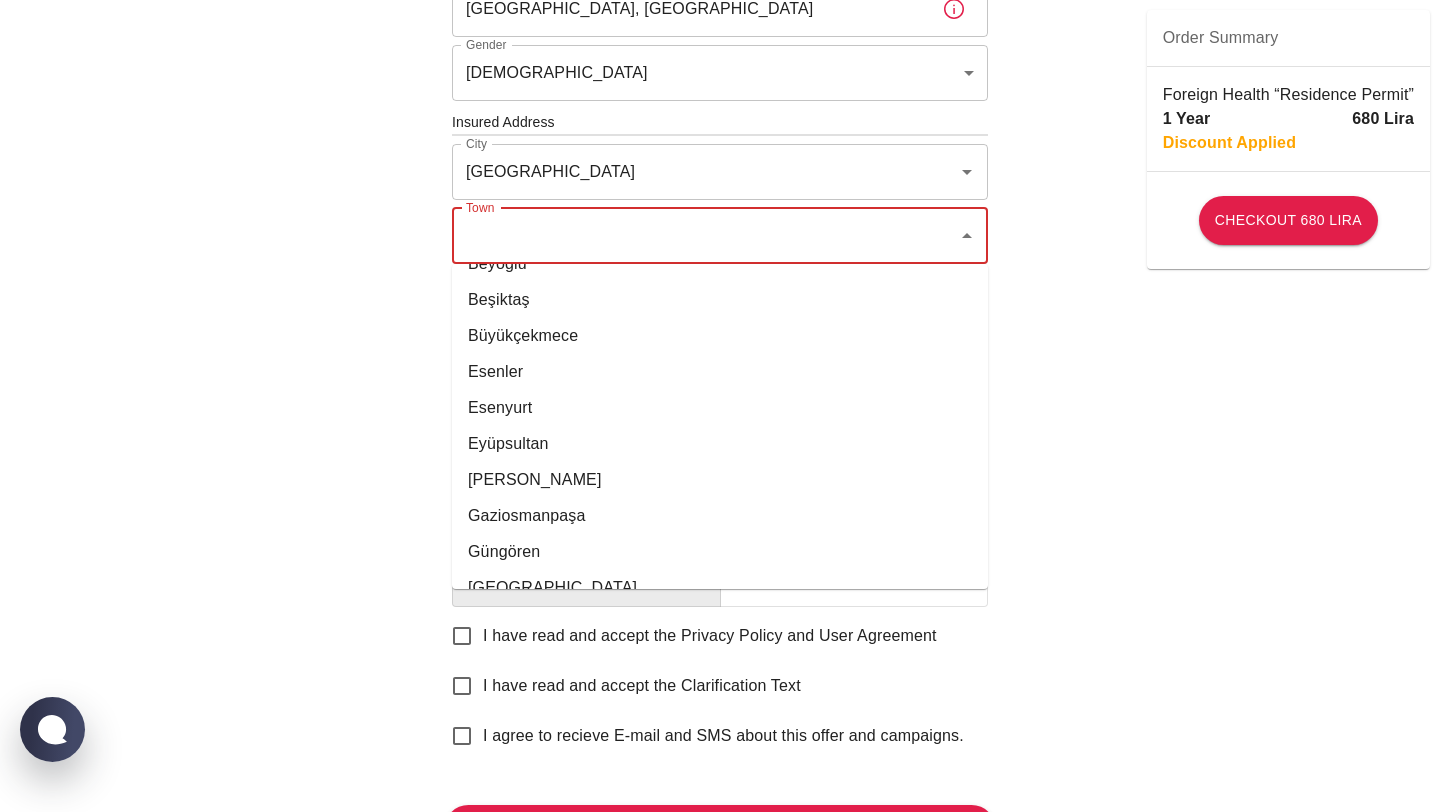 scroll, scrollTop: 591, scrollLeft: 0, axis: vertical 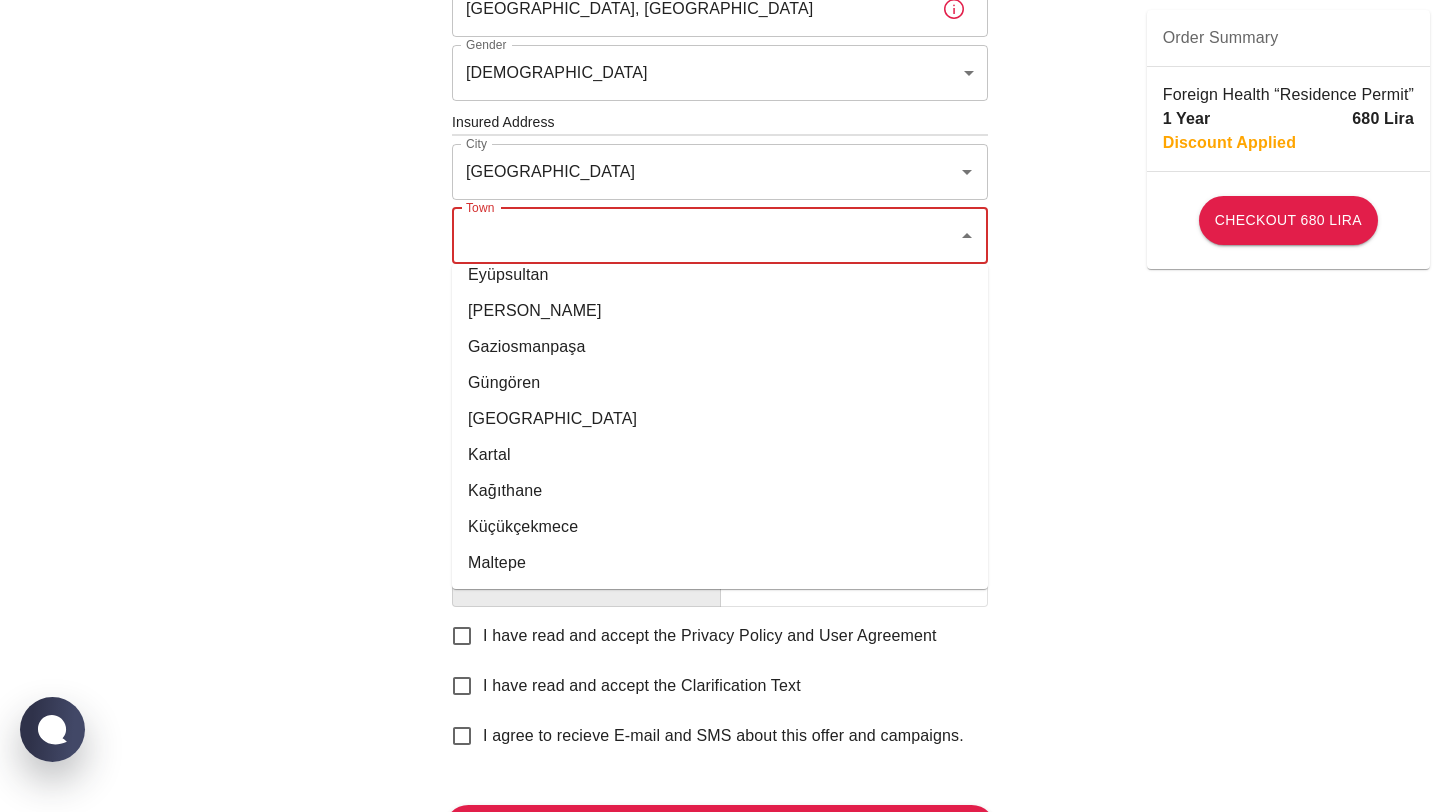 click on "[GEOGRAPHIC_DATA]" at bounding box center [720, 419] 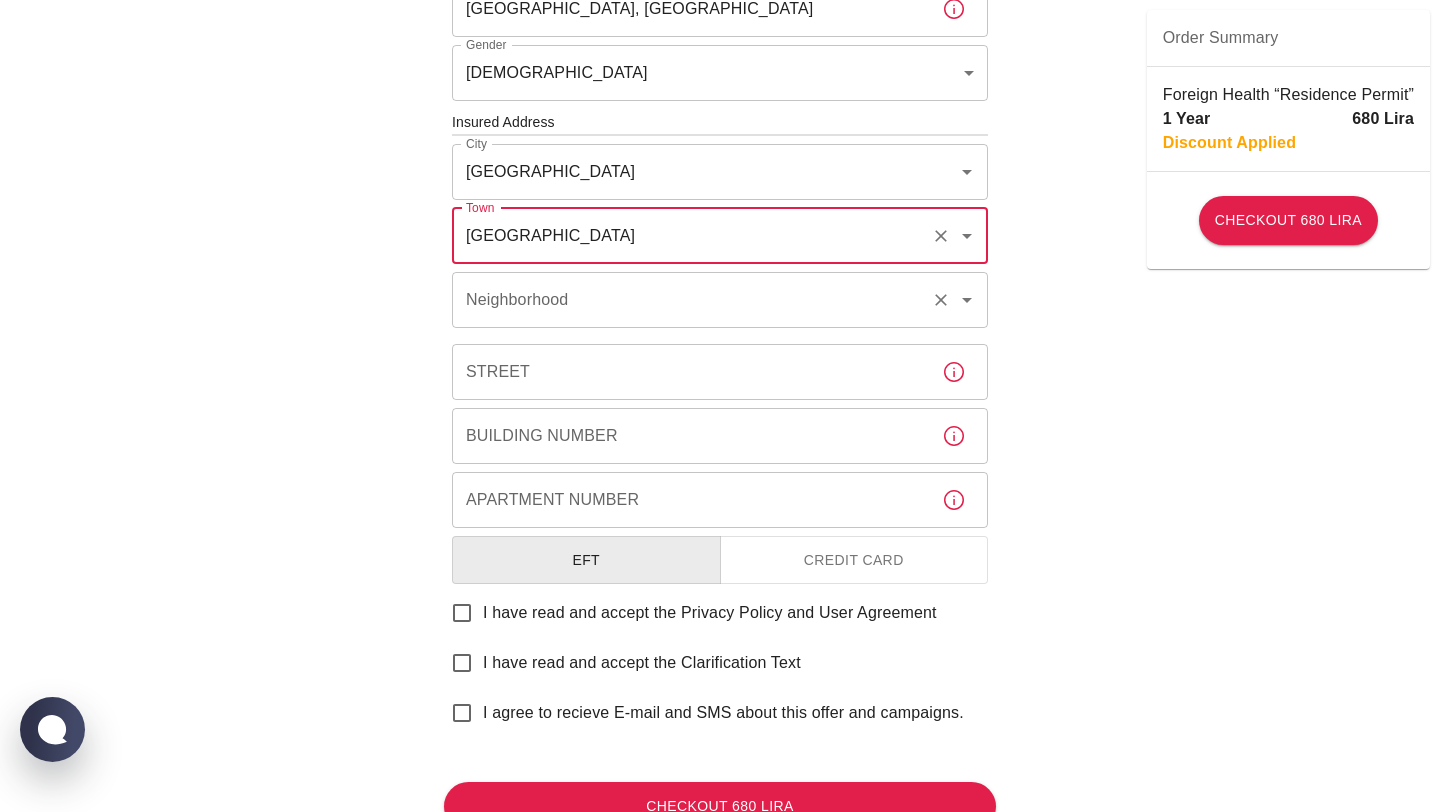 click on "Neighborhood" at bounding box center [692, 300] 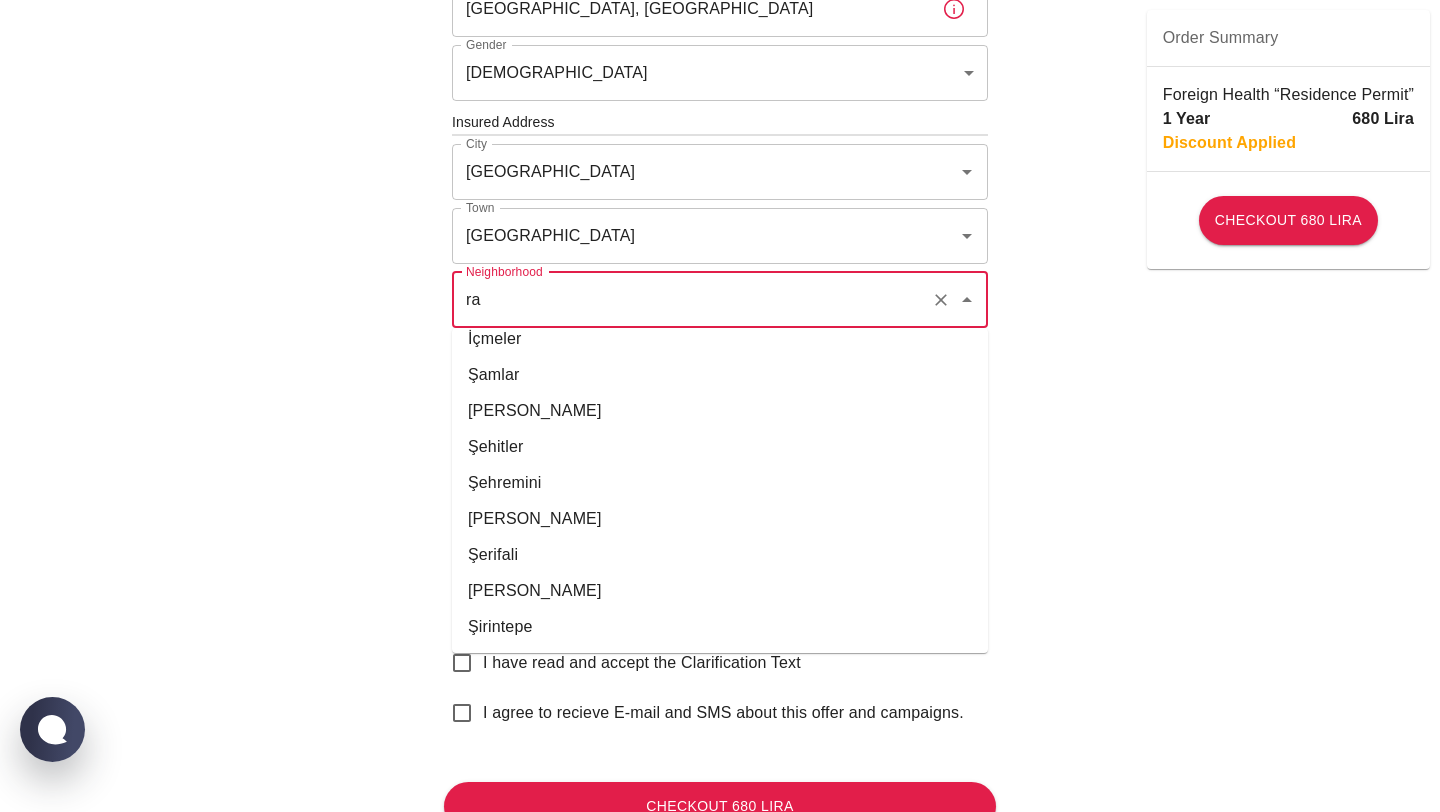 scroll, scrollTop: 0, scrollLeft: 0, axis: both 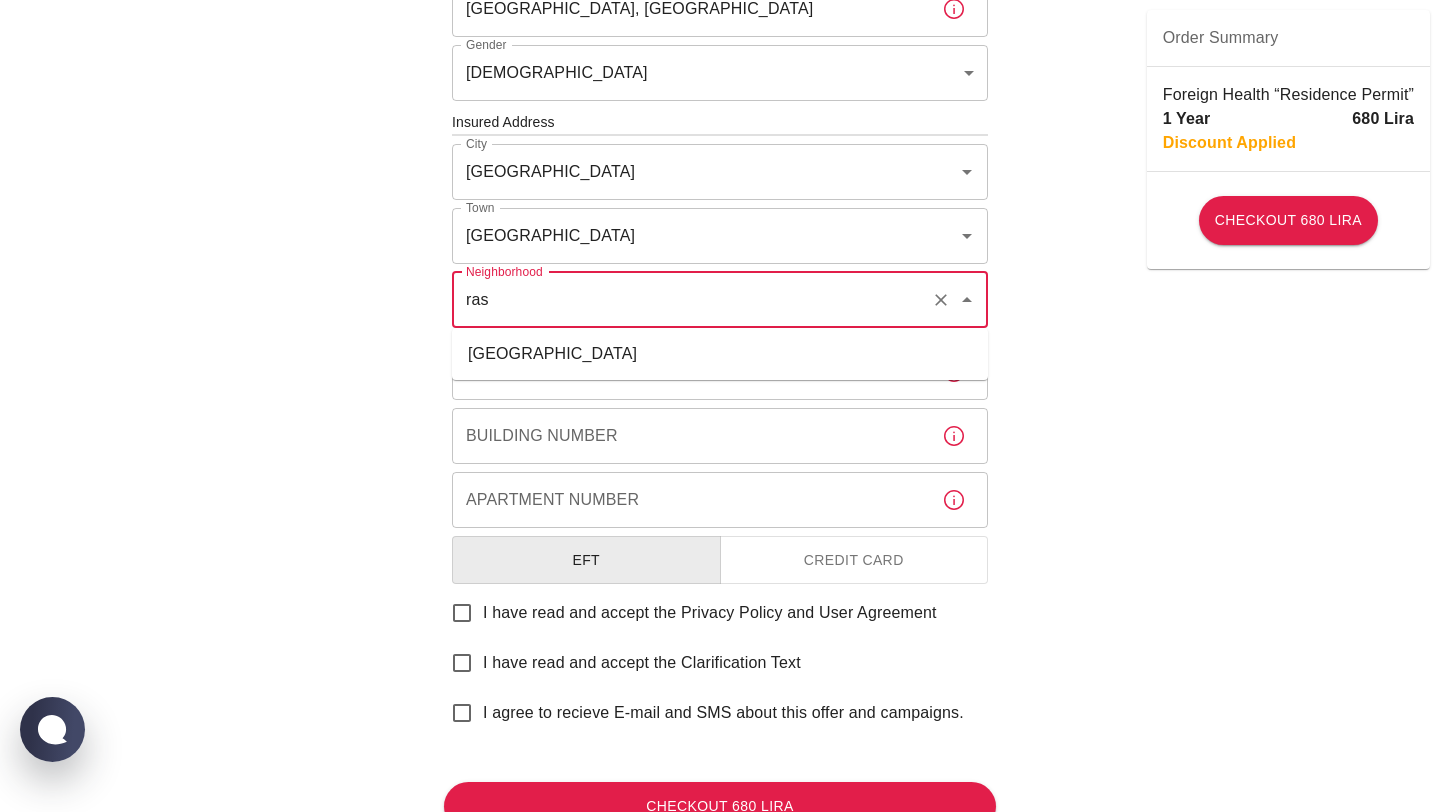 click on "[GEOGRAPHIC_DATA]" at bounding box center [720, 354] 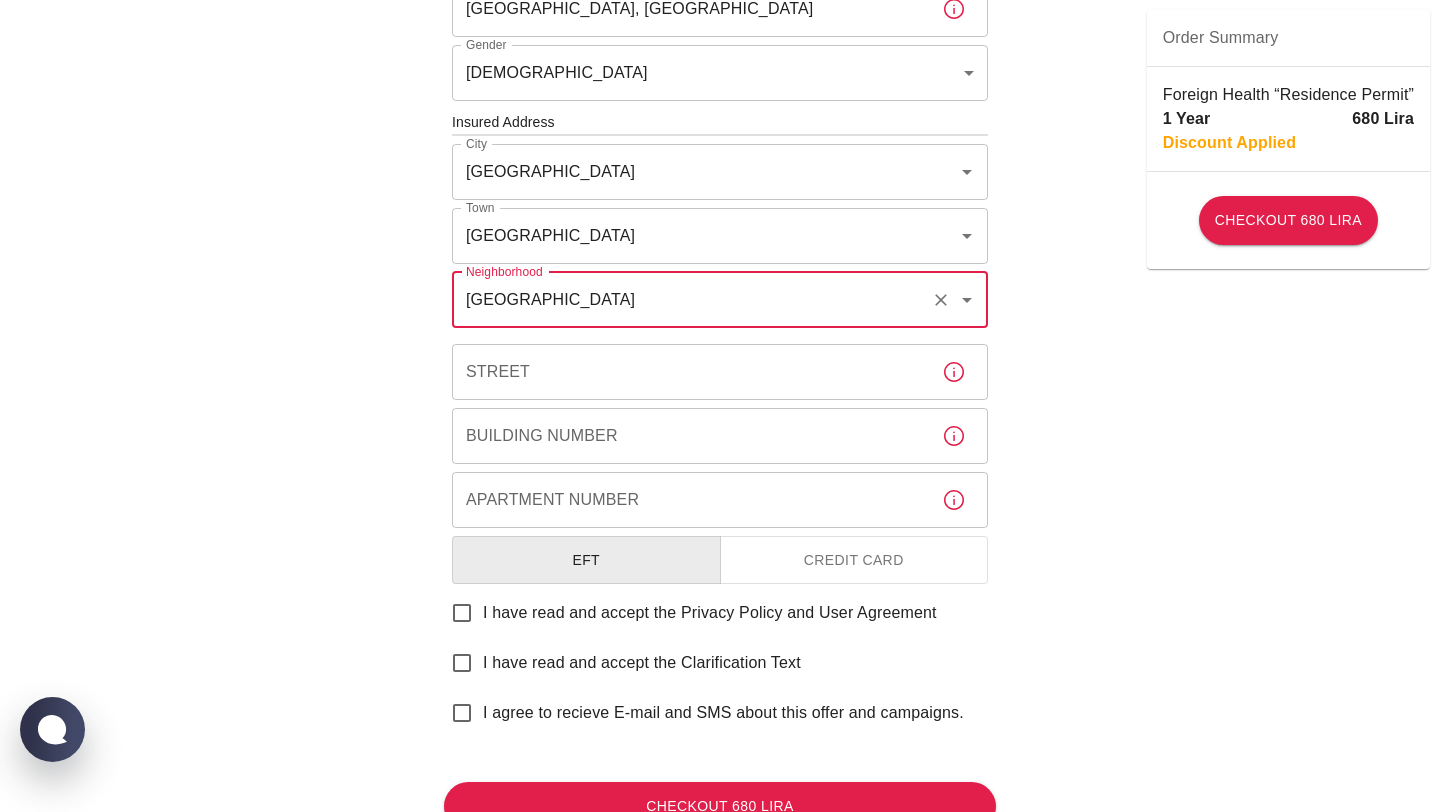 type on "[GEOGRAPHIC_DATA]" 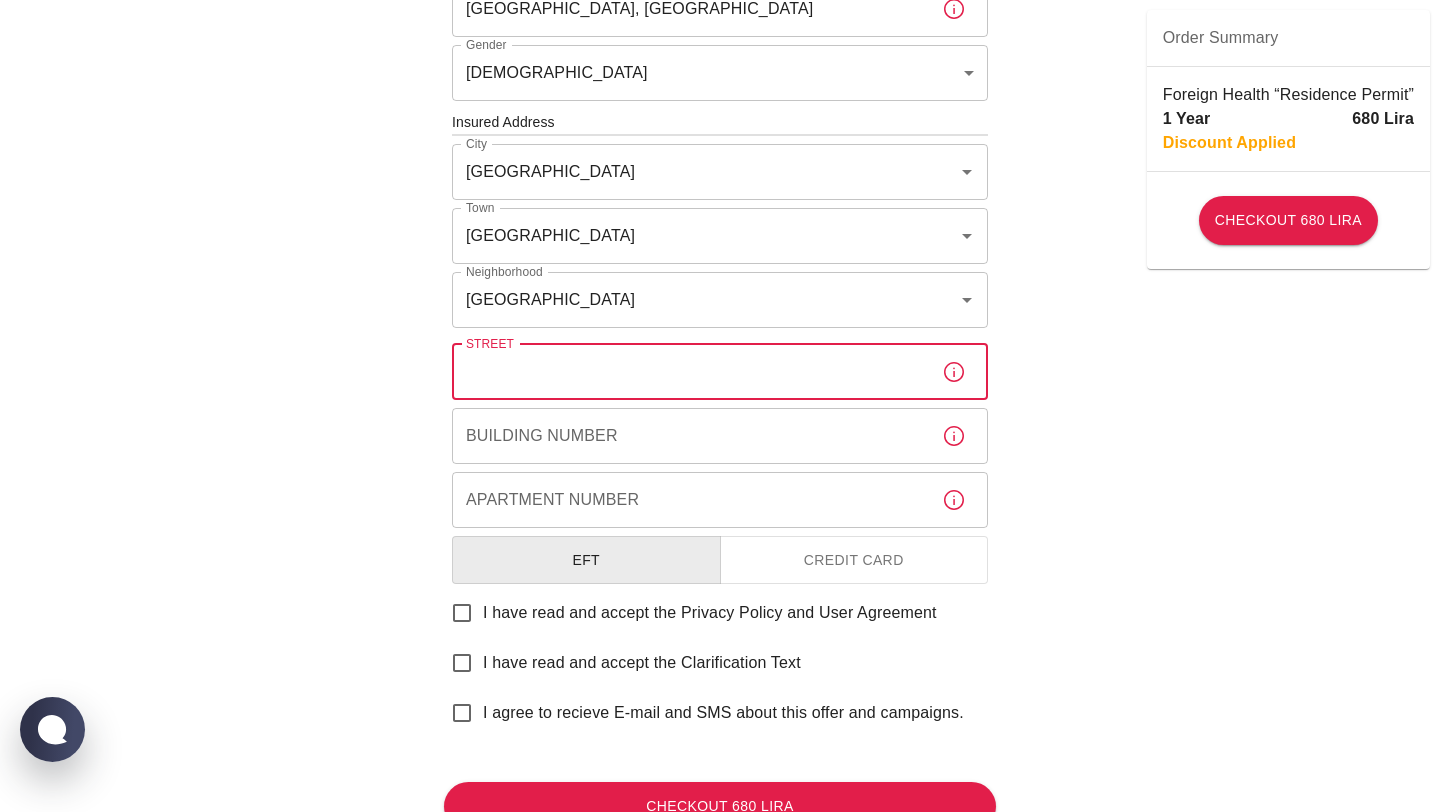 click on "Street" at bounding box center [689, 372] 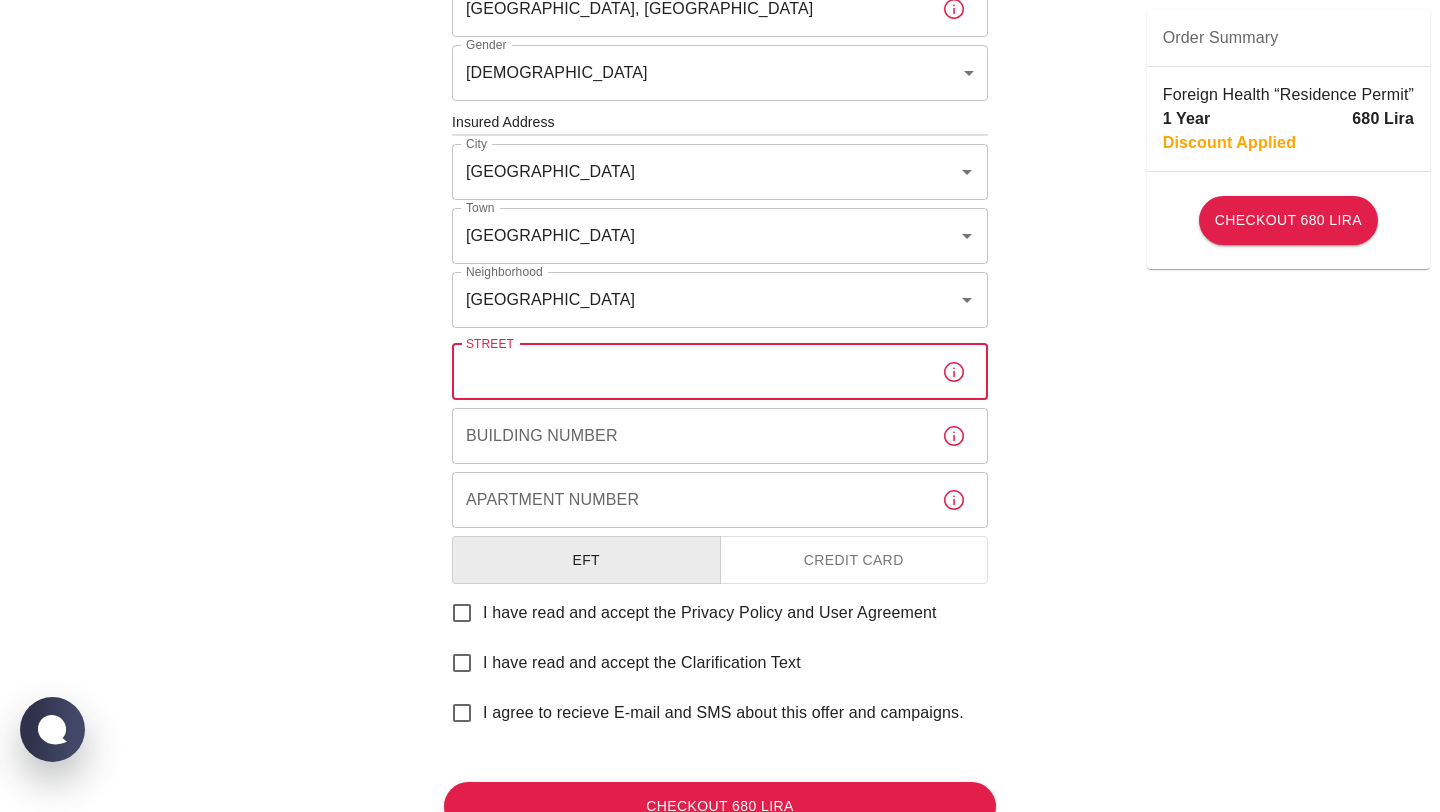 click on "Street" at bounding box center (689, 372) 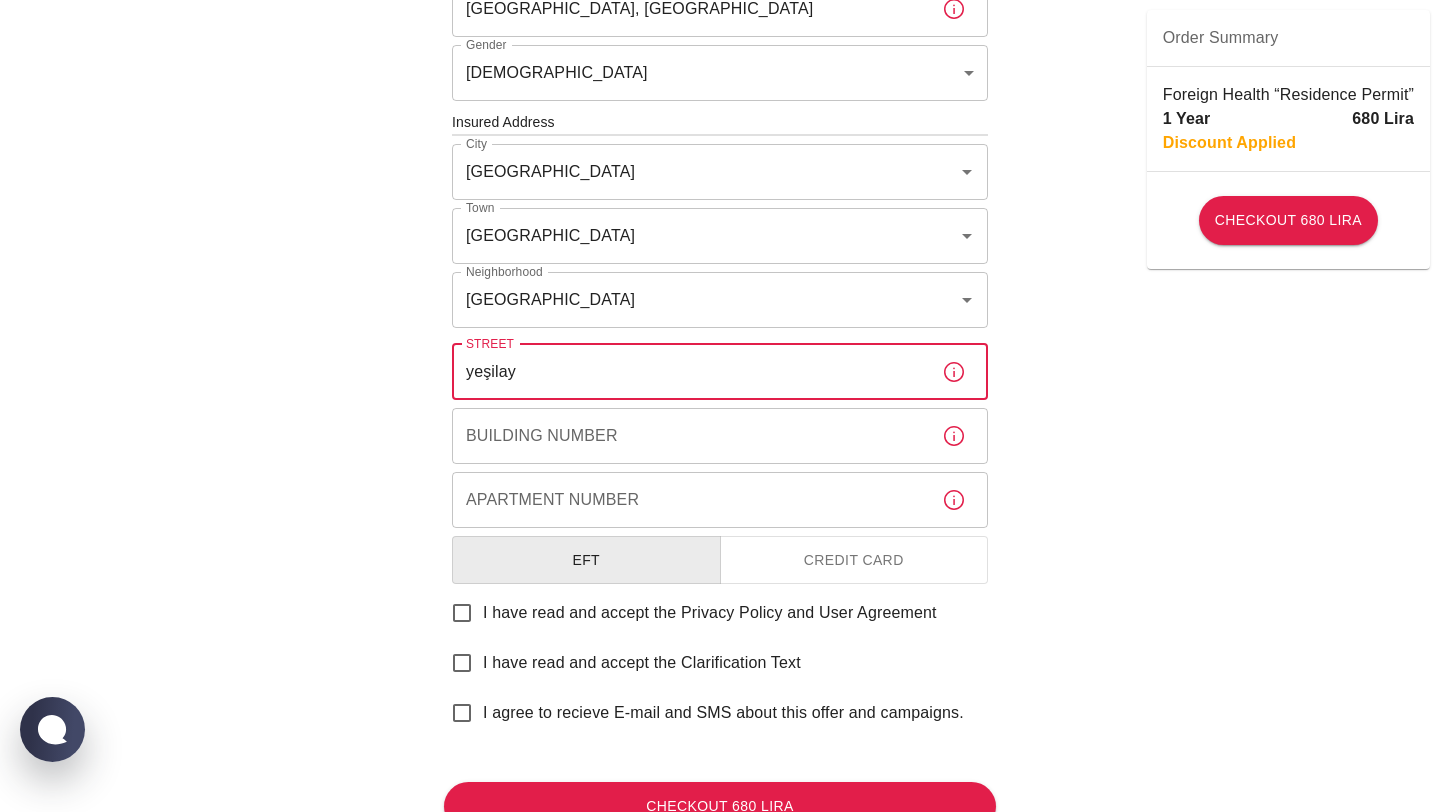 click on "yeşilay" at bounding box center [689, 372] 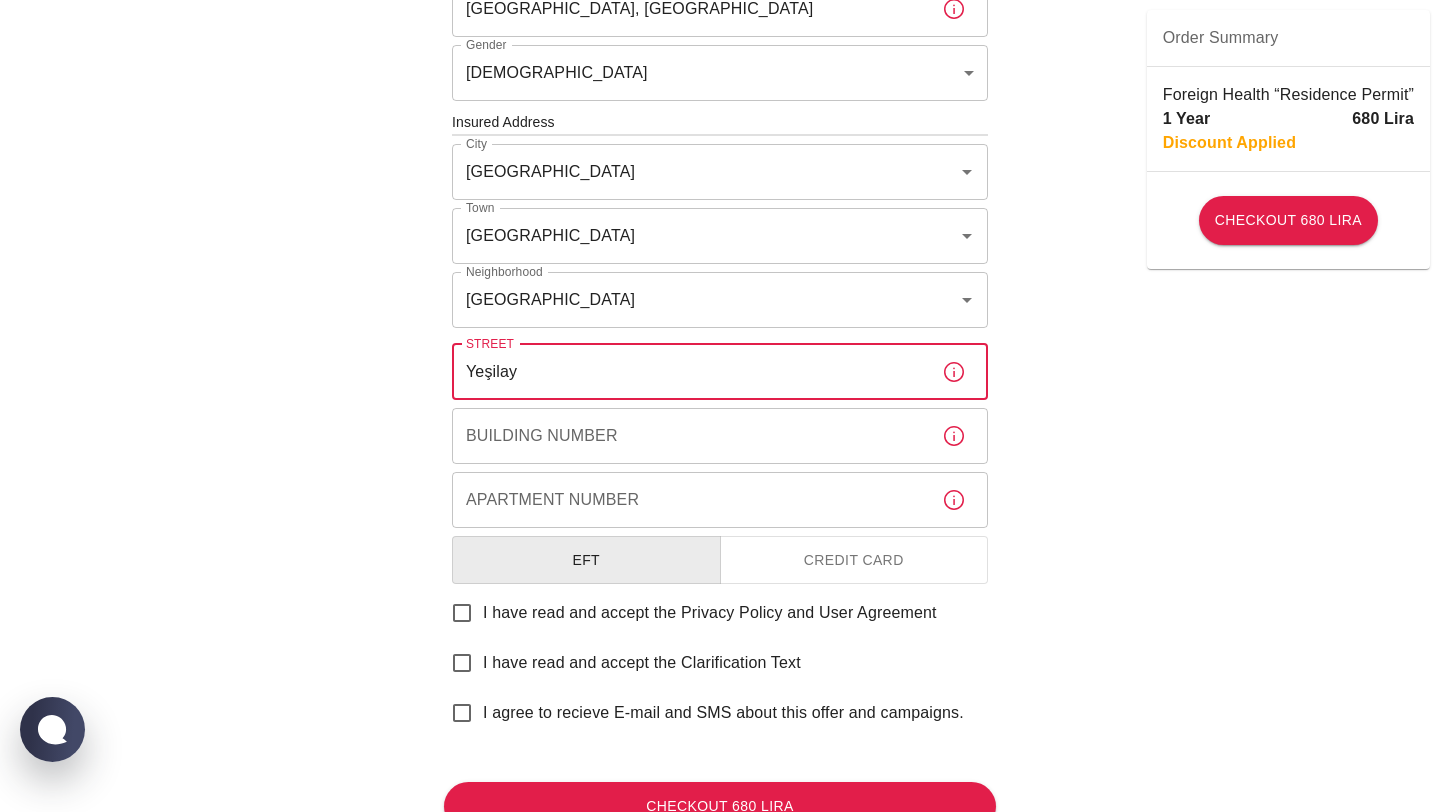 type on "Yeşilay" 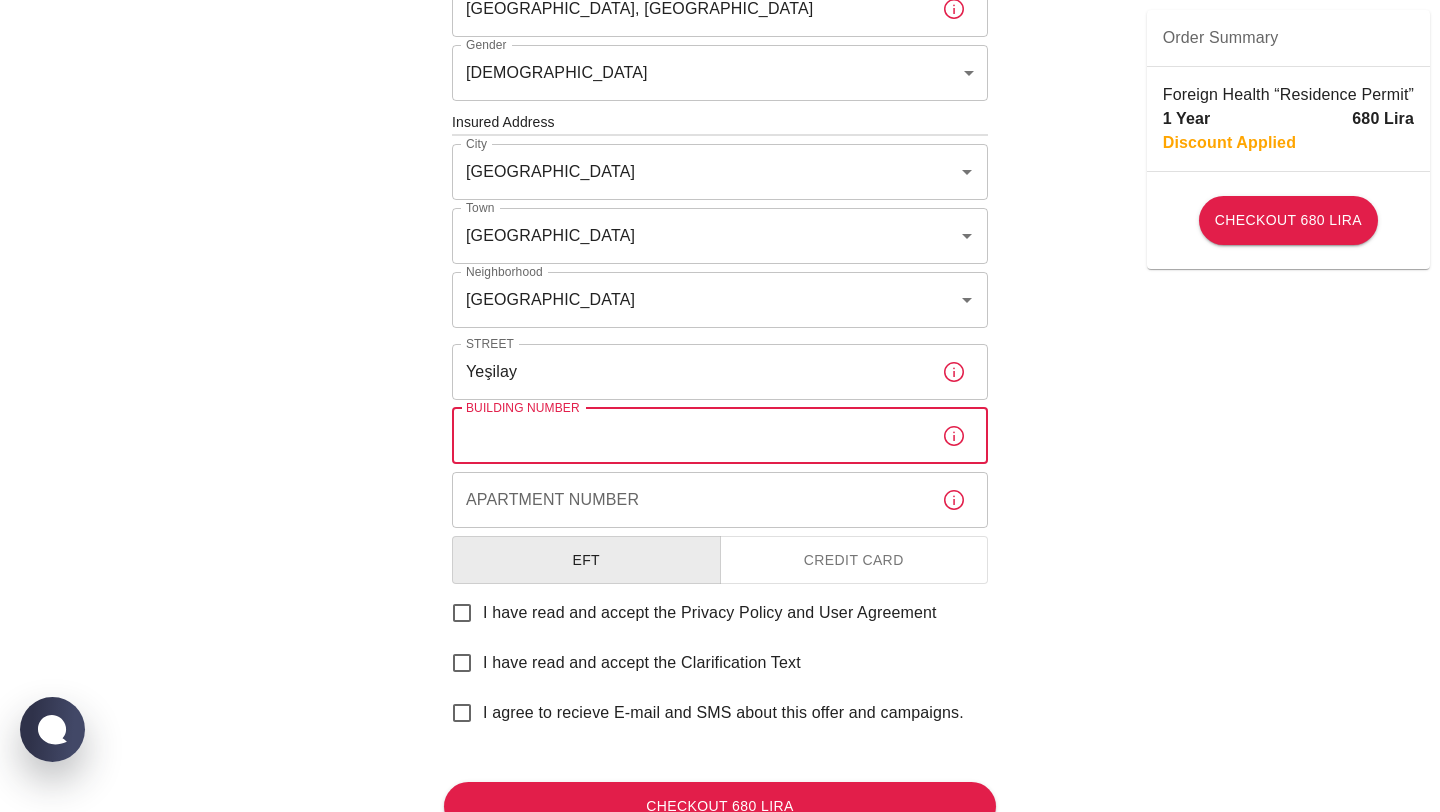 click on "Building Number" at bounding box center [689, 436] 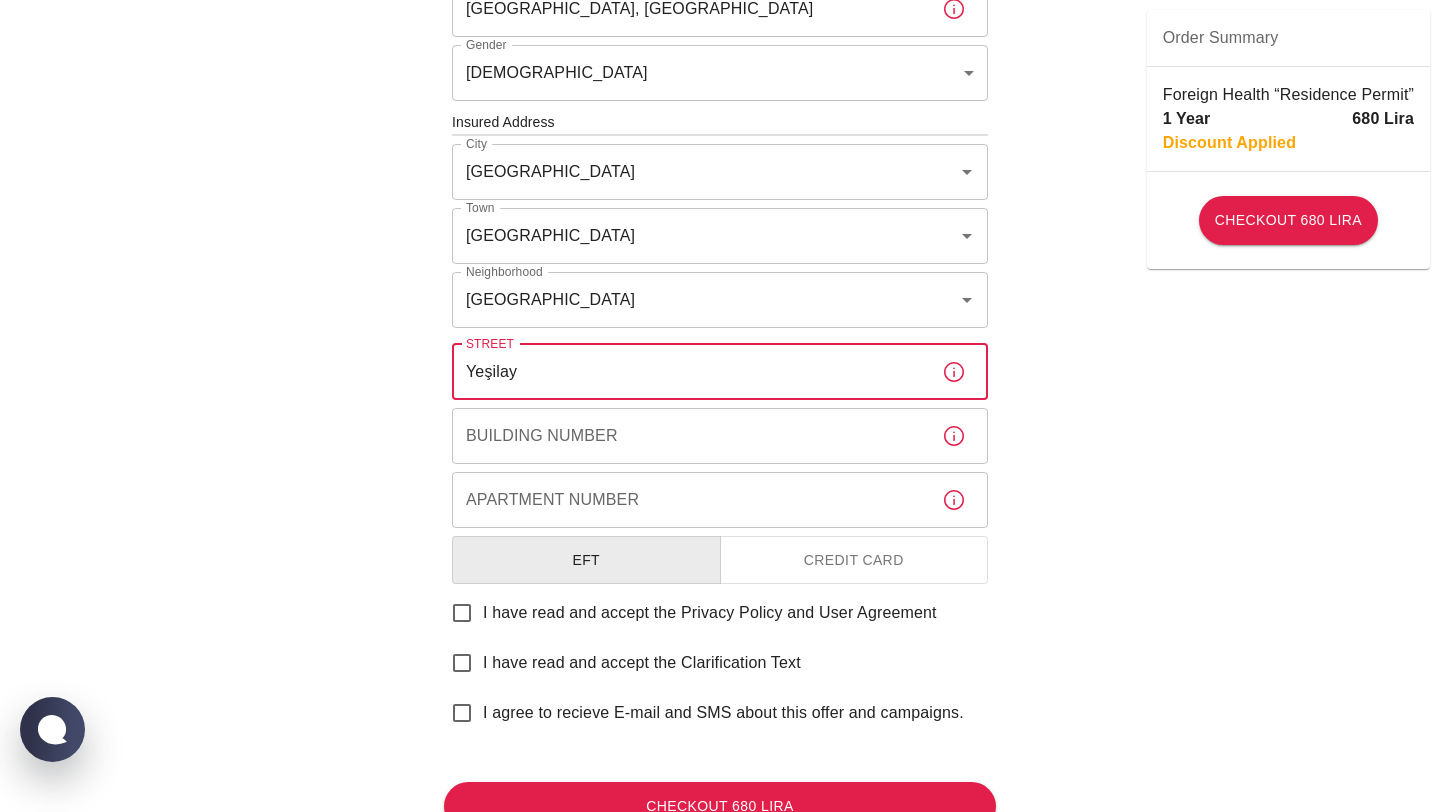 click on "Yeşilay" at bounding box center [689, 372] 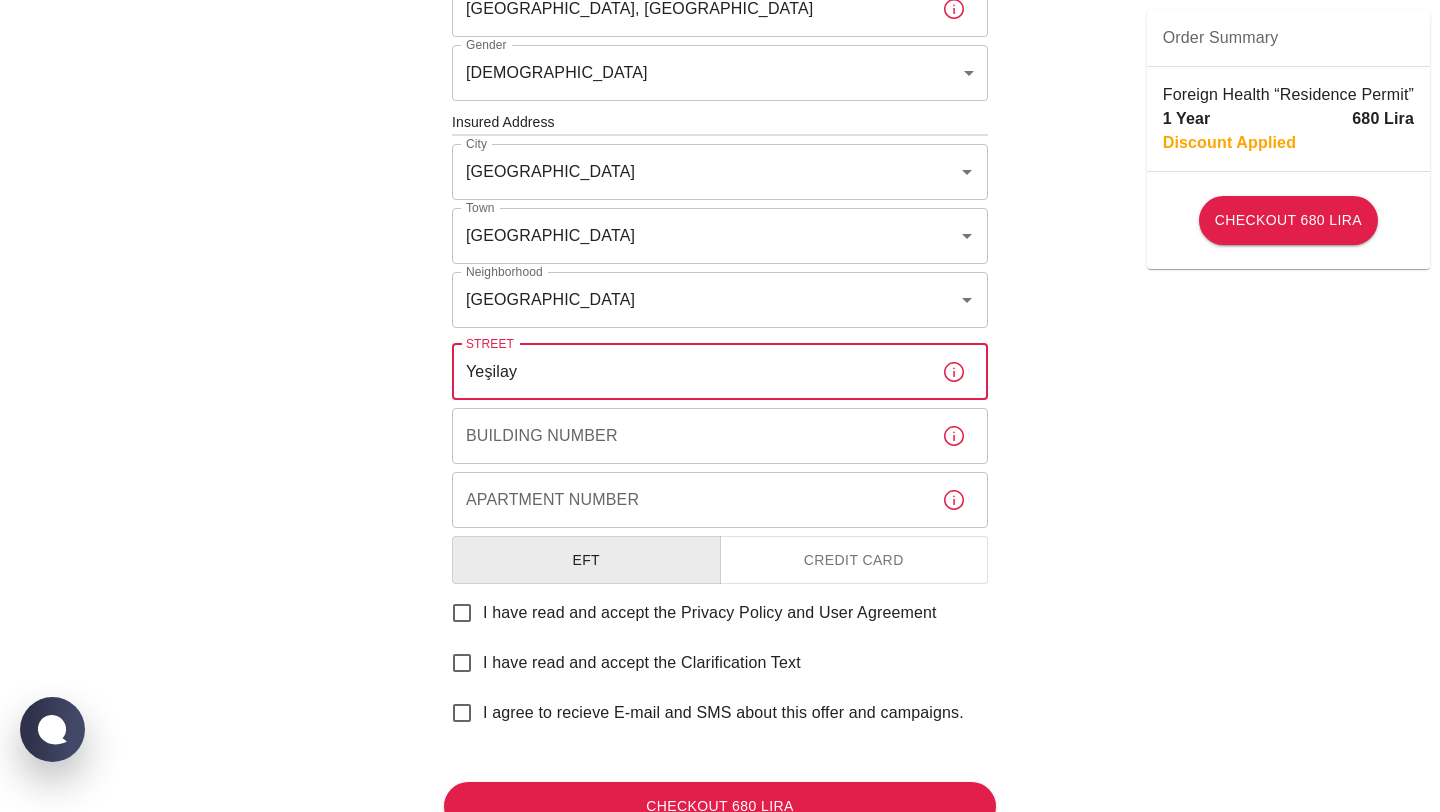 click on "Building Number Building Number" at bounding box center [720, 436] 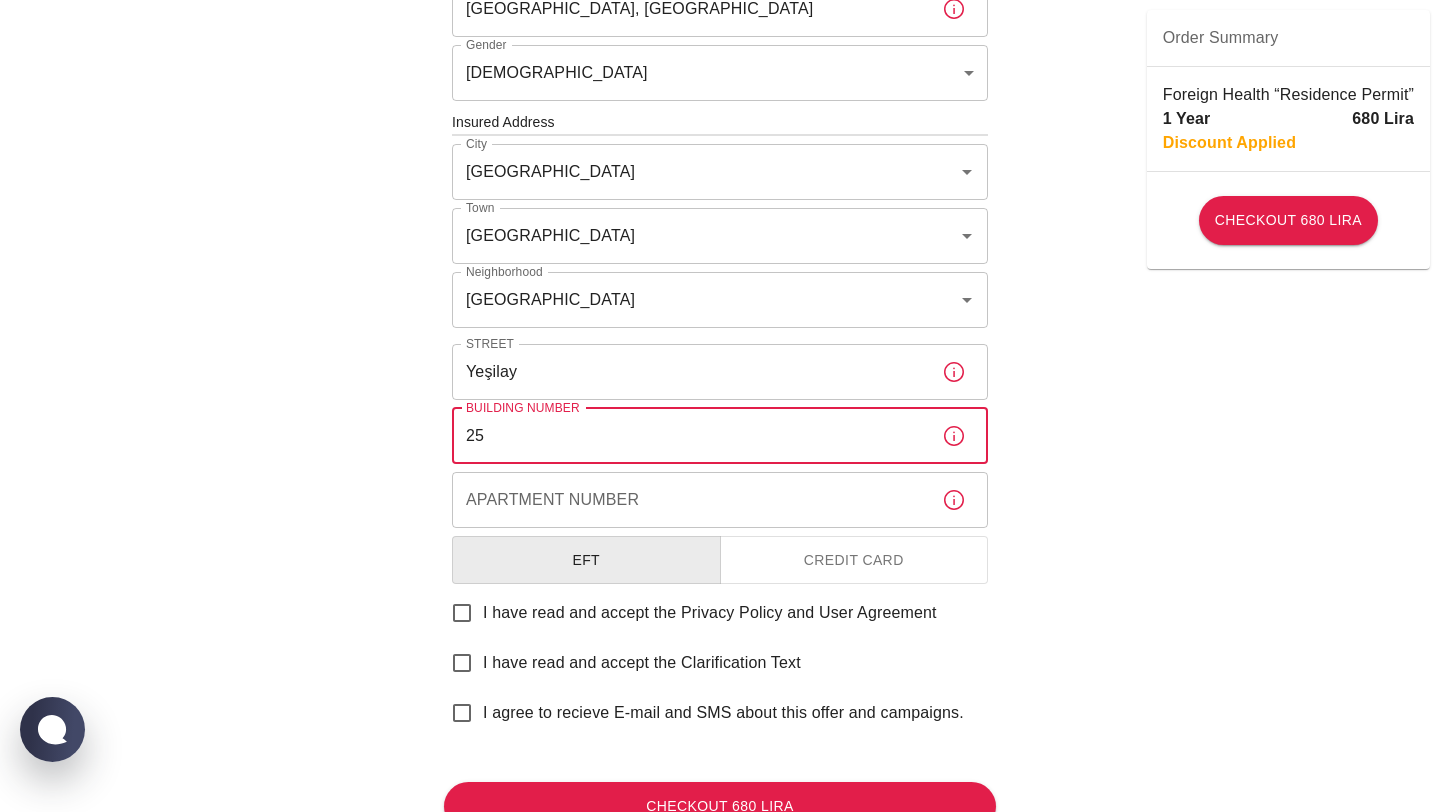 type on "25" 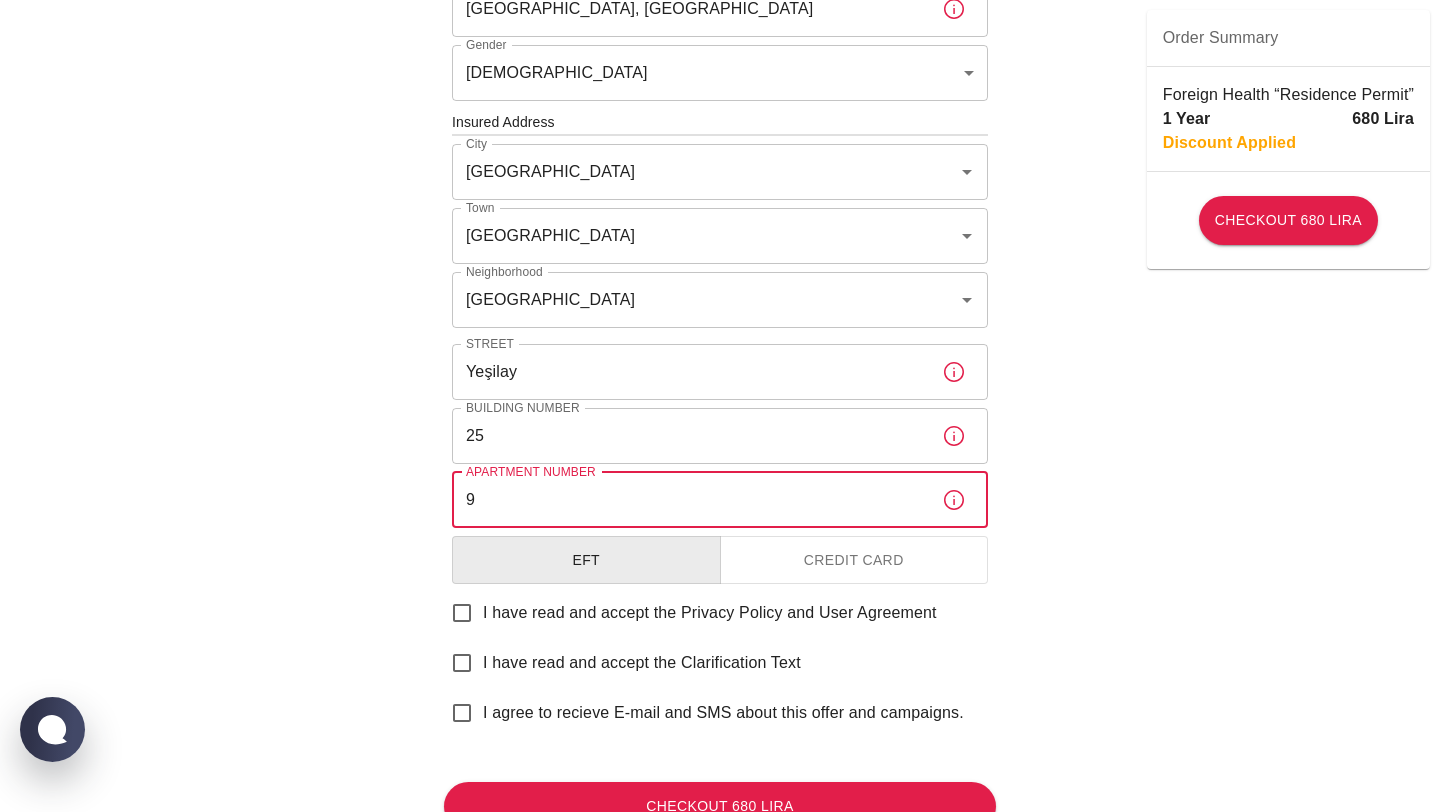 type on "9" 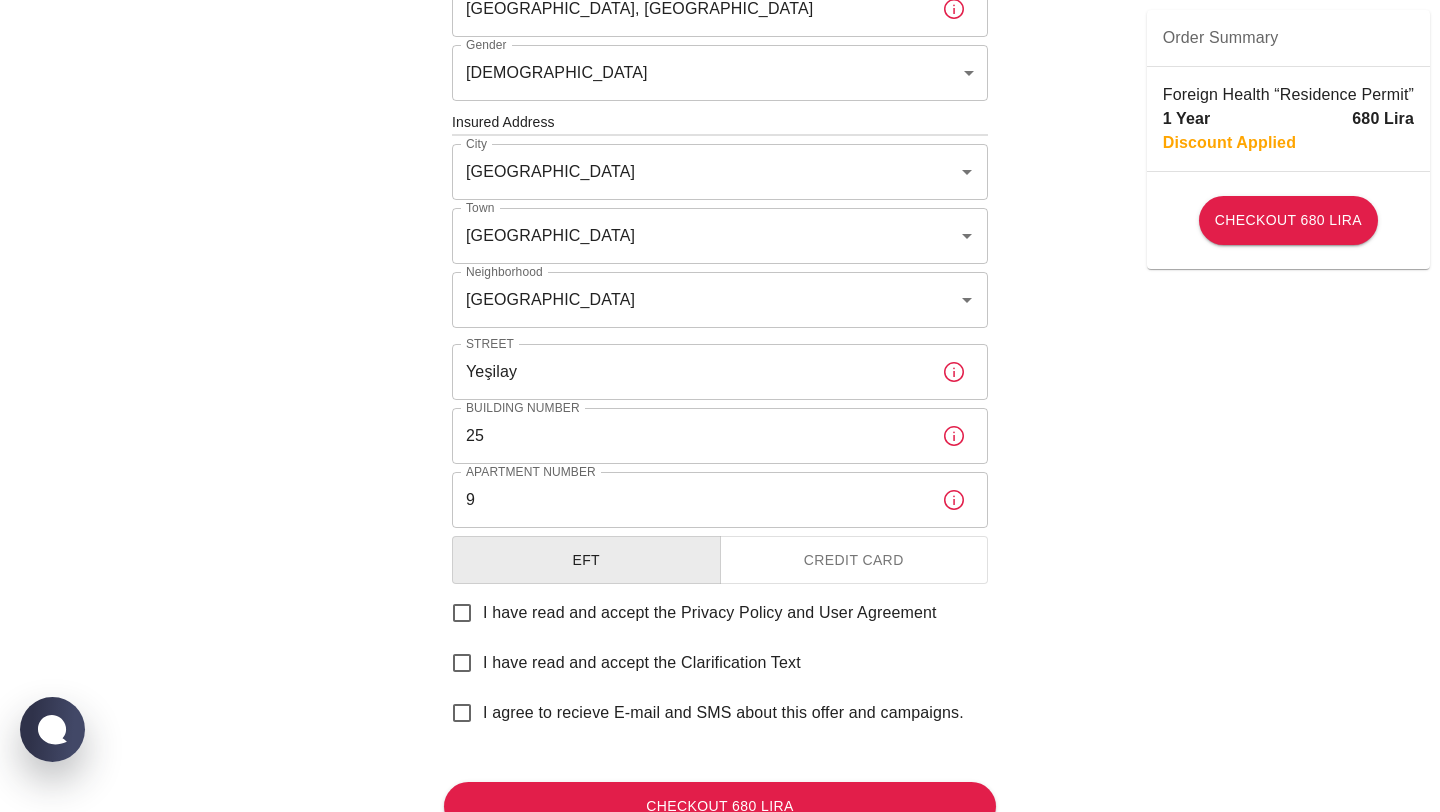 scroll, scrollTop: 738, scrollLeft: 0, axis: vertical 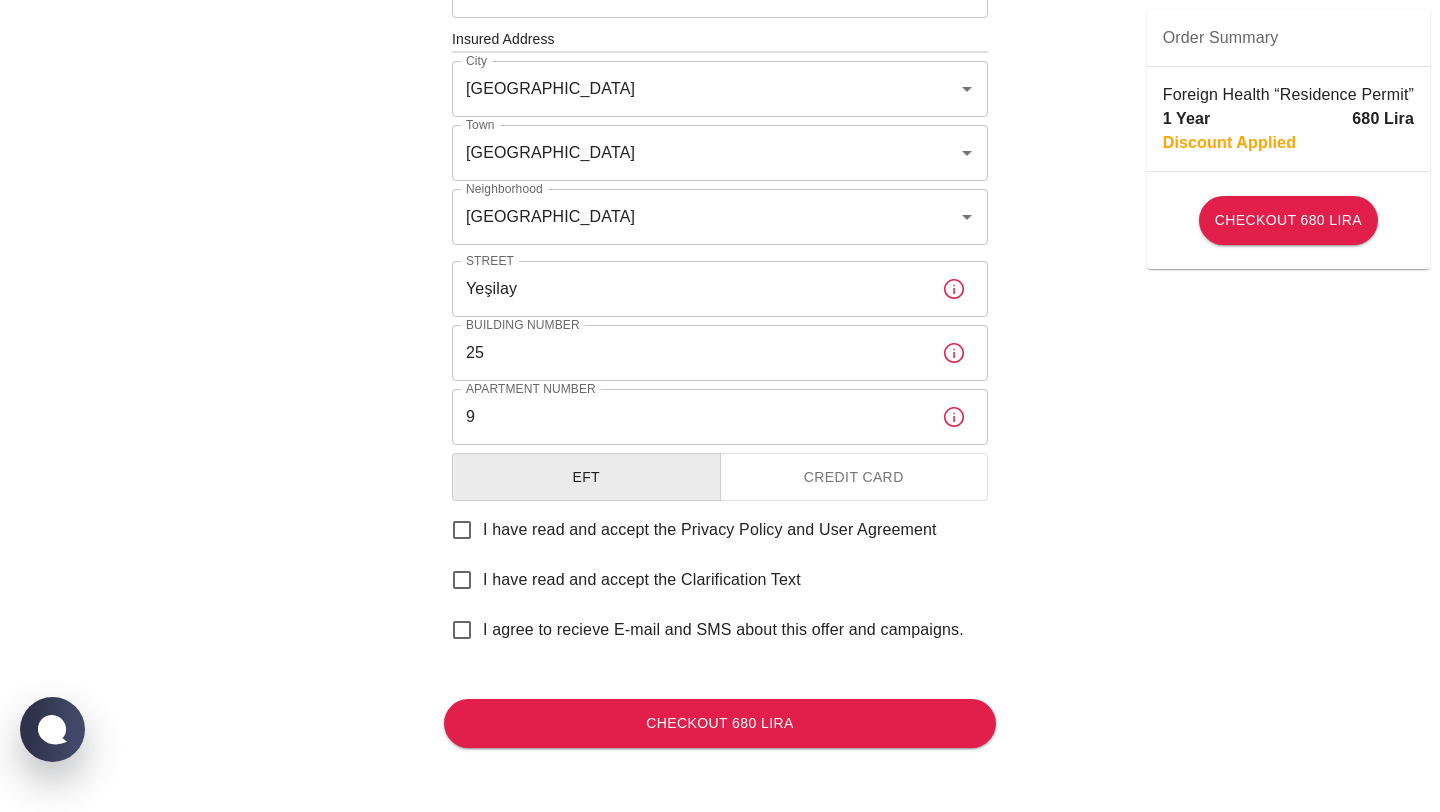 click on "Credit Card" at bounding box center [854, 477] 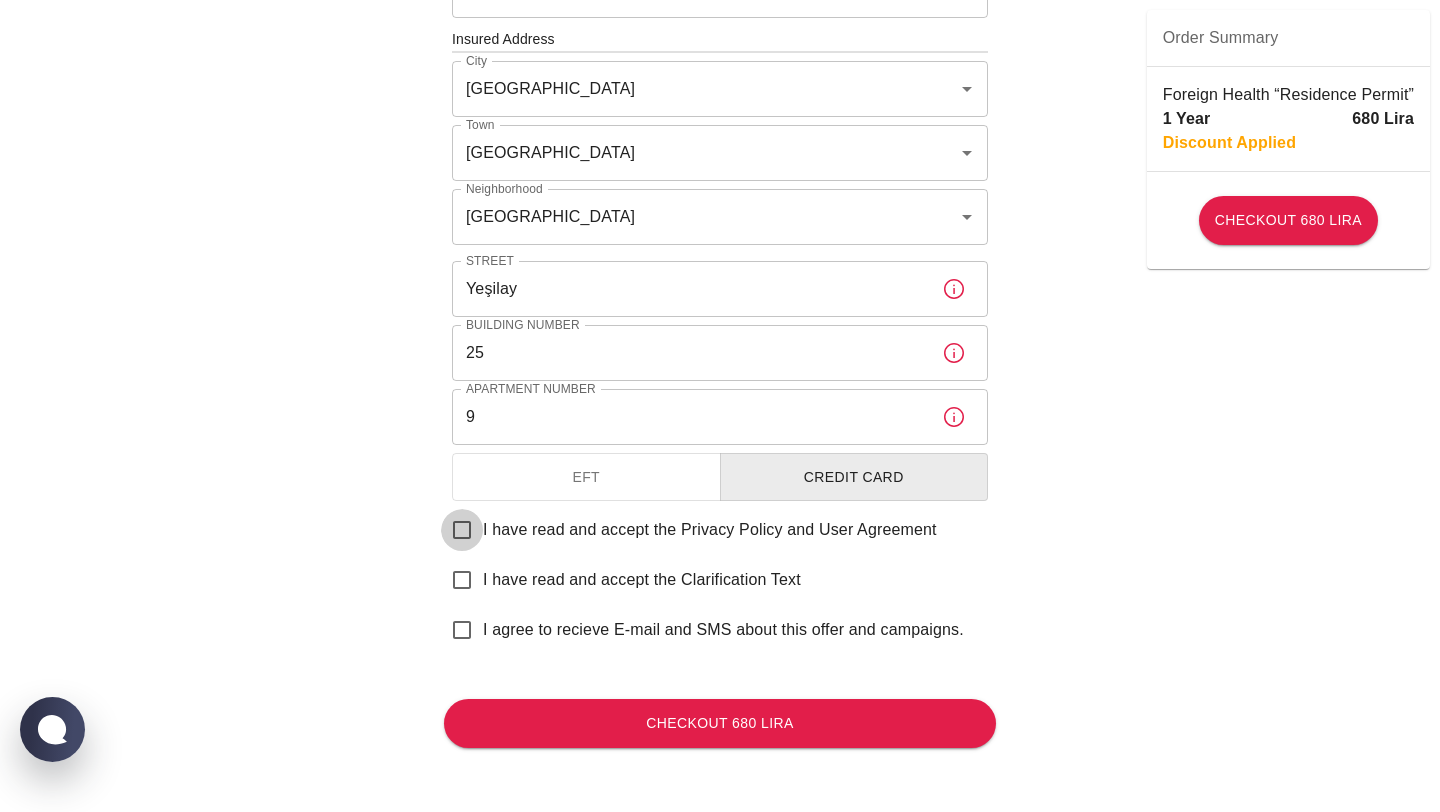 click on "I have read and accept the  Privacy Policy and User Agreement" at bounding box center (462, 530) 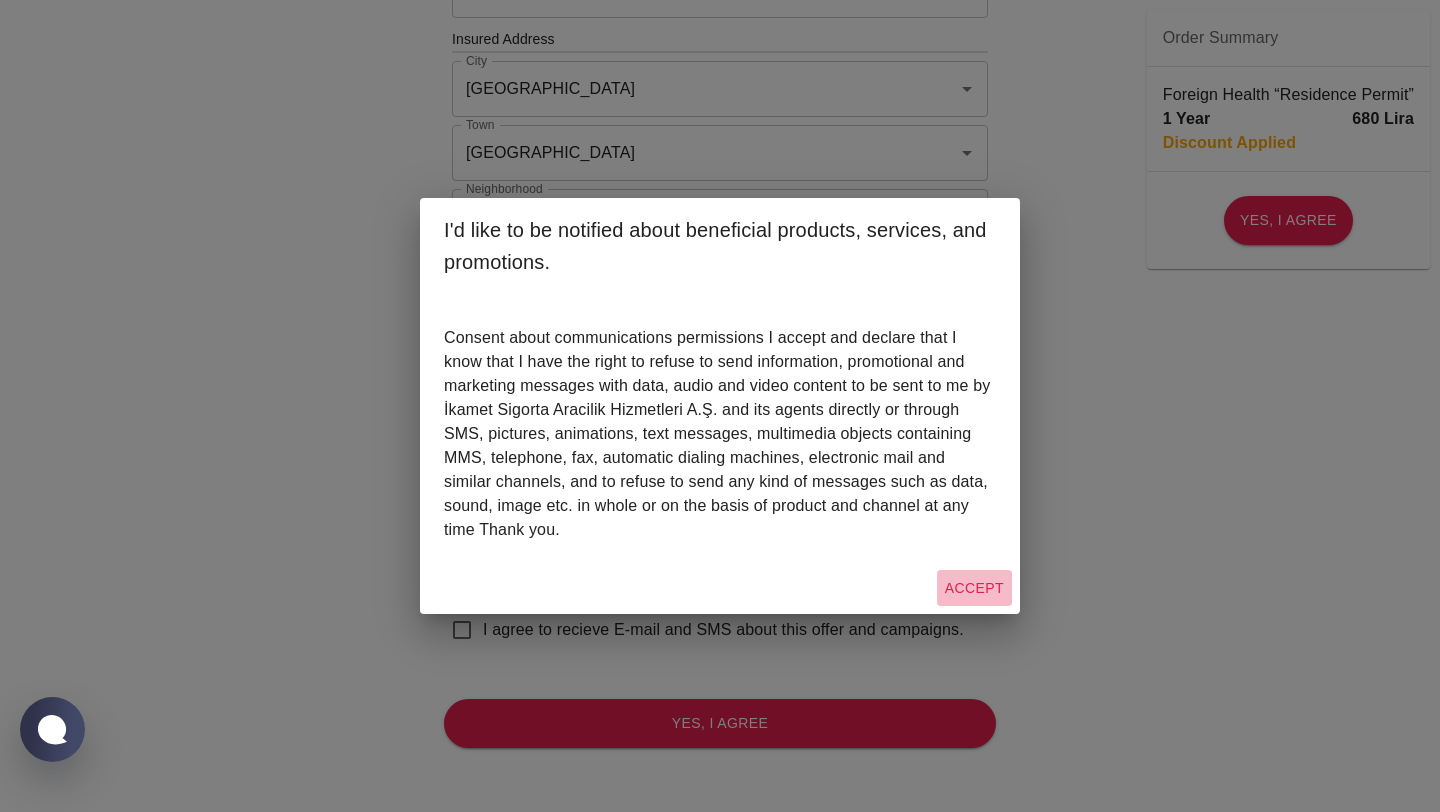 click on "Accept" at bounding box center (974, 588) 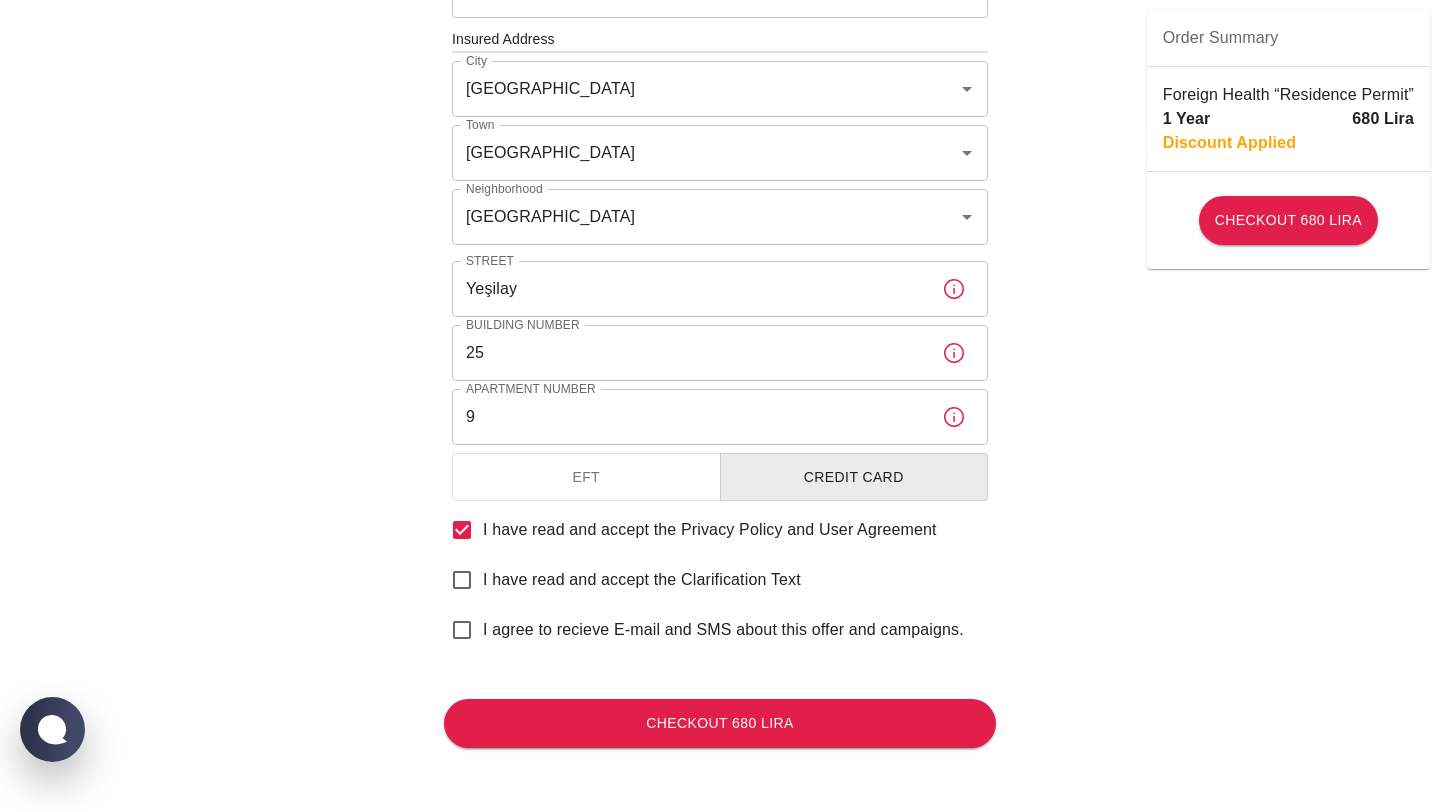 click on "I have read and accept the  Clarification Text" at bounding box center (462, 580) 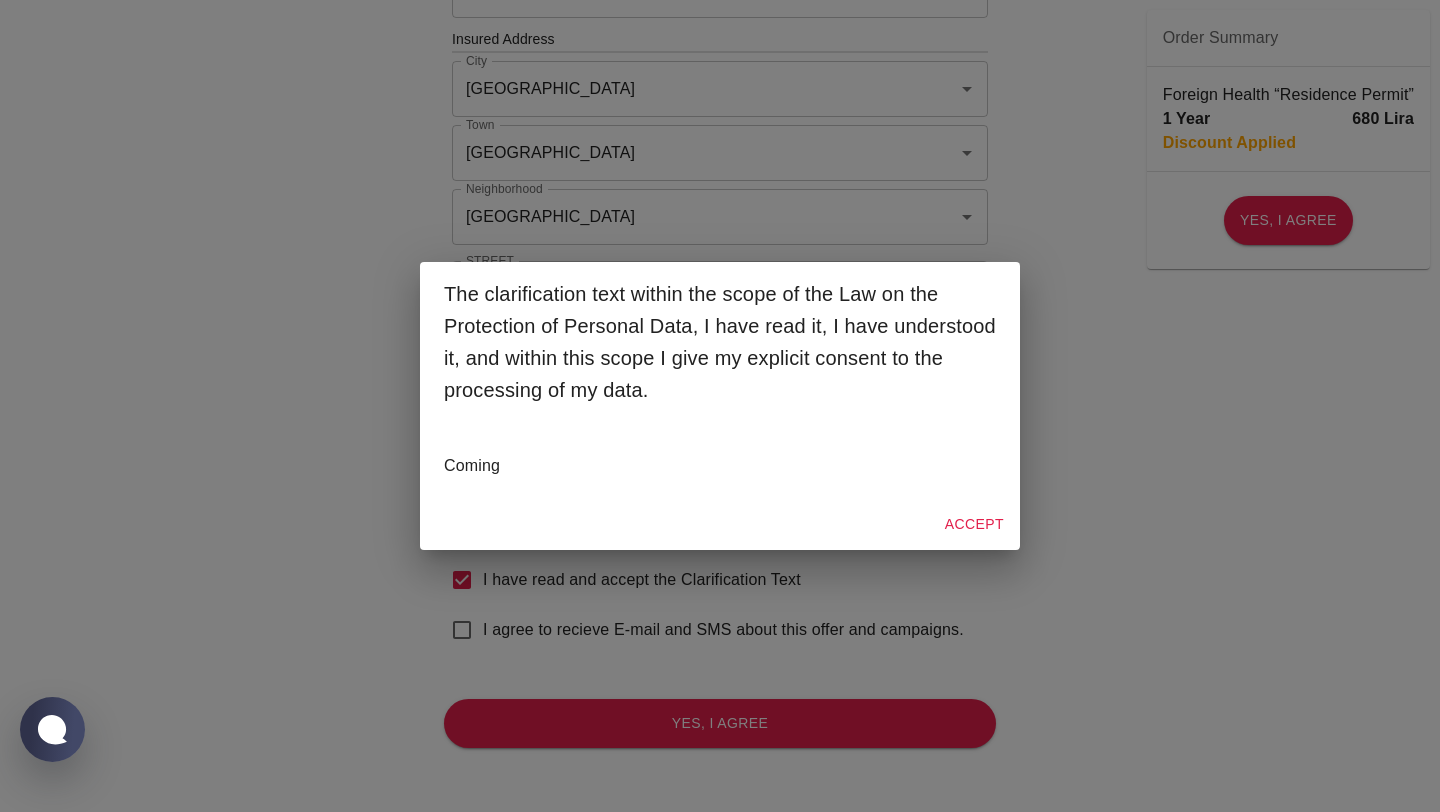click on "Accept" at bounding box center (974, 524) 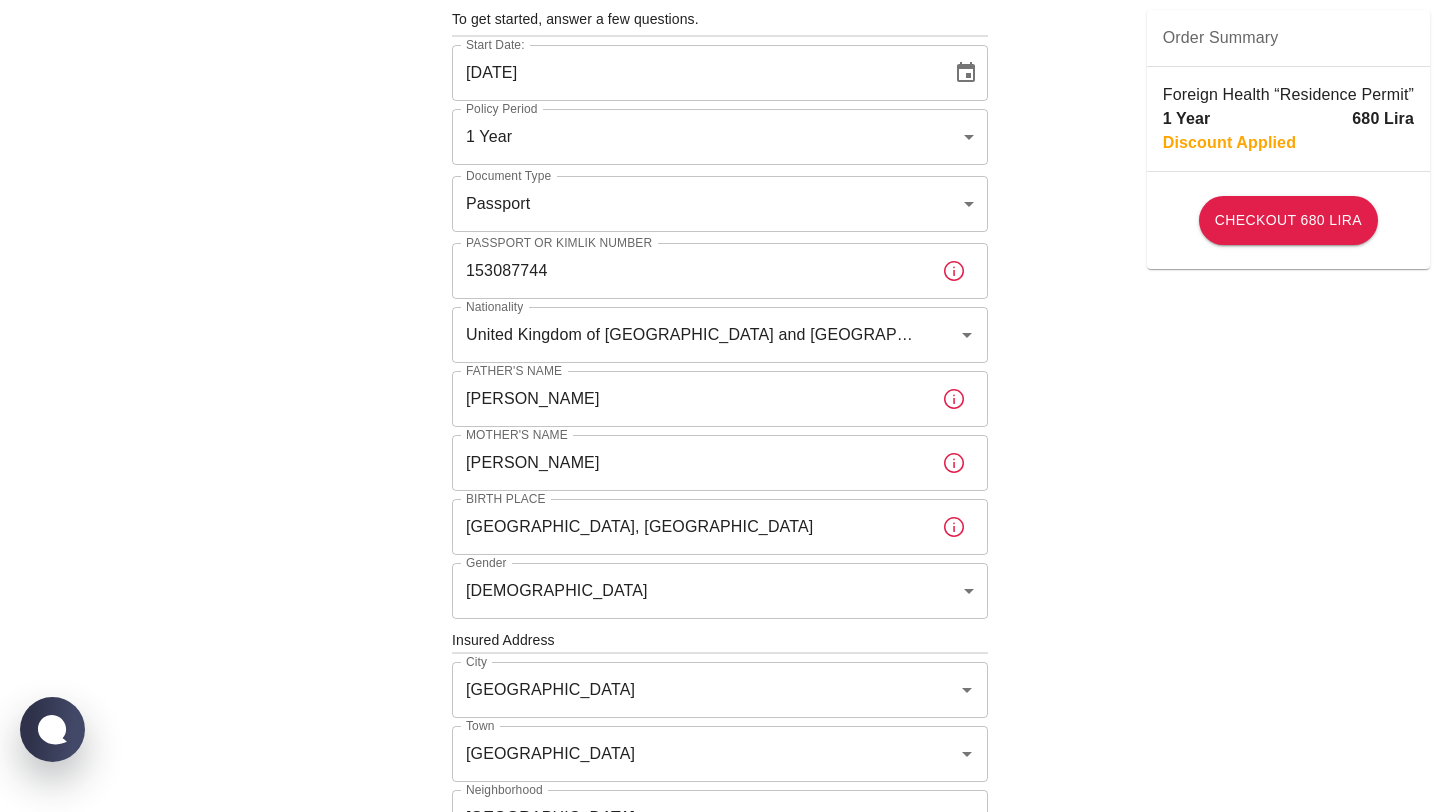 scroll, scrollTop: 43, scrollLeft: 0, axis: vertical 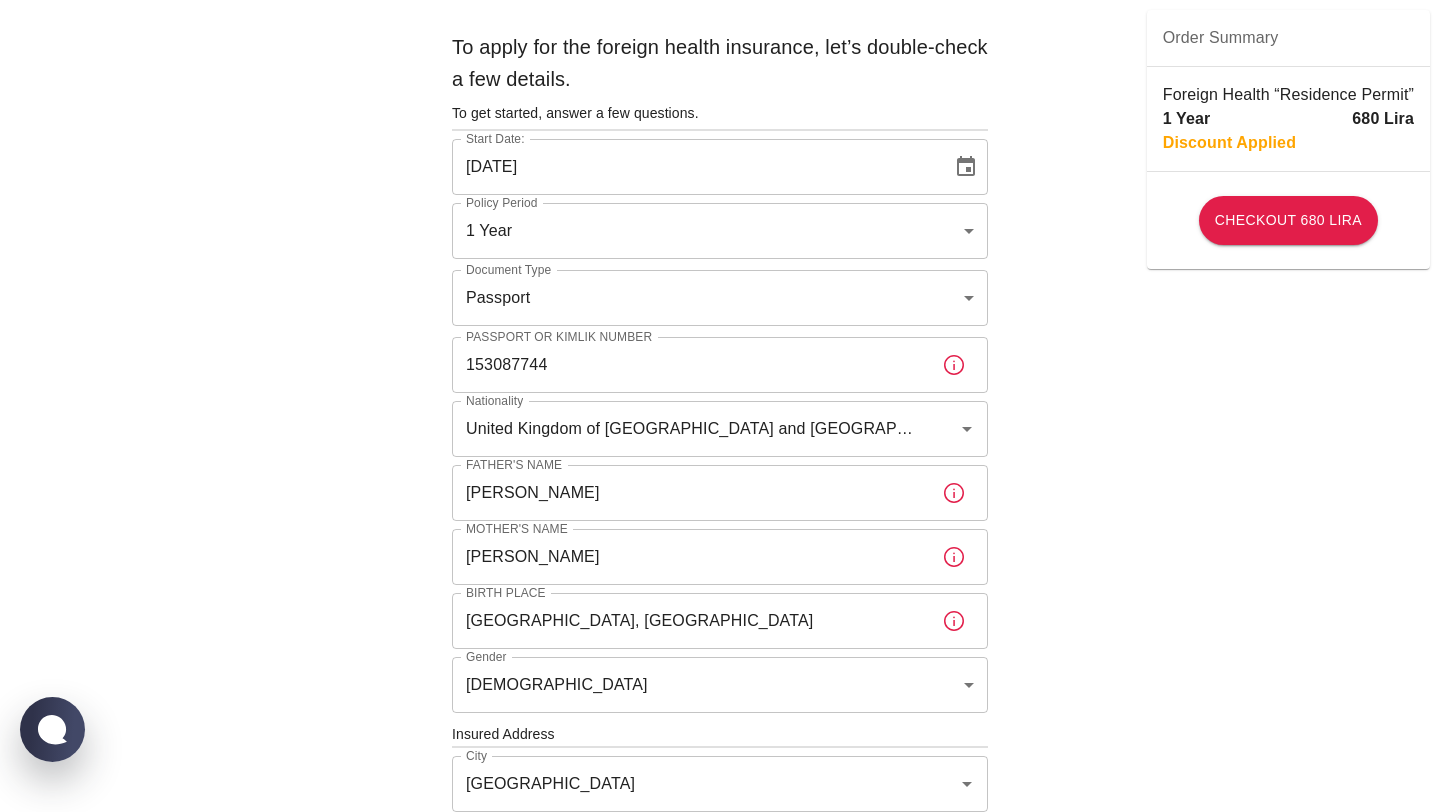 click on "To apply for the foreign health insurance, let’s double-check a few details. To get started, answer a few questions. Start Date: [DATE] Start Date: Policy Period 1 Year b7343ef8-d55e-4554-96a8-76e30347e985 Policy Period Document Type Passport passport Document Type Passport or Kimlik Number [PASSPORT] Passport or Kimlik Number Nationality [DEMOGRAPHIC_DATA][GEOGRAPHIC_DATA] and [GEOGRAPHIC_DATA][DEMOGRAPHIC_DATA] (the) Nationality Father's Name [PERSON_NAME] Father's Name Mother's Name [PERSON_NAME] Mother's Name Birth Place [GEOGRAPHIC_DATA], [GEOGRAPHIC_DATA] Birth Place Gender [DEMOGRAPHIC_DATA] [DEMOGRAPHIC_DATA] Gender Insured Address City [GEOGRAPHIC_DATA] [GEOGRAPHIC_DATA] Neighborhood [GEOGRAPHIC_DATA] [GEOGRAPHIC_DATA] Number 25 Building Number Apartment Number 9 Apartment Number EFT Credit Card I have read and accept the  Privacy Policy and User Agreement I have read and accept the  Clarification Text I agree to recieve E-mail and SMS about this offer and campaigns. Order Summary Foreign Health “Residence Permit” 1 Year 680 Lira Discount Applied" at bounding box center (720, 732) 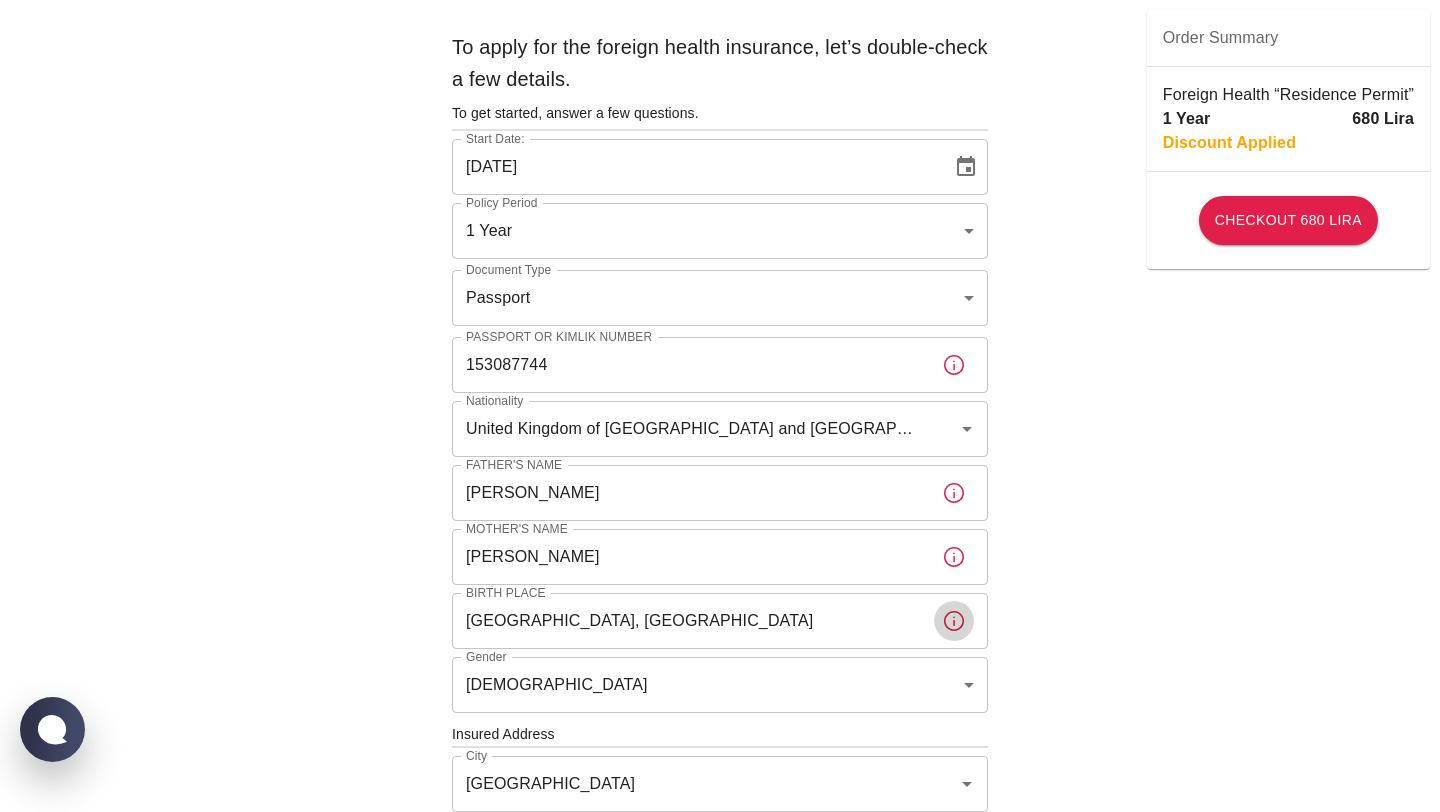 click 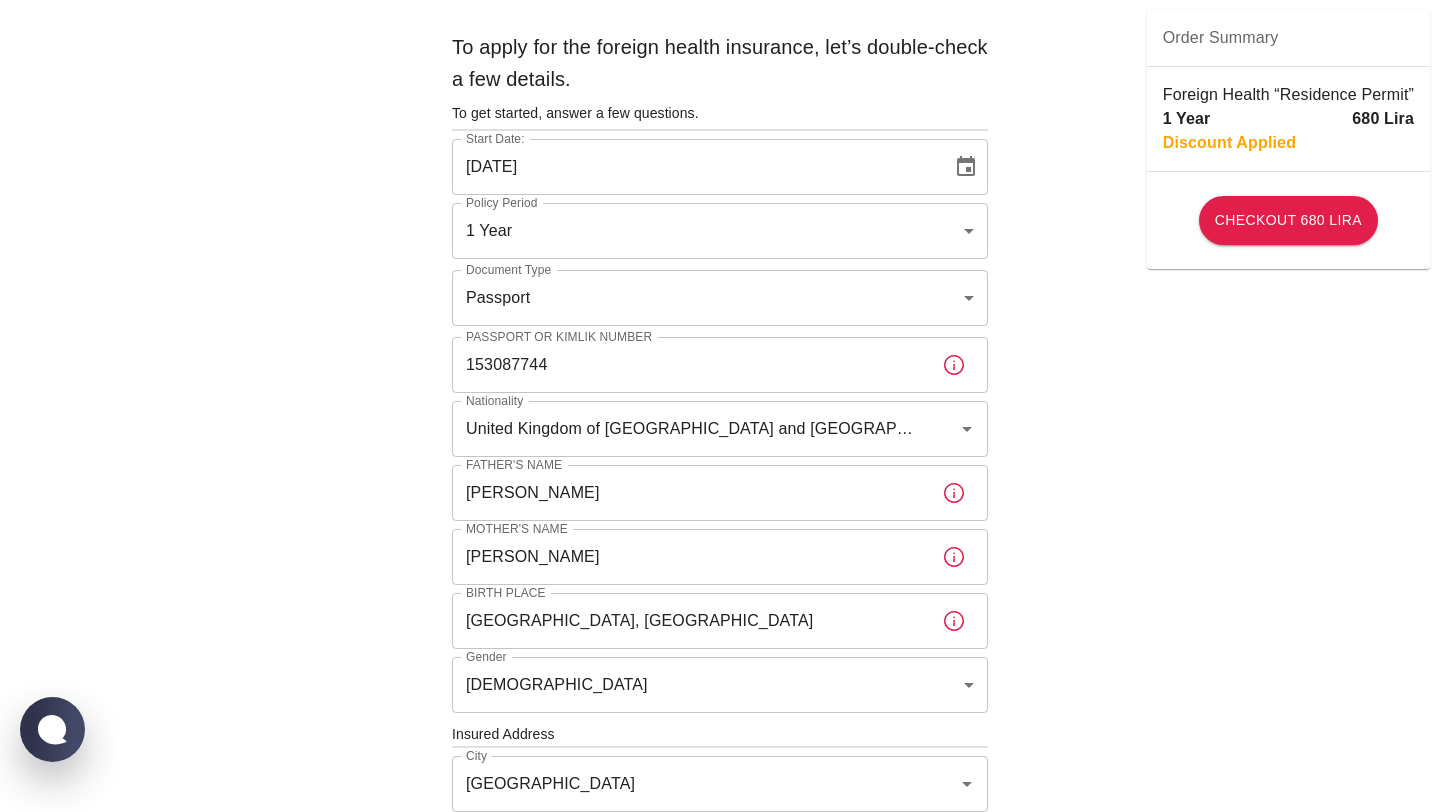 click 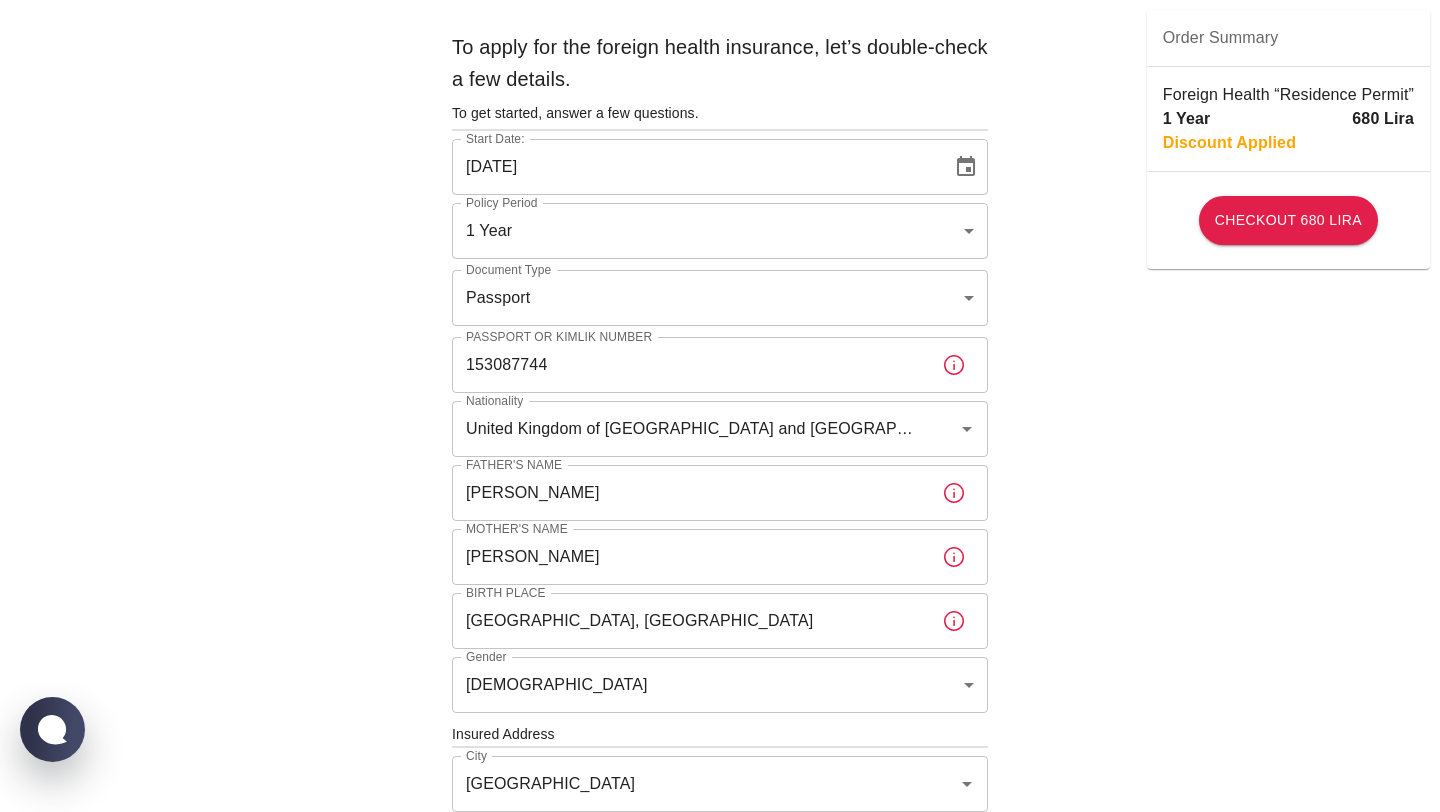 click on "To apply for the foreign health insurance, let’s double-check a few details. To get started, answer a few questions. Start Date: [DATE] Start Date: Policy Period 1 Year b7343ef8-d55e-4554-96a8-76e30347e985 Policy Period Document Type Passport passport Document Type Passport or Kimlik Number [PASSPORT] Passport or Kimlik Number Nationality [DEMOGRAPHIC_DATA][GEOGRAPHIC_DATA] and [GEOGRAPHIC_DATA][DEMOGRAPHIC_DATA] (the) Nationality Father's Name [PERSON_NAME] Father's Name Mother's Name [PERSON_NAME] Mother's Name Birth Place [GEOGRAPHIC_DATA], [GEOGRAPHIC_DATA] Birth Place Gender [DEMOGRAPHIC_DATA] [DEMOGRAPHIC_DATA] Gender Insured Address City [GEOGRAPHIC_DATA] [GEOGRAPHIC_DATA] Neighborhood [GEOGRAPHIC_DATA] [GEOGRAPHIC_DATA] Number 25 Building Number Apartment Number 9 Apartment Number EFT Credit Card I have read and accept the  Privacy Policy and User Agreement I have read and accept the  Clarification Text I agree to recieve E-mail and SMS about this offer and campaigns. Order Summary Foreign Health “Residence Permit” 1 Year 680 Lira Discount Applied" at bounding box center [720, 732] 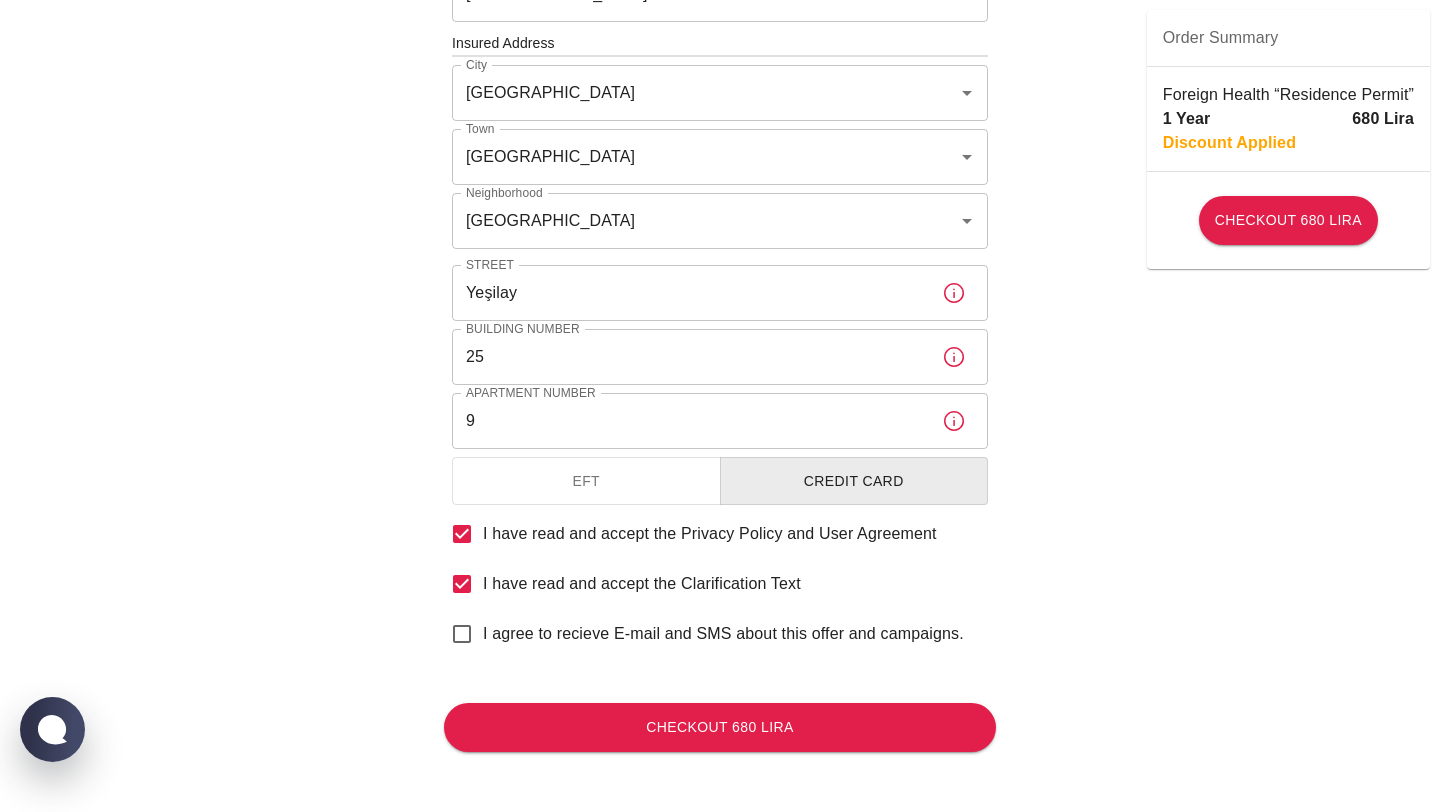 scroll, scrollTop: 738, scrollLeft: 0, axis: vertical 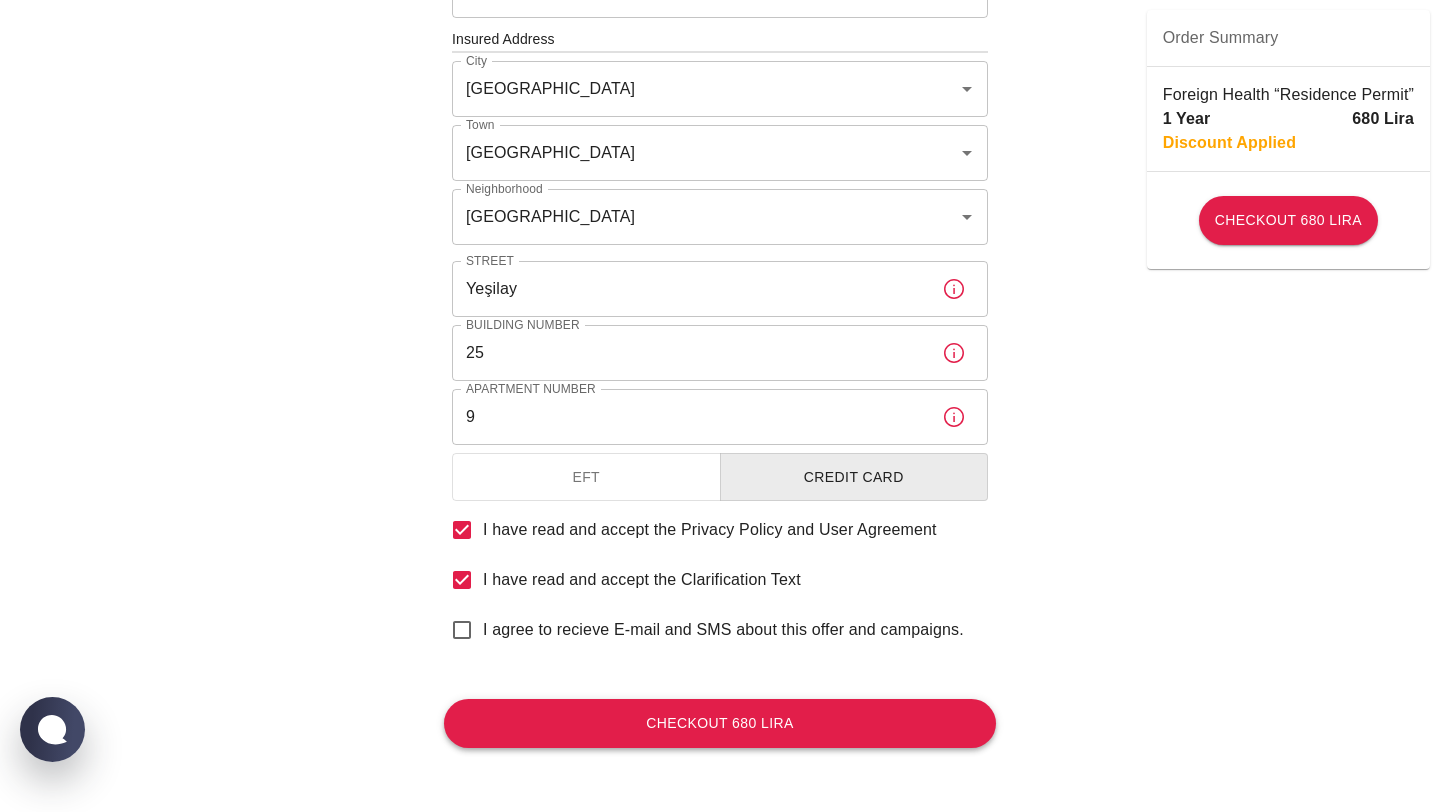 click on "Checkout 680 Lira" at bounding box center (720, 723) 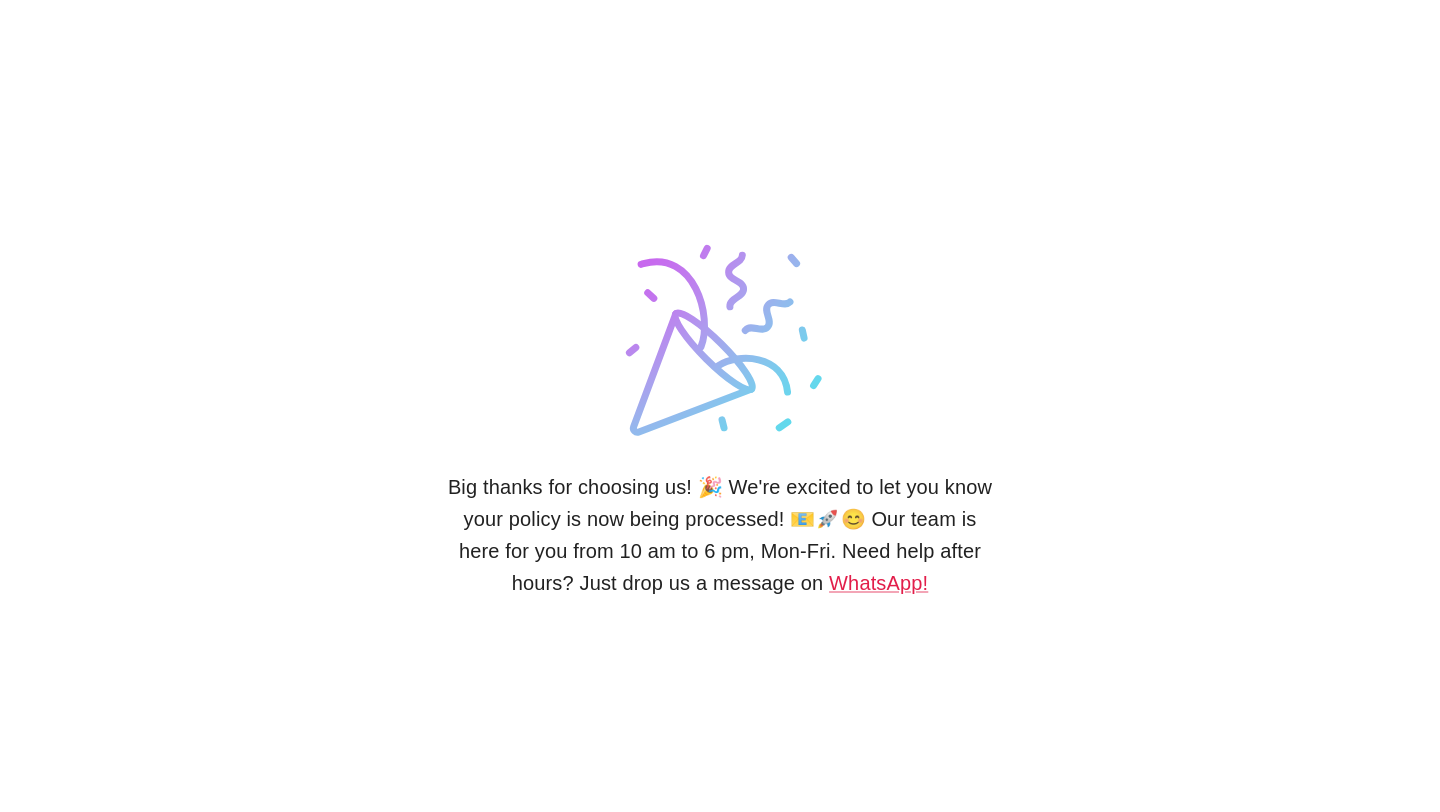 scroll, scrollTop: 0, scrollLeft: 0, axis: both 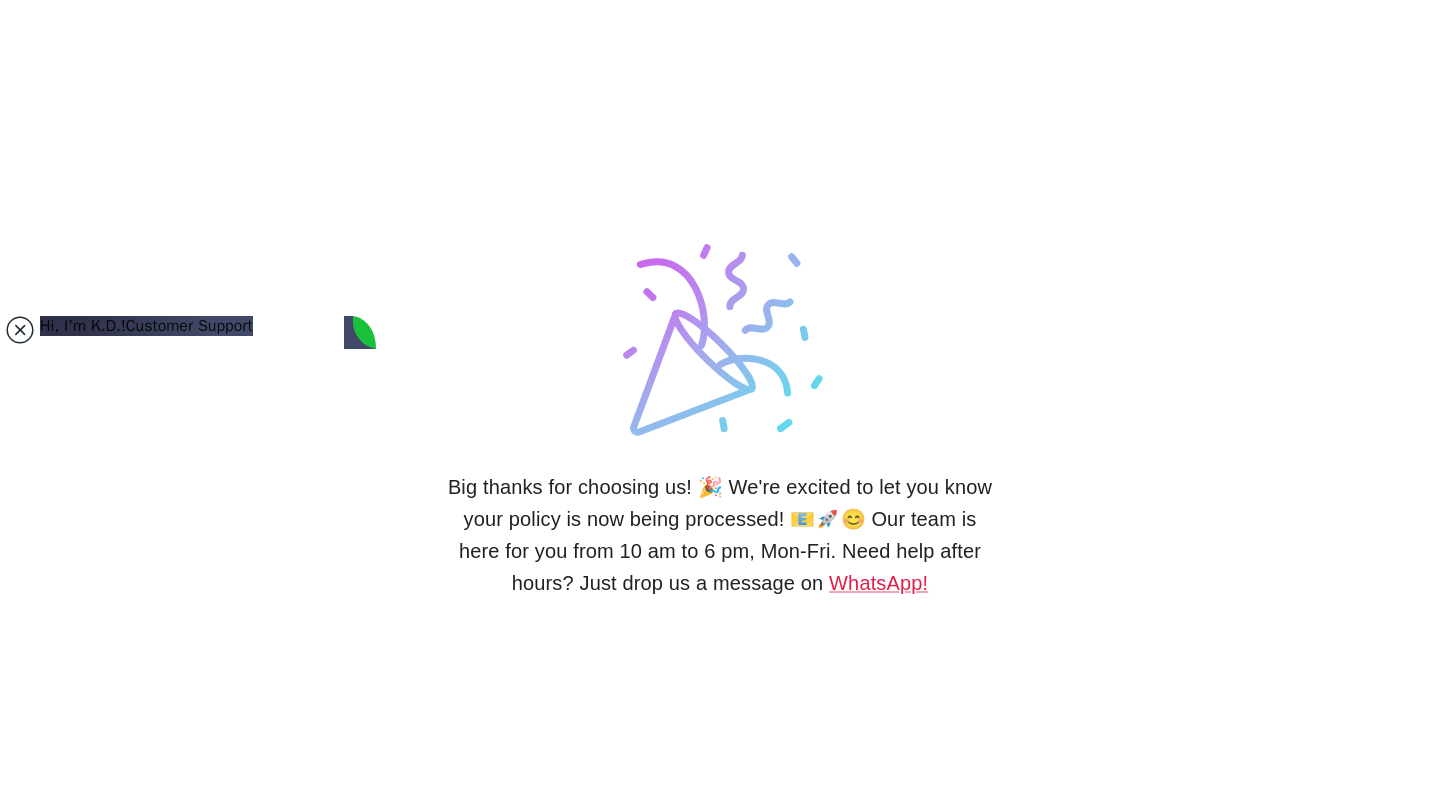 click at bounding box center [20, 330] 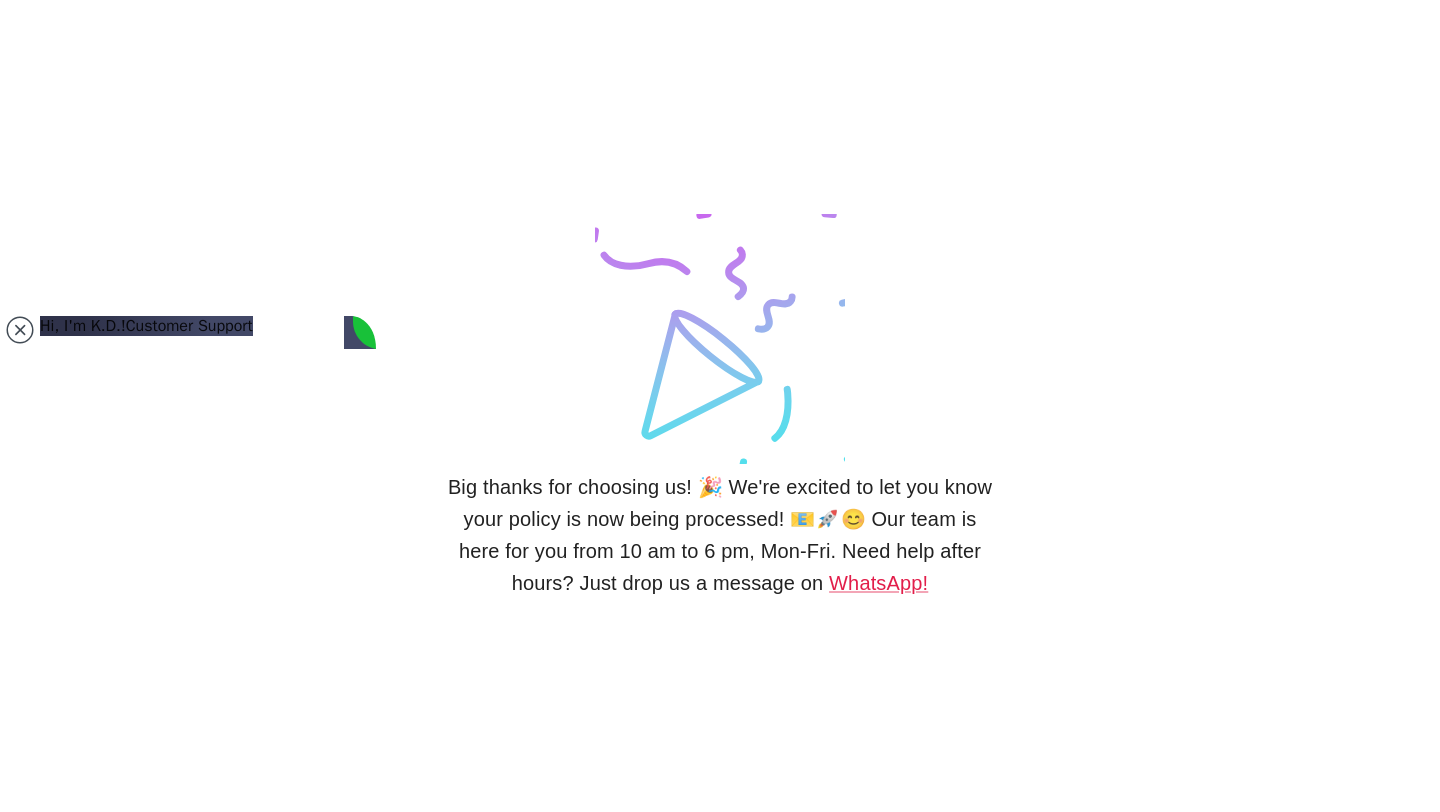scroll, scrollTop: 3, scrollLeft: 0, axis: vertical 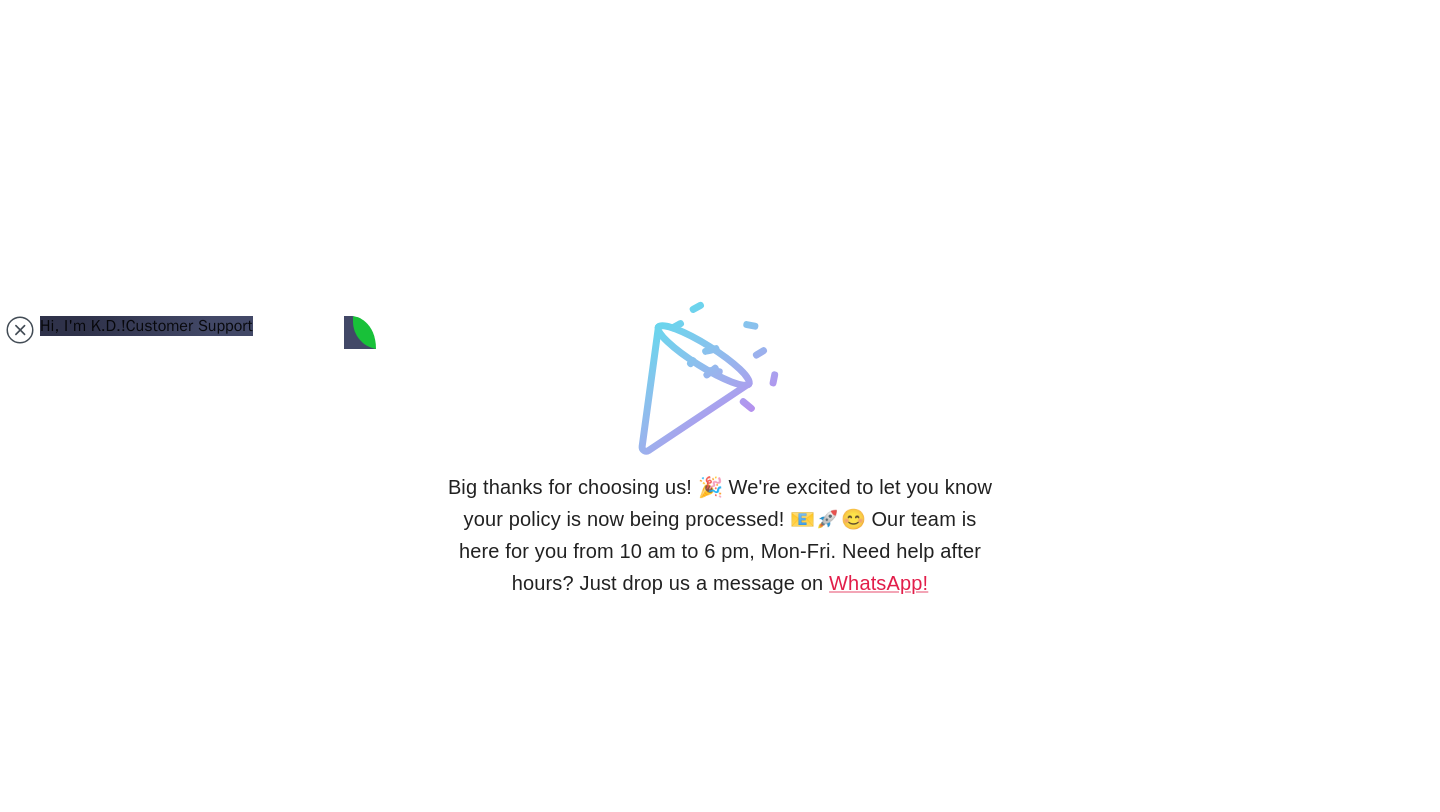 click at bounding box center [117, 1327] 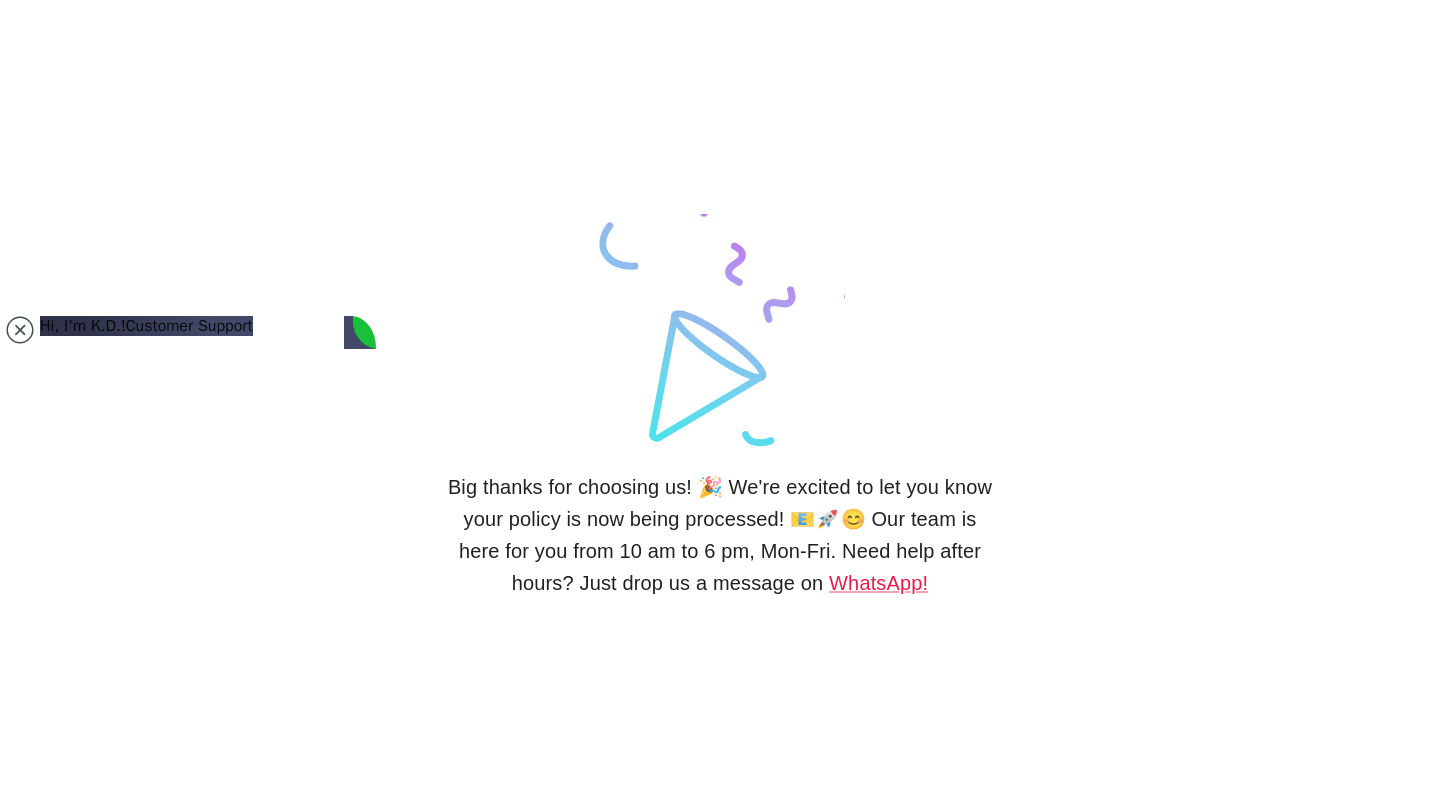 scroll, scrollTop: 0, scrollLeft: 0, axis: both 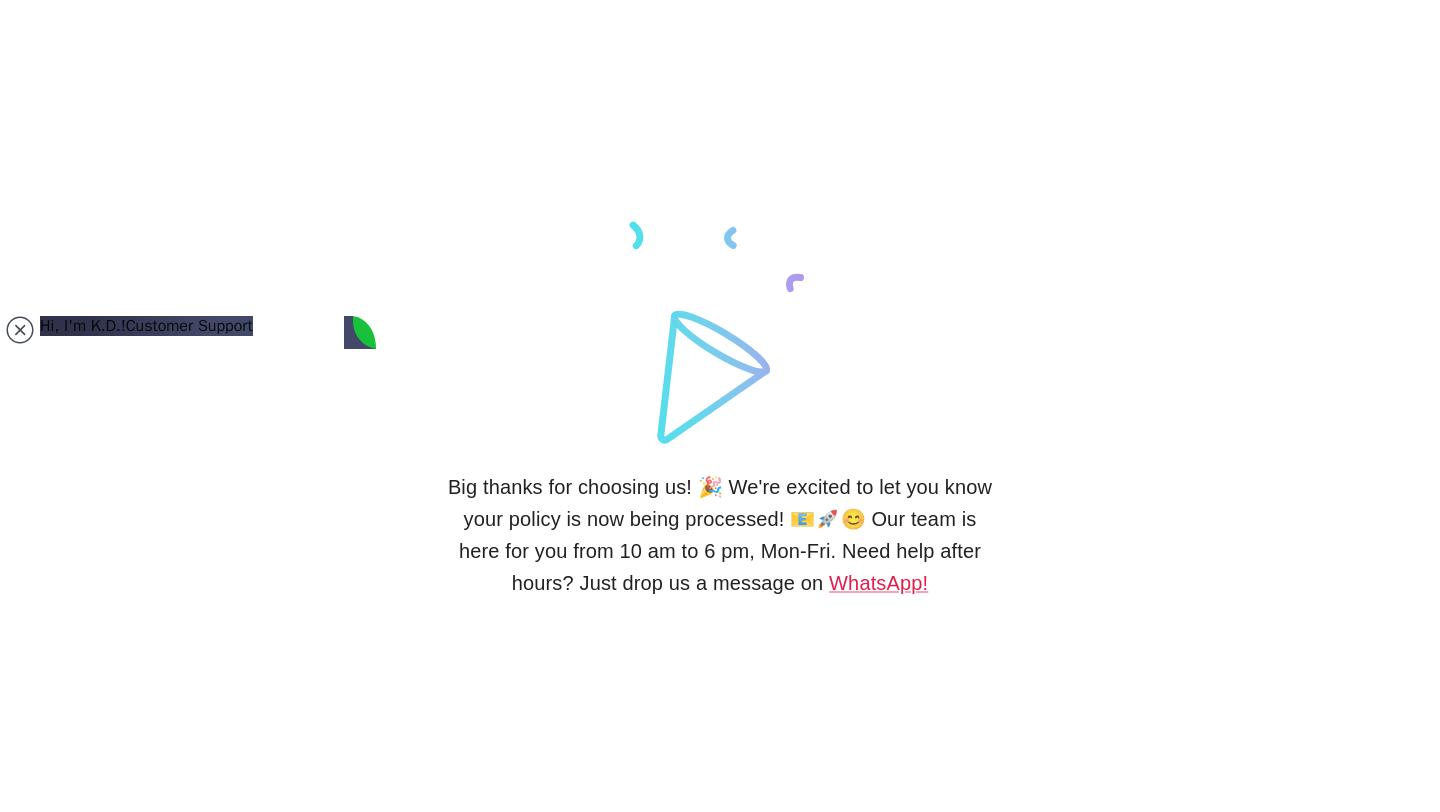 type on "Hi, it's a first time, not a renewal. I had residency previously but it lapsed in February so I am applying fresh" 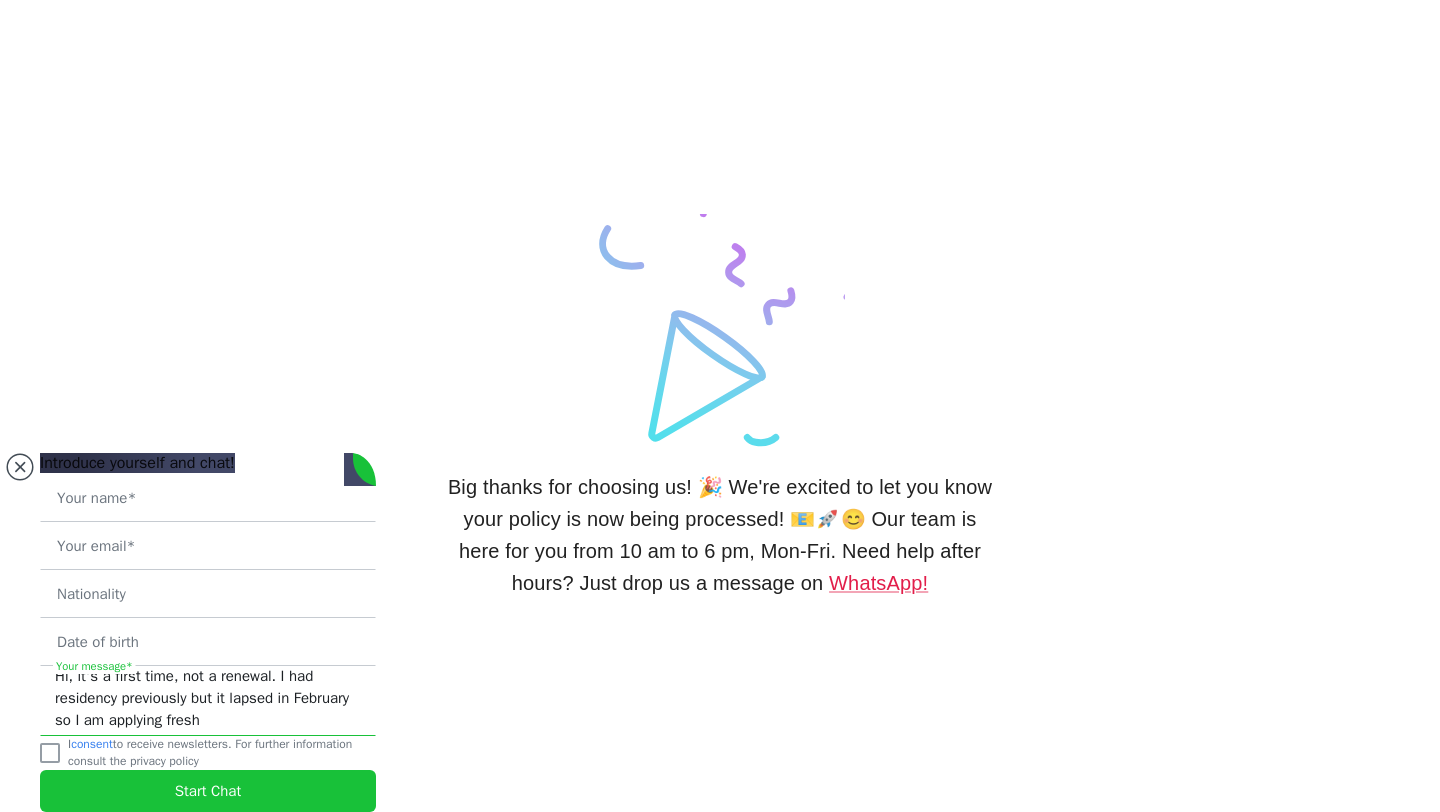 scroll, scrollTop: 0, scrollLeft: 0, axis: both 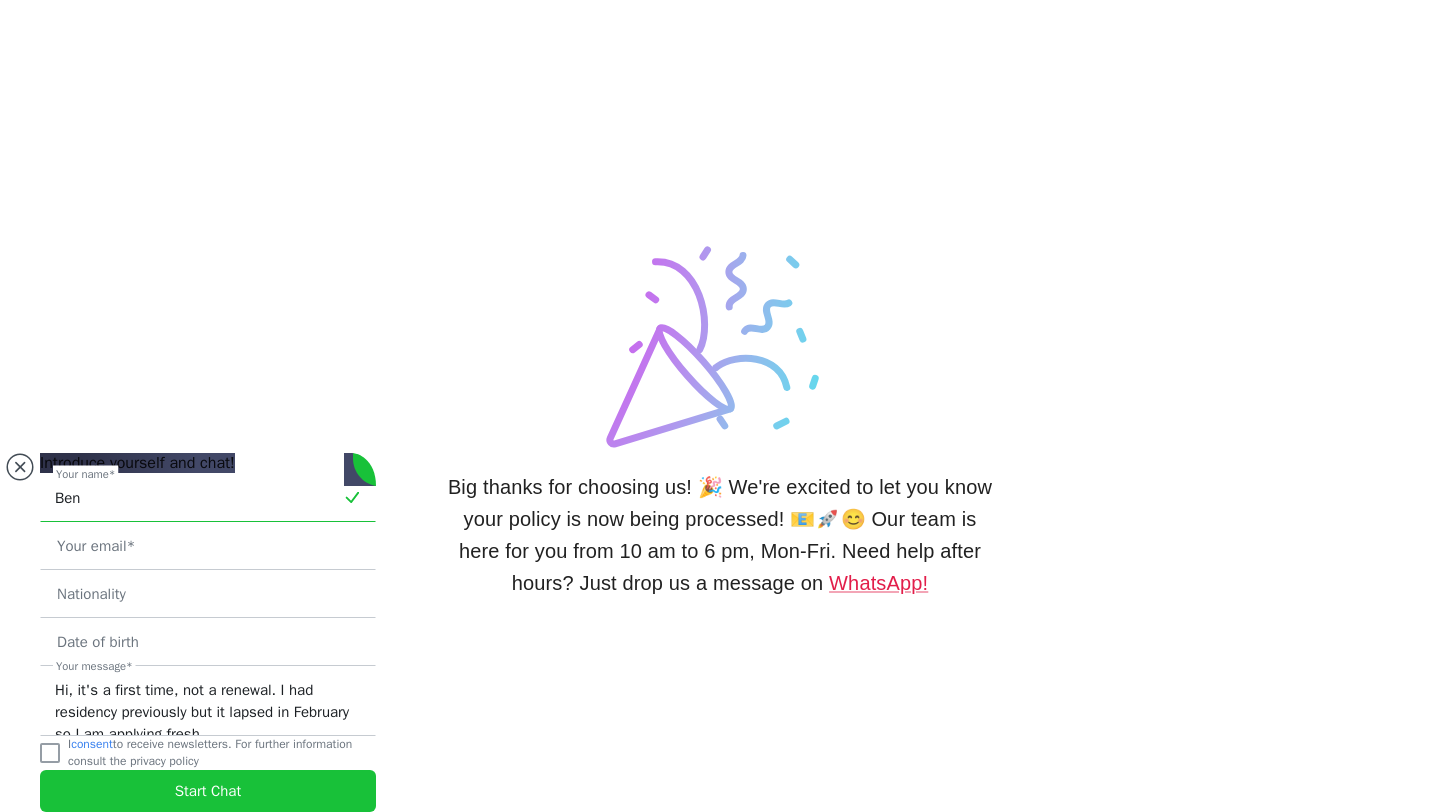 type on "Ben" 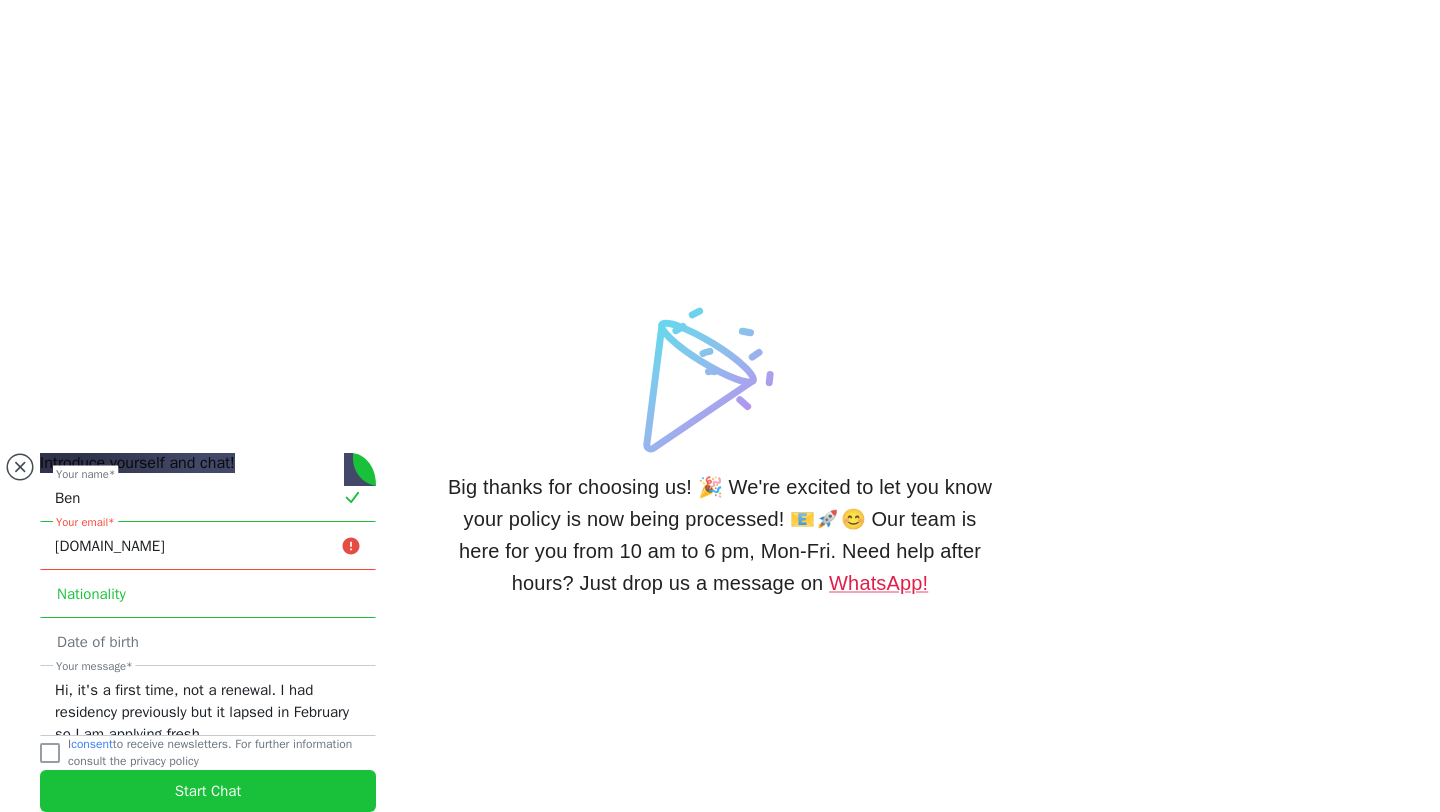 type on "[EMAIL_ADDRESS][DOMAIN_NAME]" 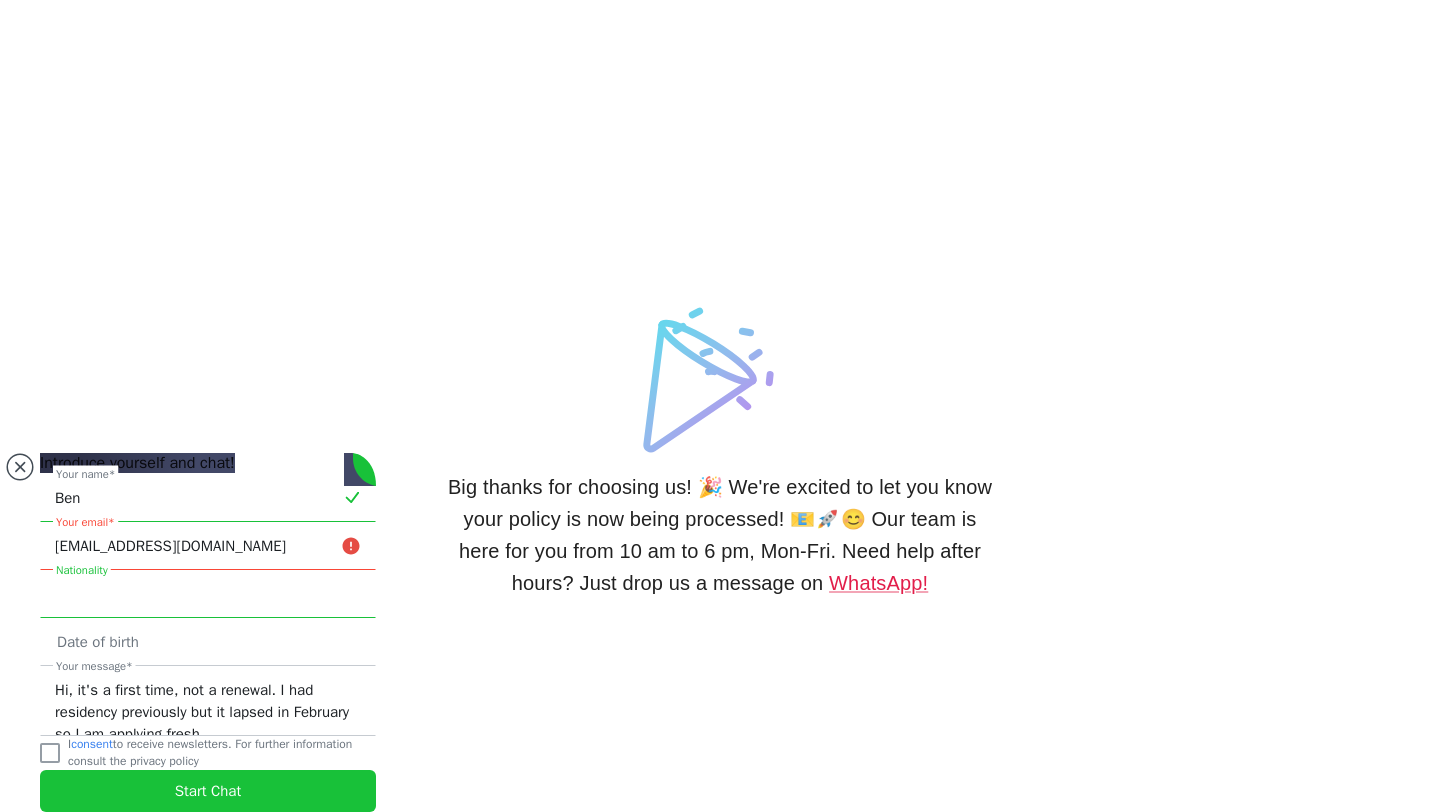 type on "[PERSON_NAME]" 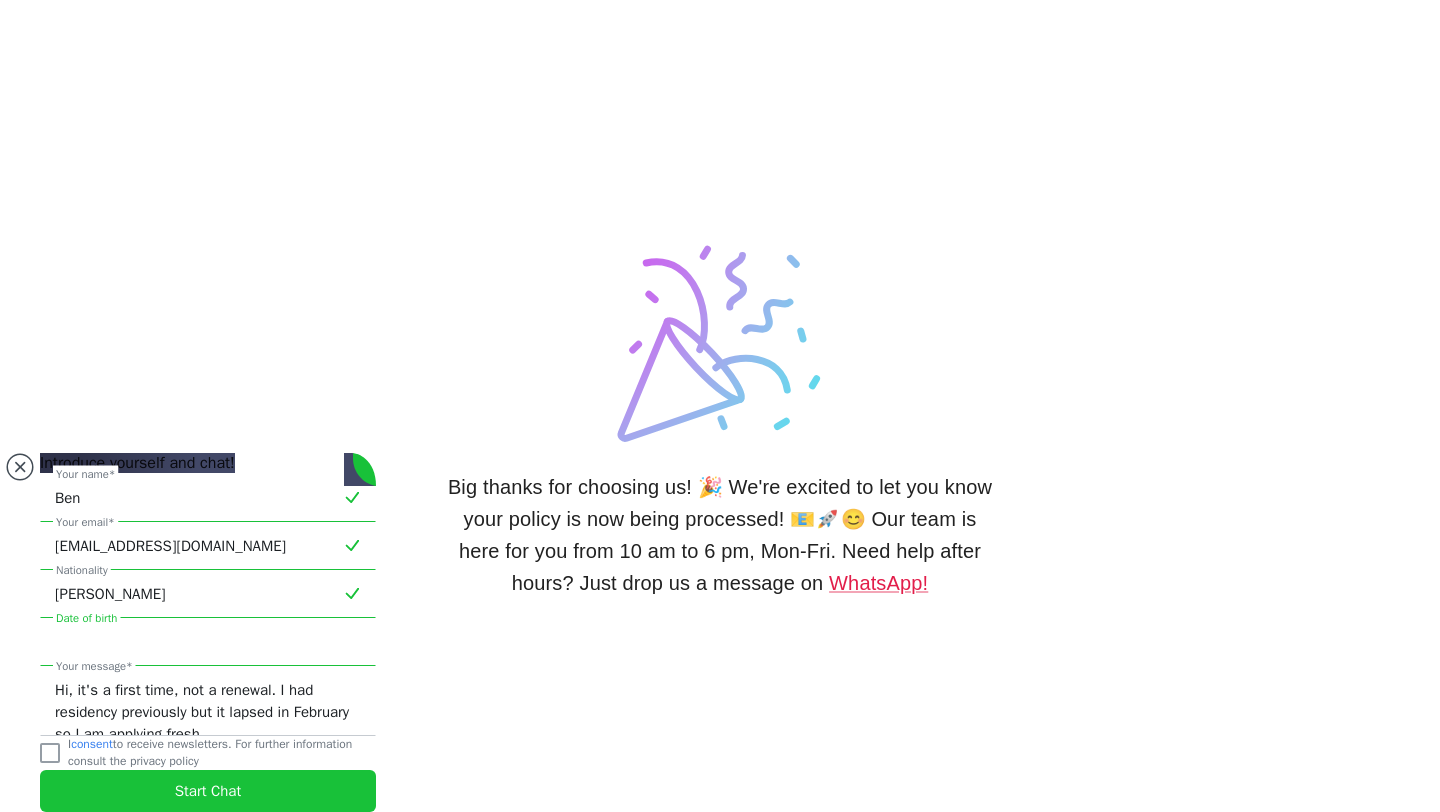 click at bounding box center (208, 642) 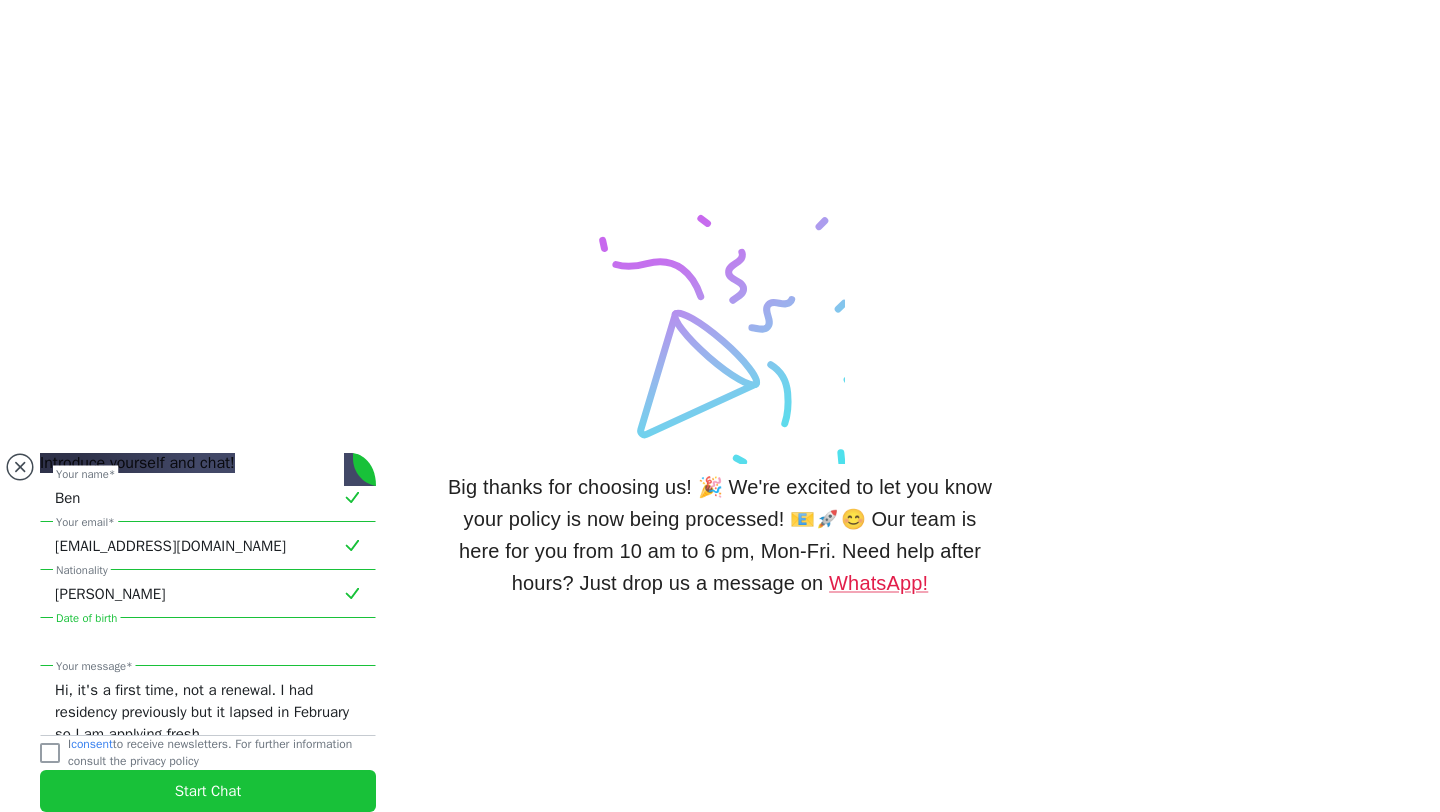 type on "[DATE]" 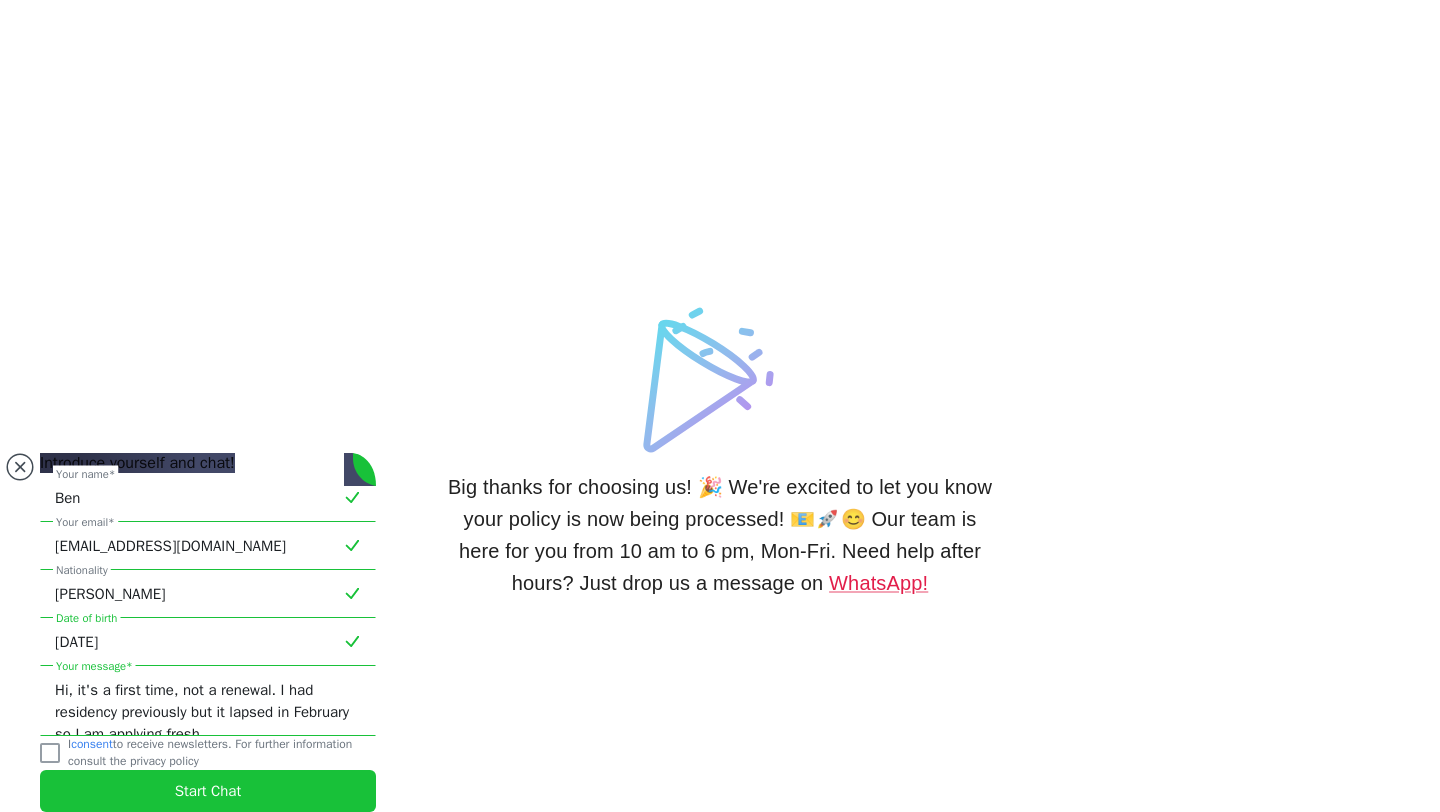 scroll, scrollTop: 22, scrollLeft: 0, axis: vertical 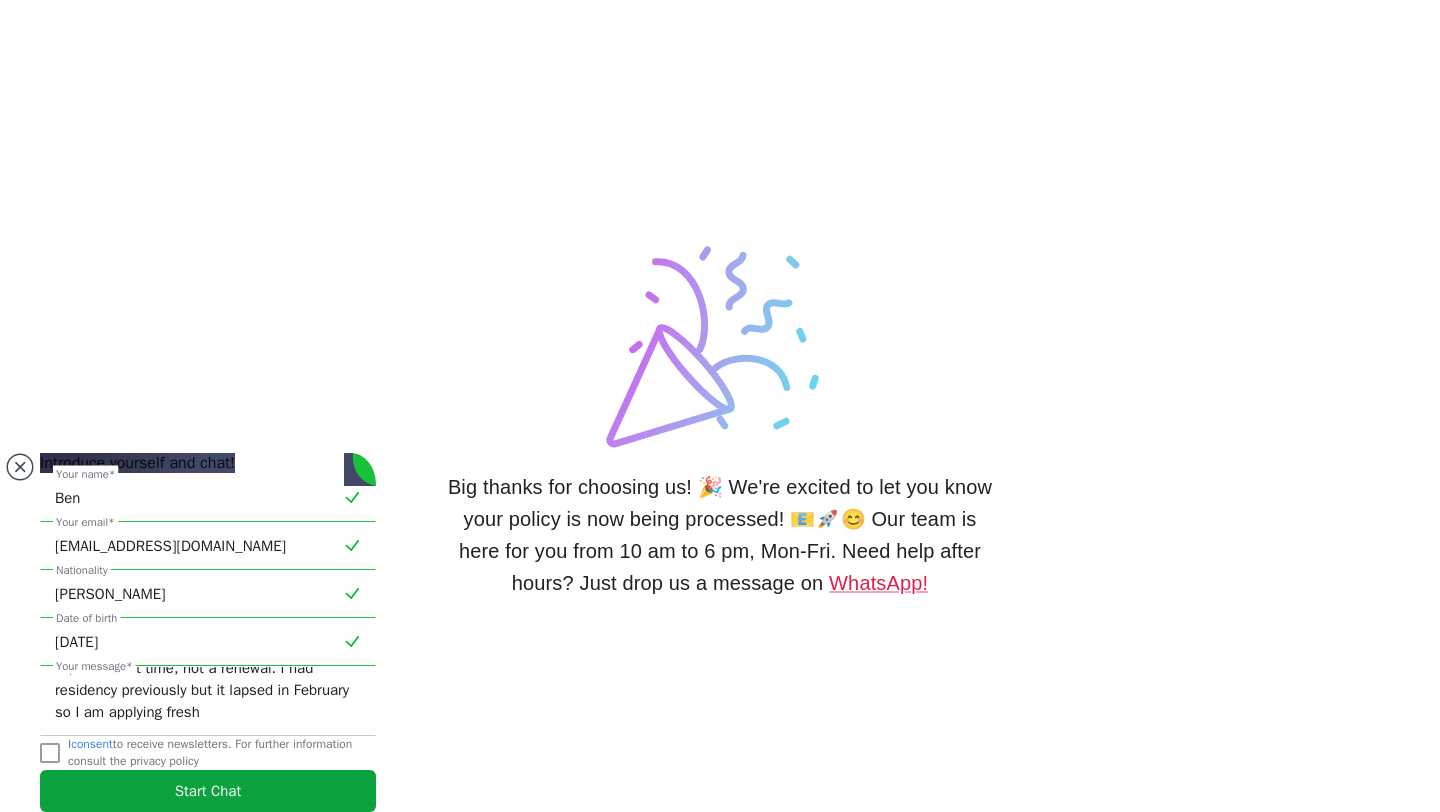 click on "Start Chat" at bounding box center [208, 791] 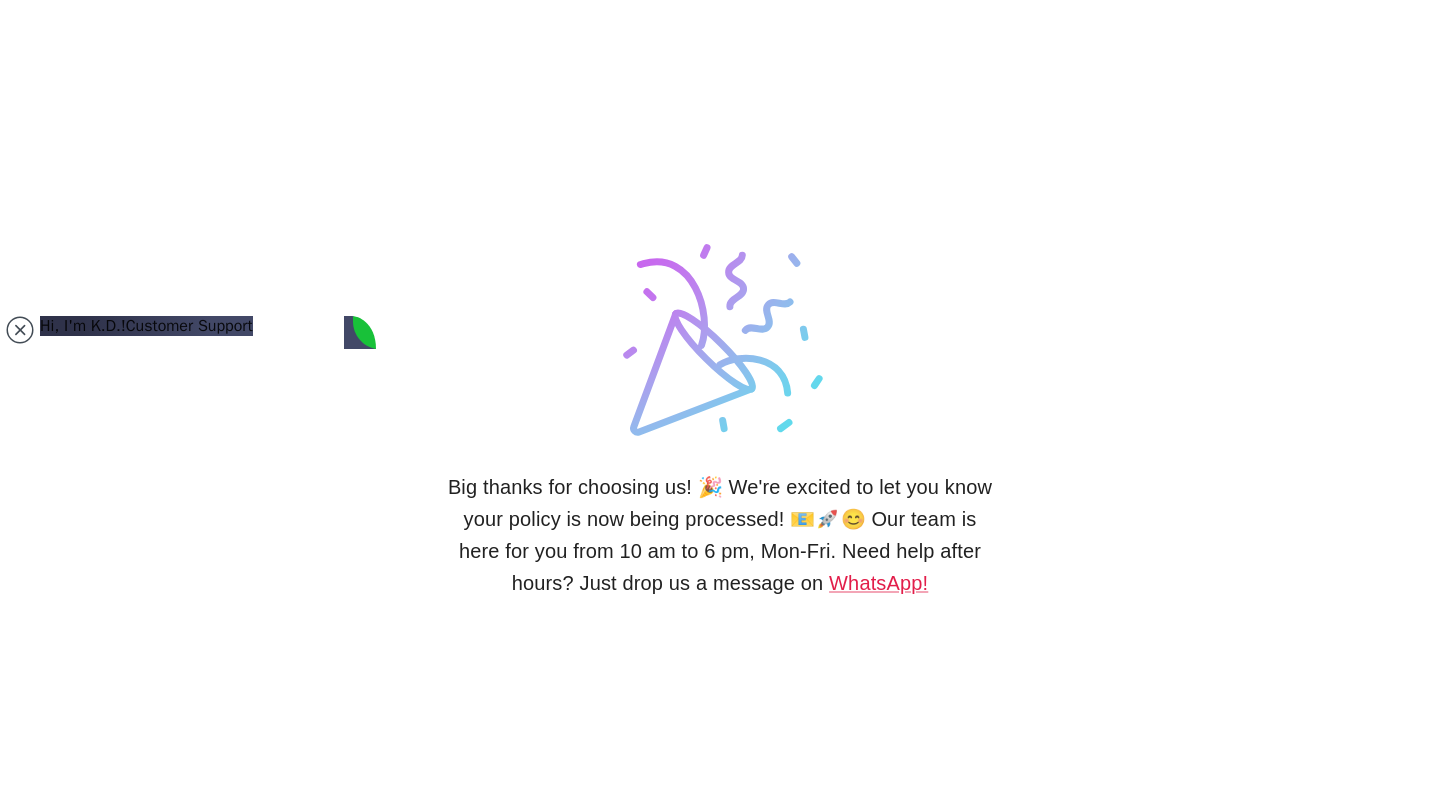 scroll, scrollTop: 201, scrollLeft: 0, axis: vertical 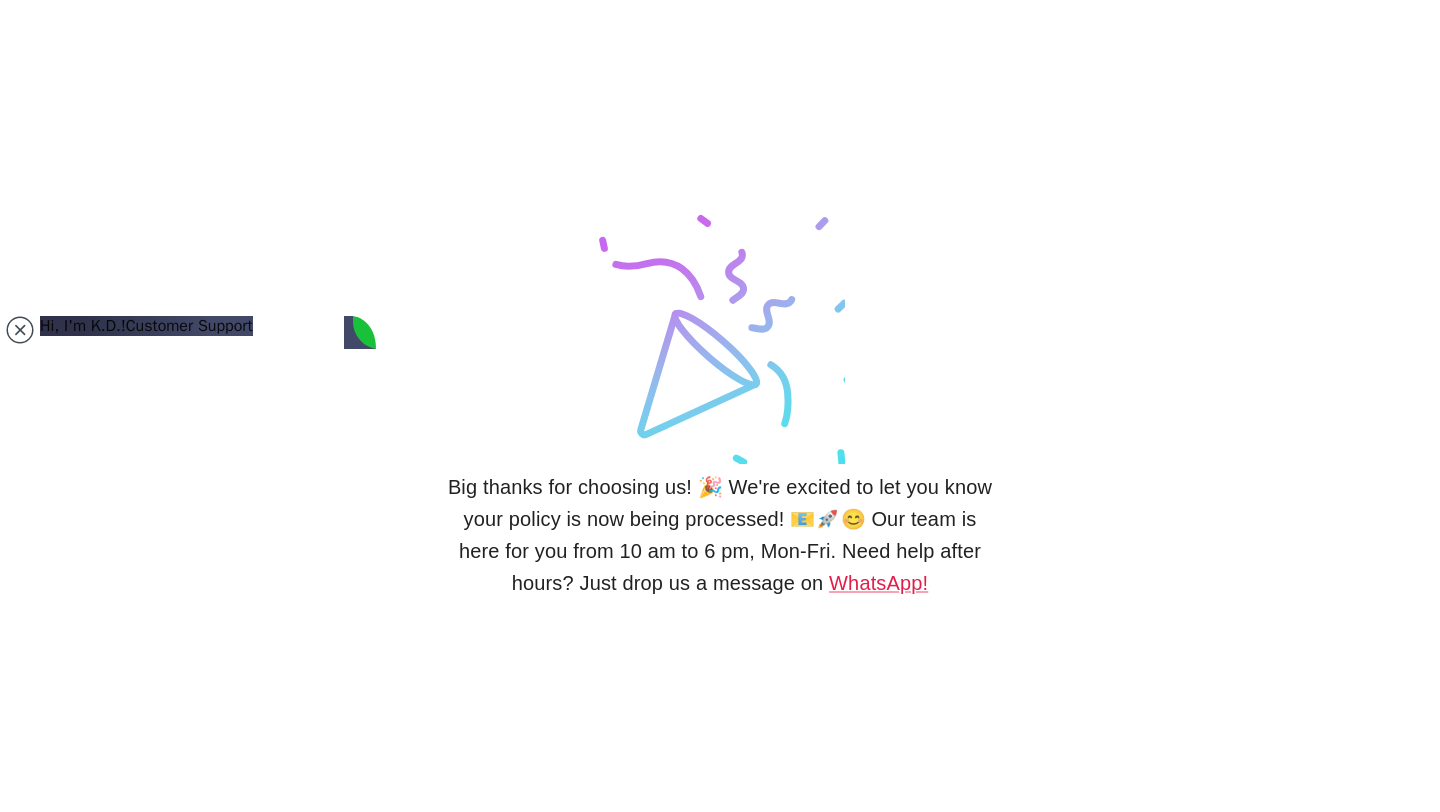 click at bounding box center [117, 1327] 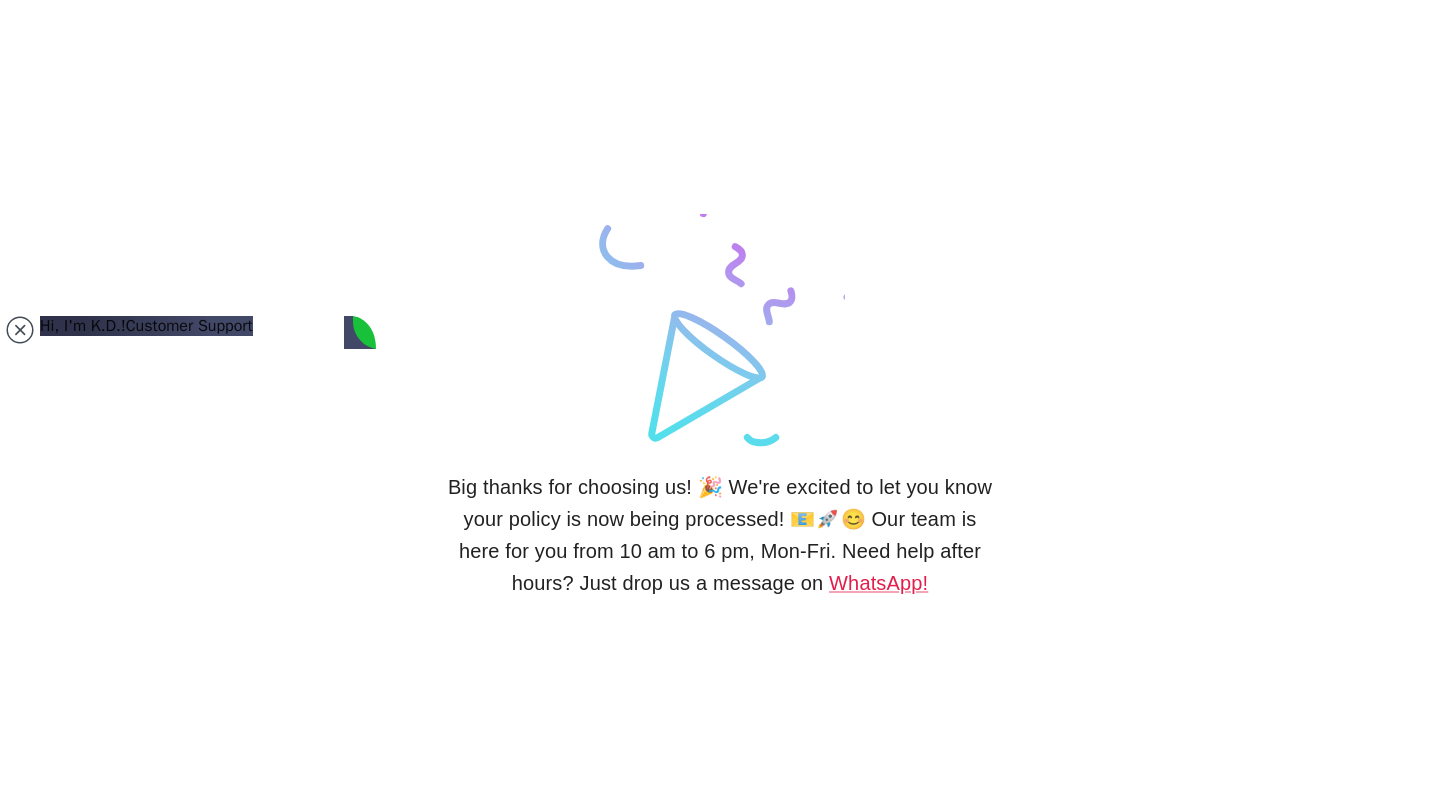 scroll, scrollTop: 499, scrollLeft: 0, axis: vertical 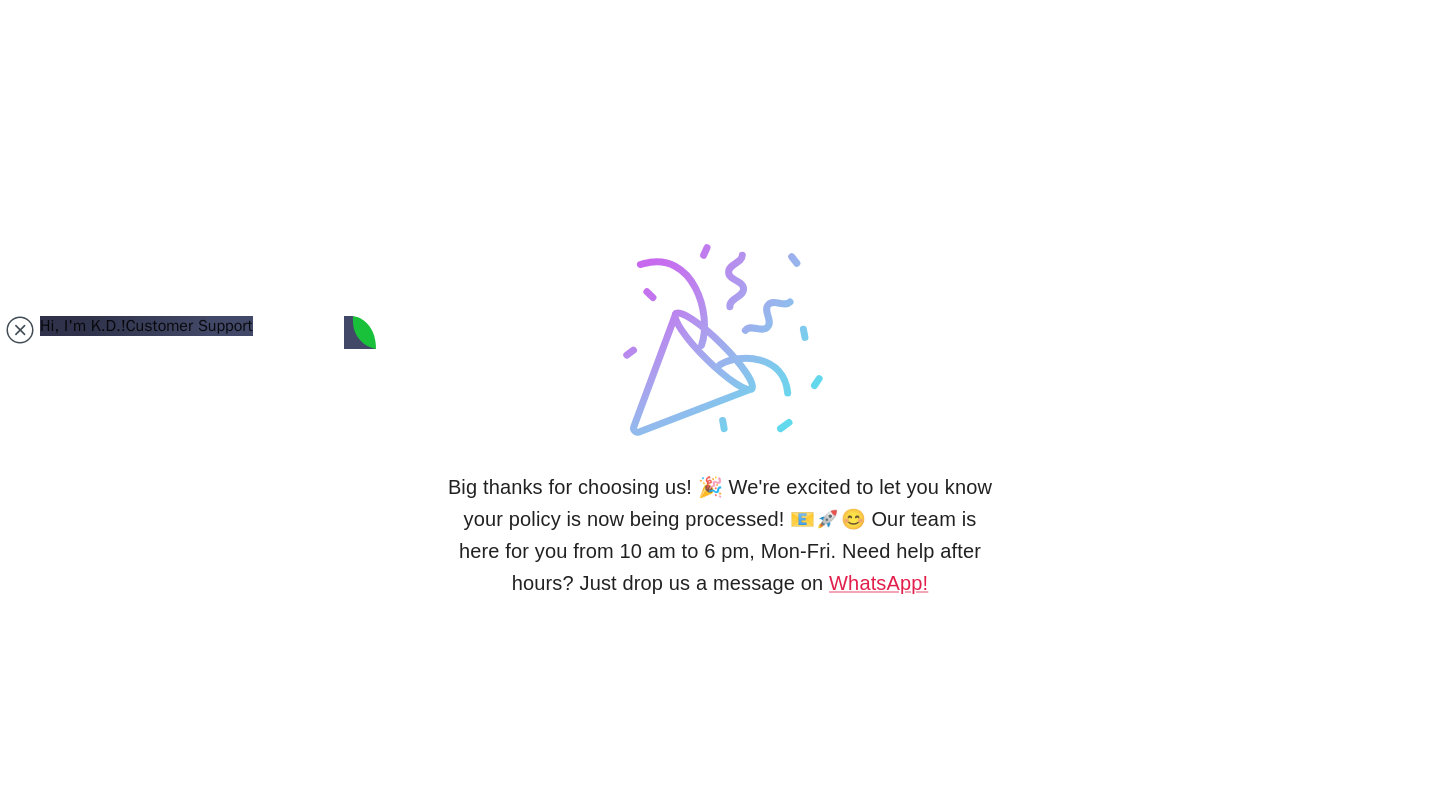 click at bounding box center (273, 1276) 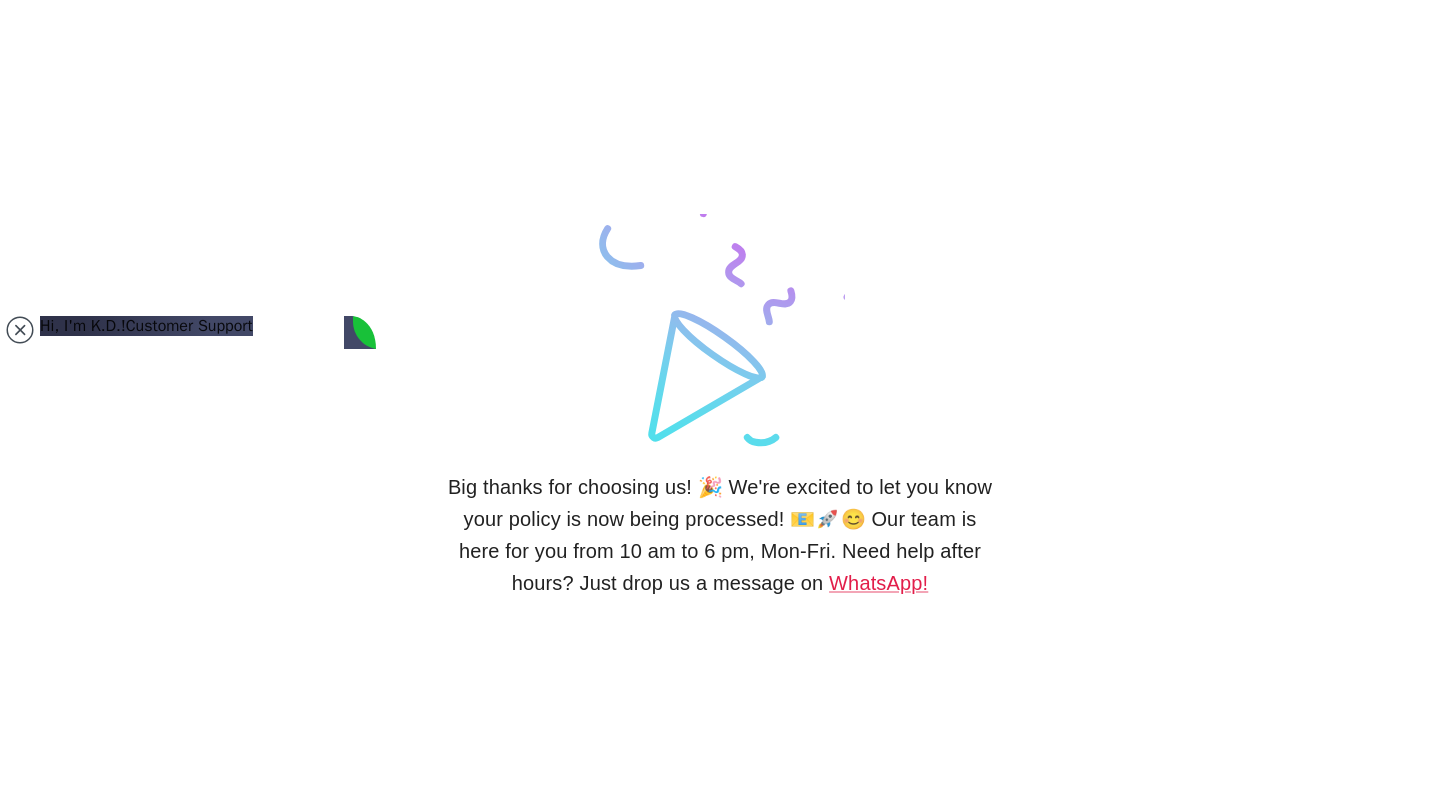 scroll, scrollTop: 325, scrollLeft: 0, axis: vertical 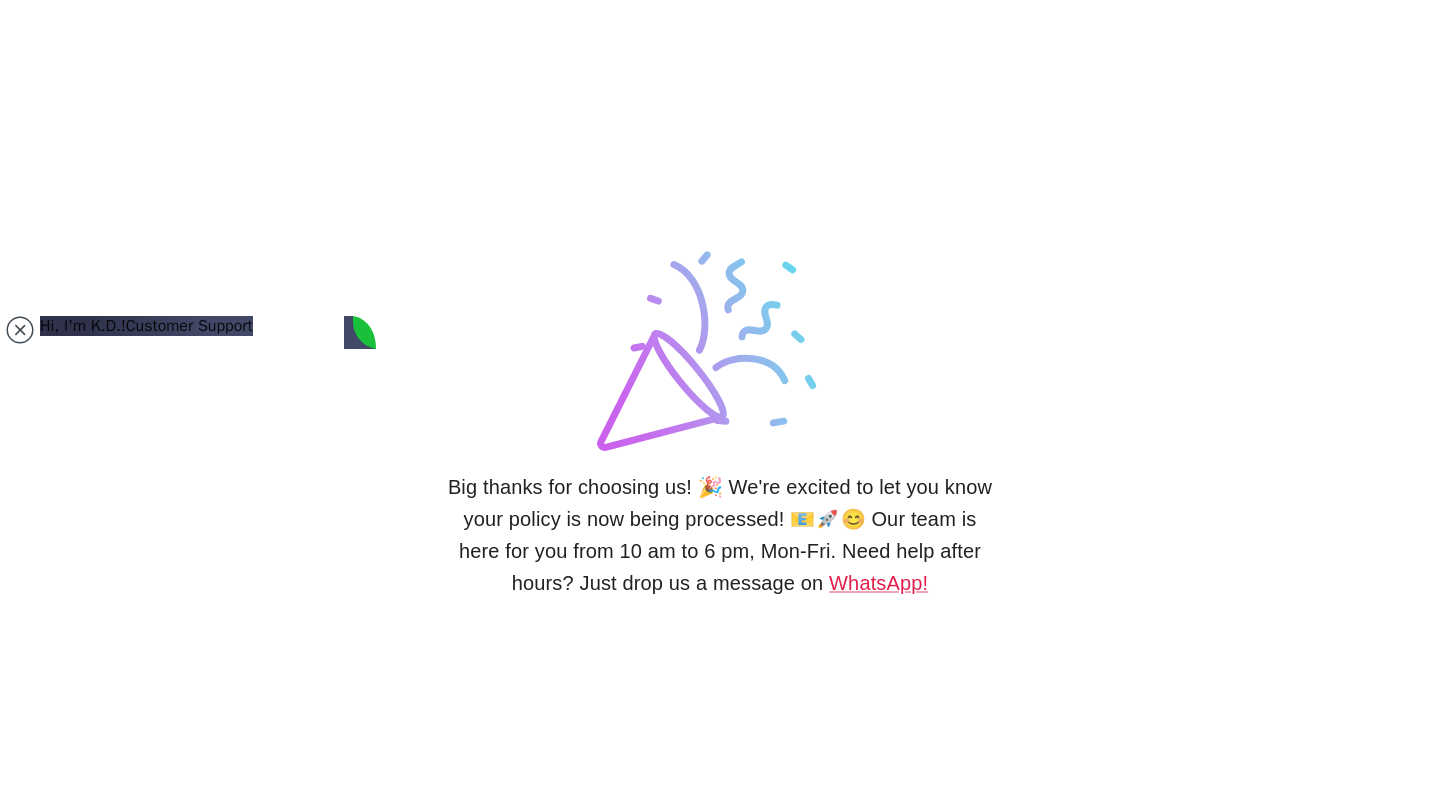 click at bounding box center [117, 1327] 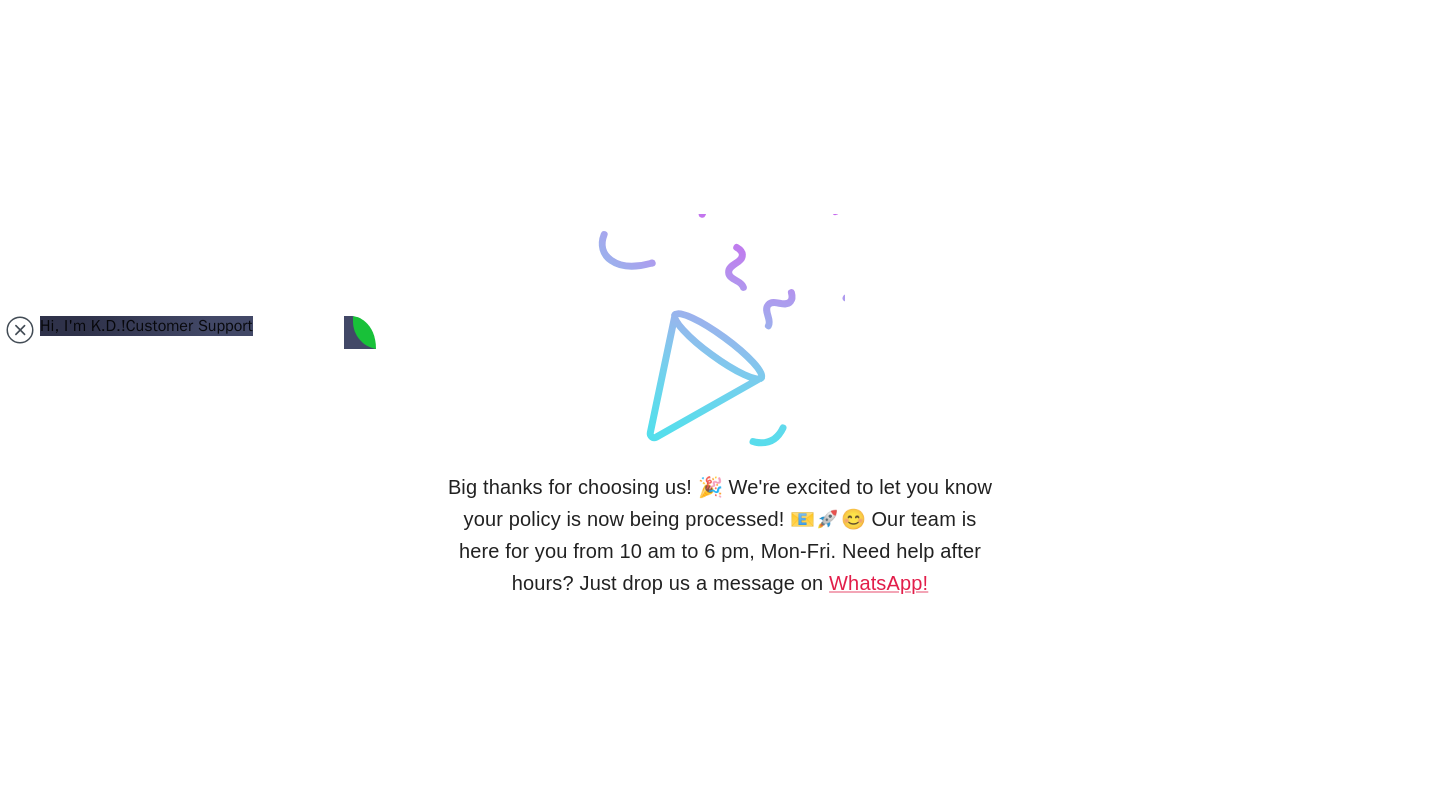 scroll, scrollTop: 496, scrollLeft: 0, axis: vertical 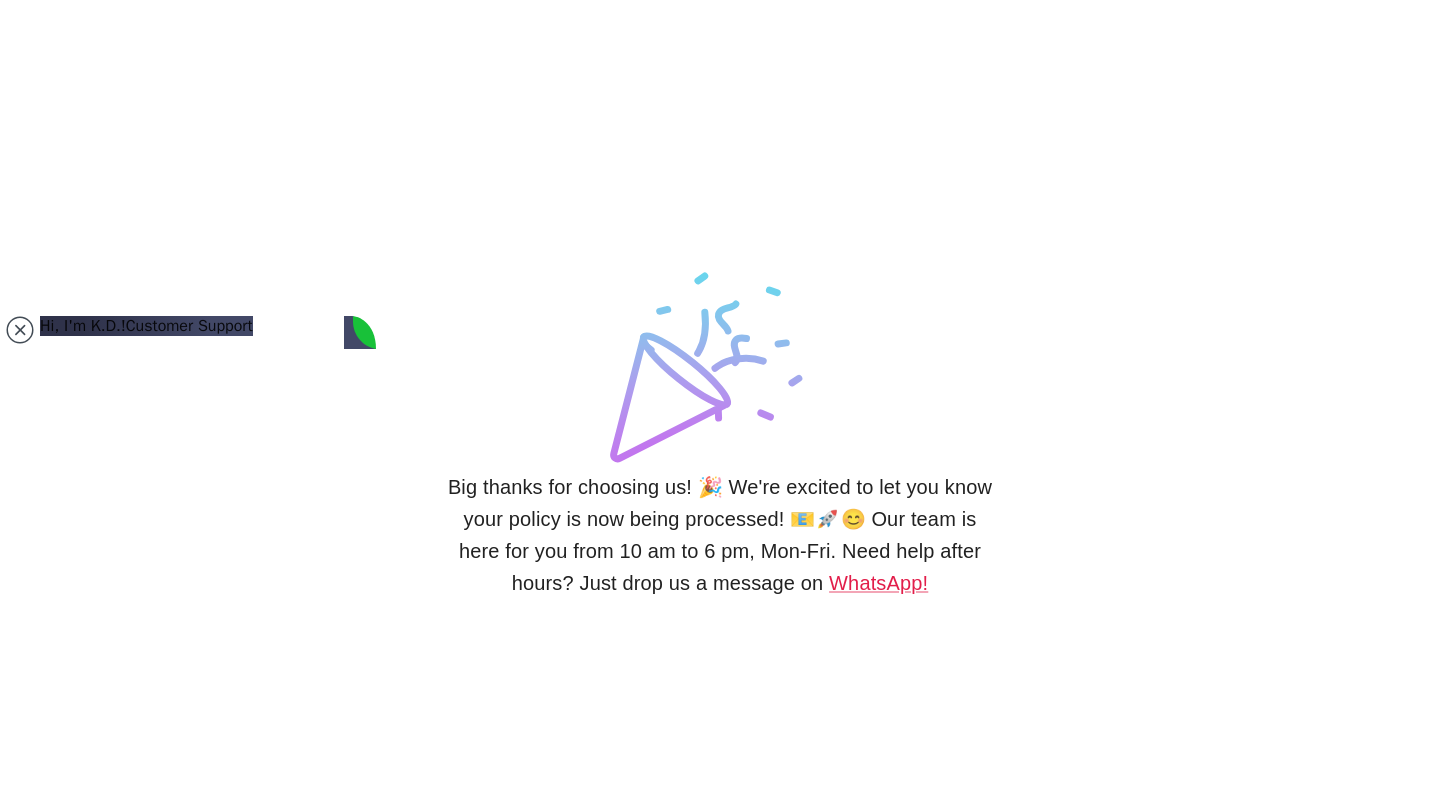 type on "Ah, ok. It is the "Seri no" on the old kimlik?" 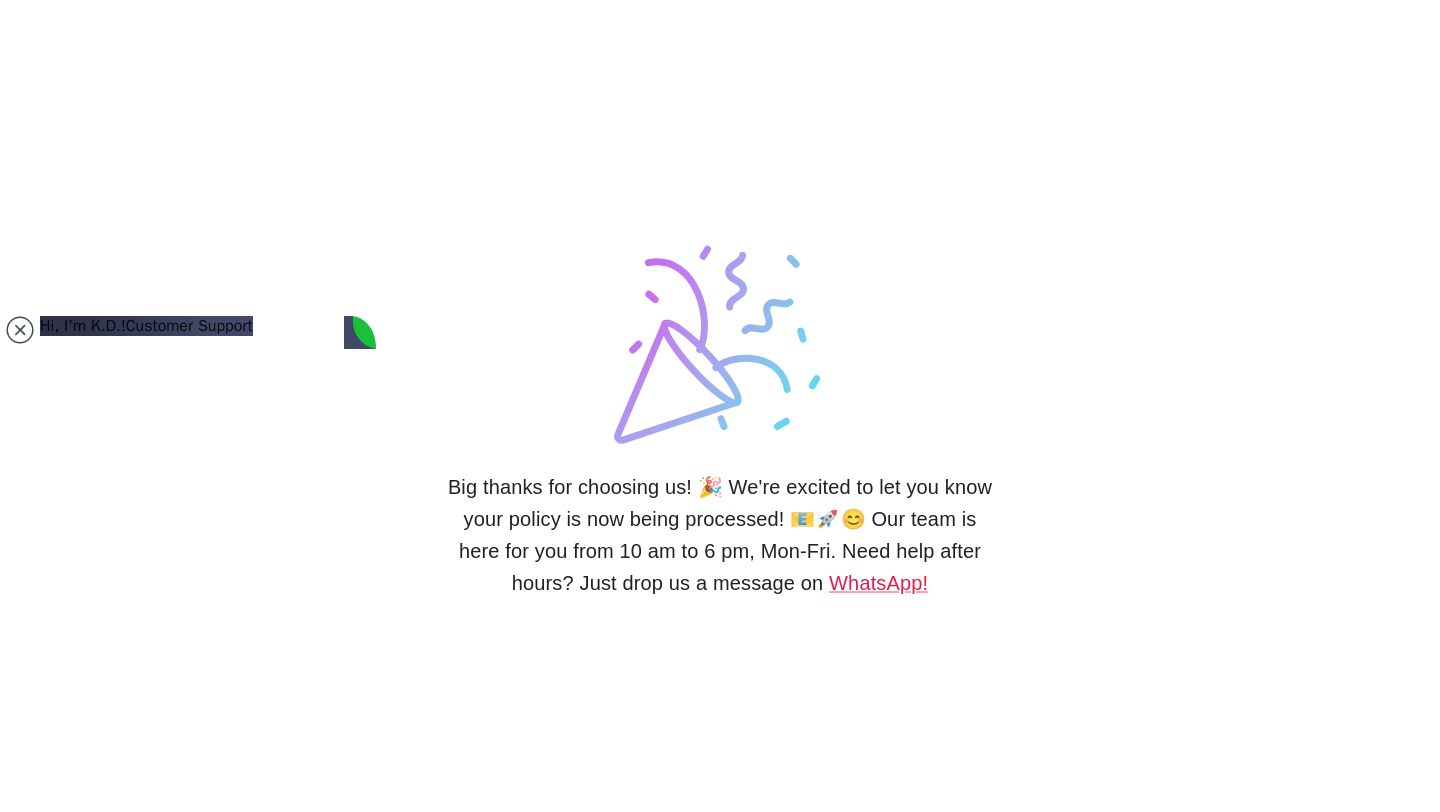 type on "Ah ok" 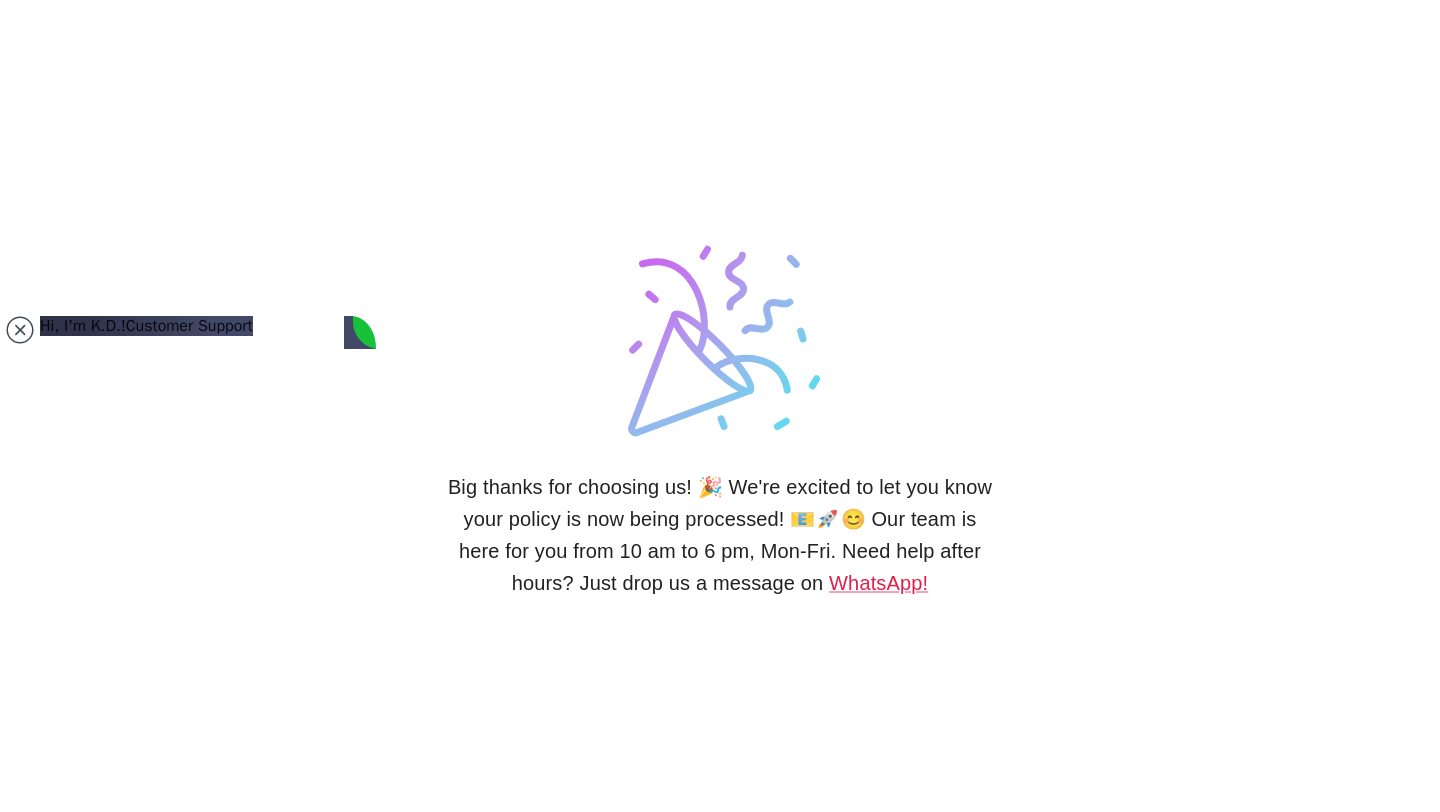 scroll, scrollTop: 725, scrollLeft: 0, axis: vertical 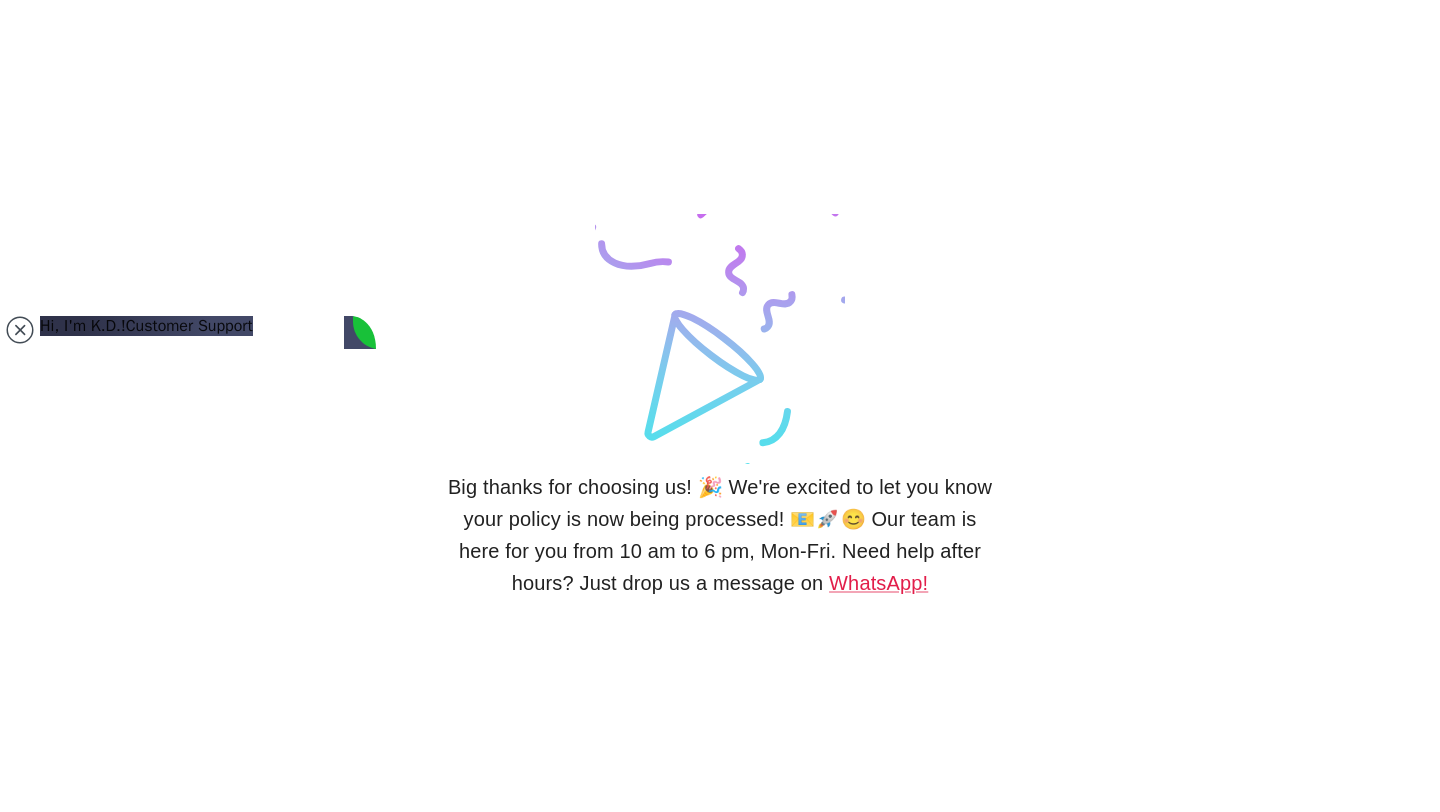 type on "99789855796" 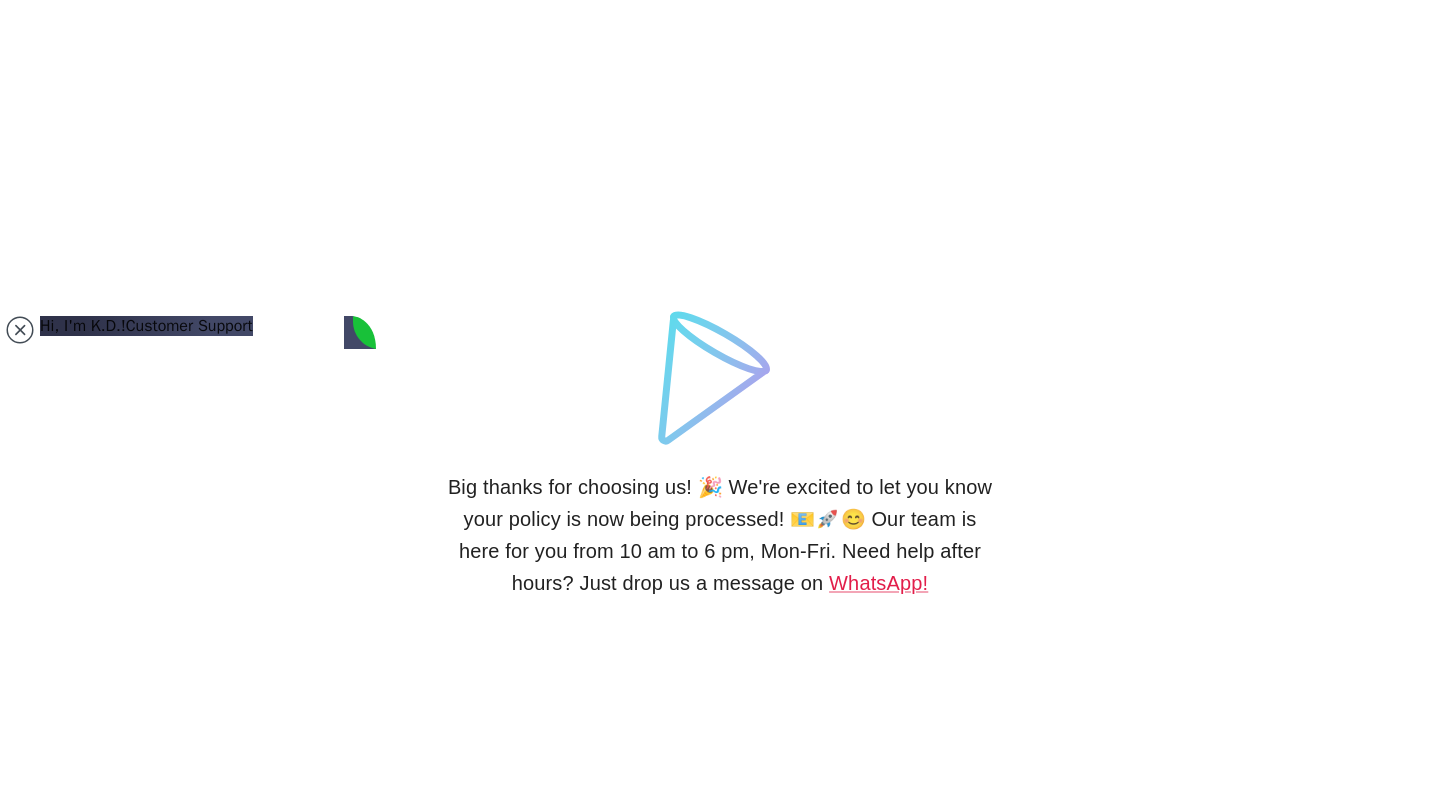 scroll, scrollTop: 889, scrollLeft: 0, axis: vertical 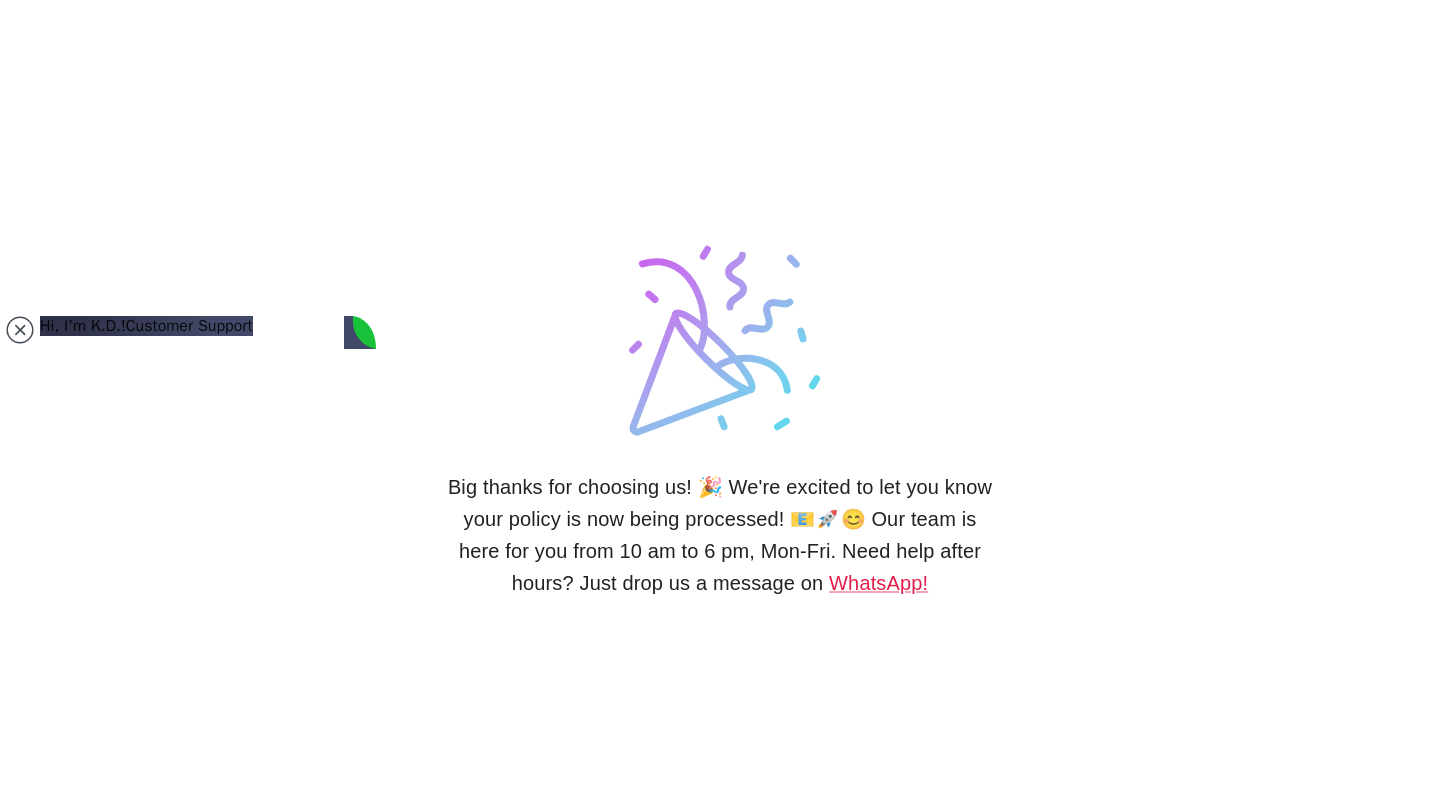 type on "Thank you" 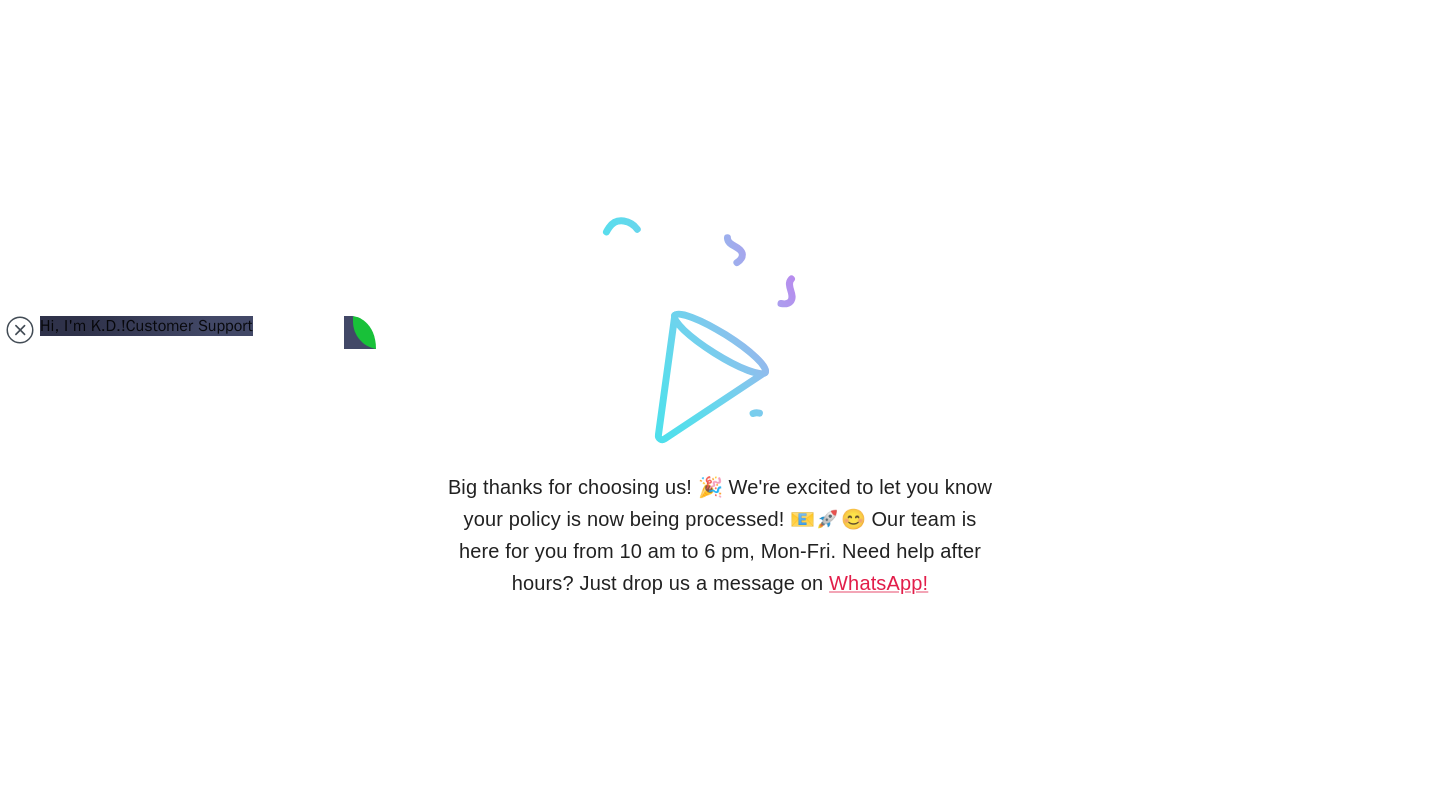 scroll, scrollTop: 951, scrollLeft: 0, axis: vertical 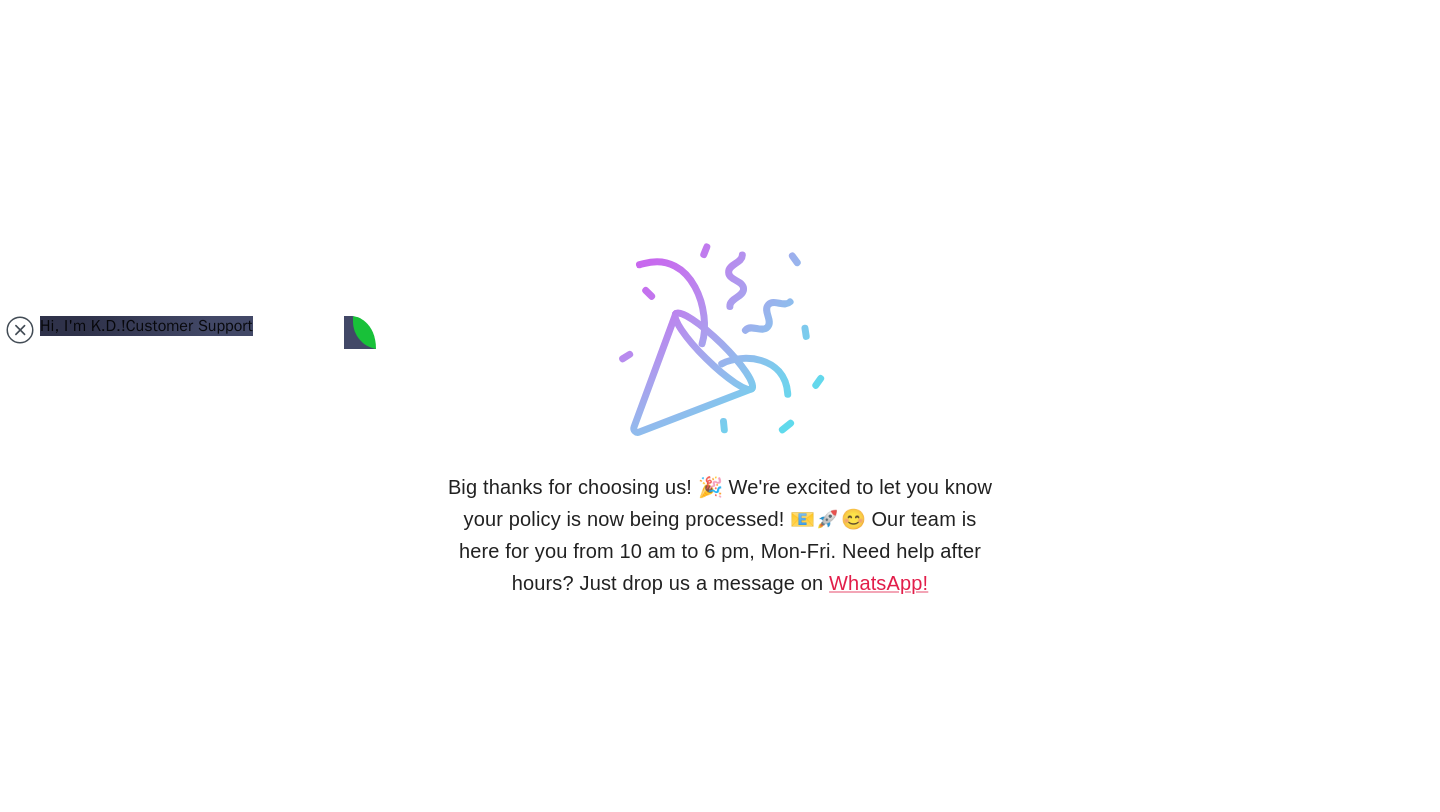 type on ":)" 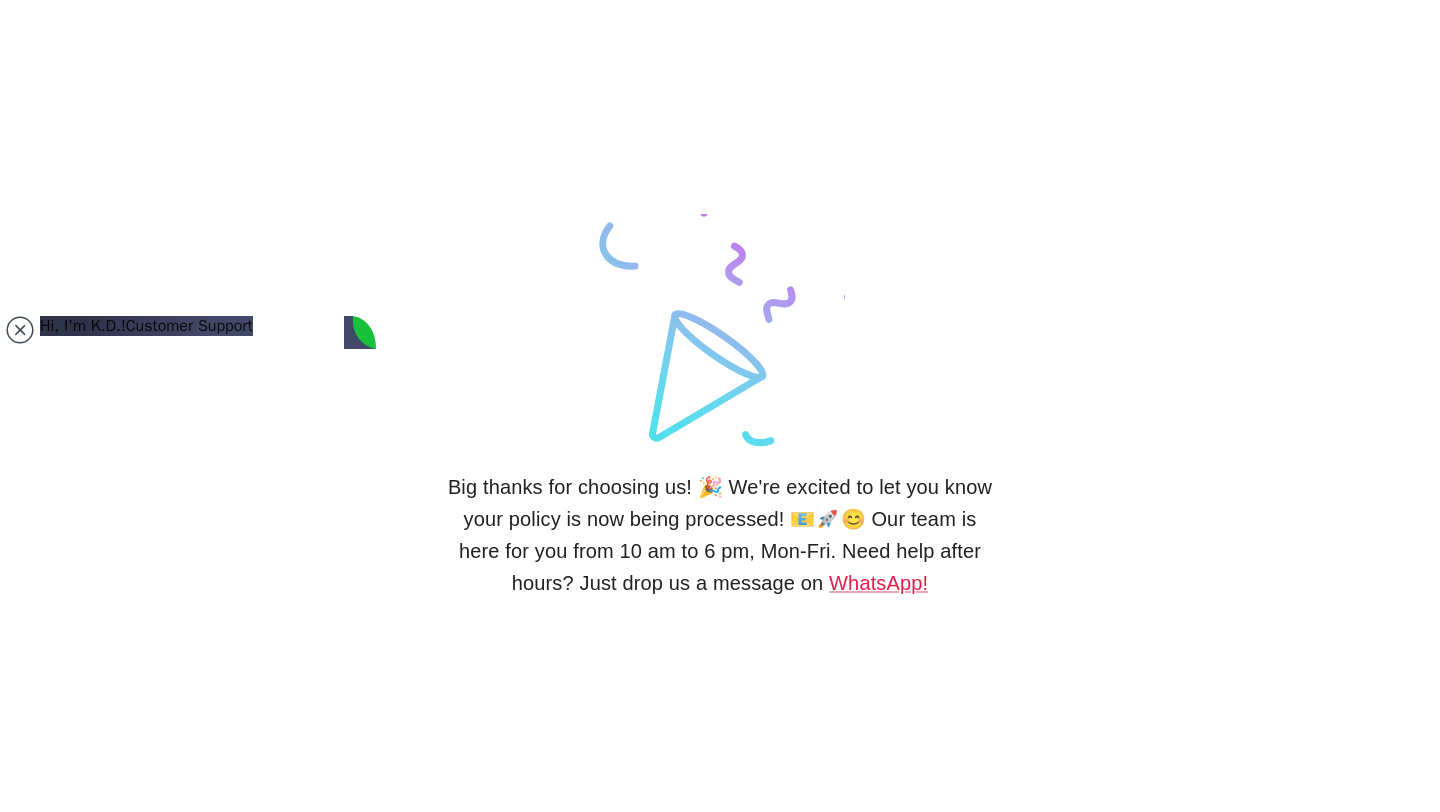 scroll, scrollTop: 1130, scrollLeft: 0, axis: vertical 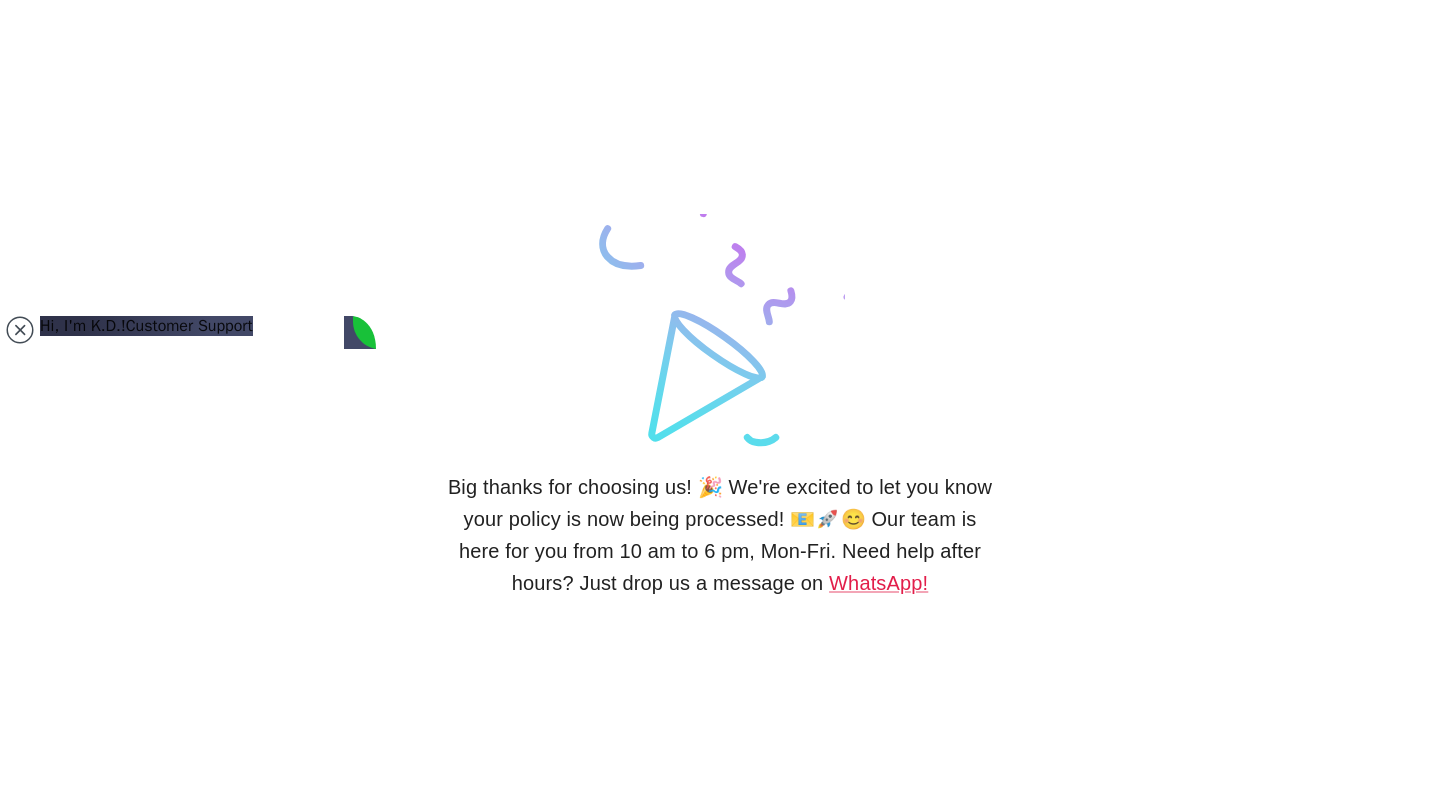click on "Big thanks for choosing us! 🎉 We're excited to let you know your policy is now being processed! 📧🚀😊 Our team is here for you from 10 am to 6 pm, Mon-Fri. Need help after hours? Just drop us a message on   WhatsApp!" at bounding box center [720, 406] 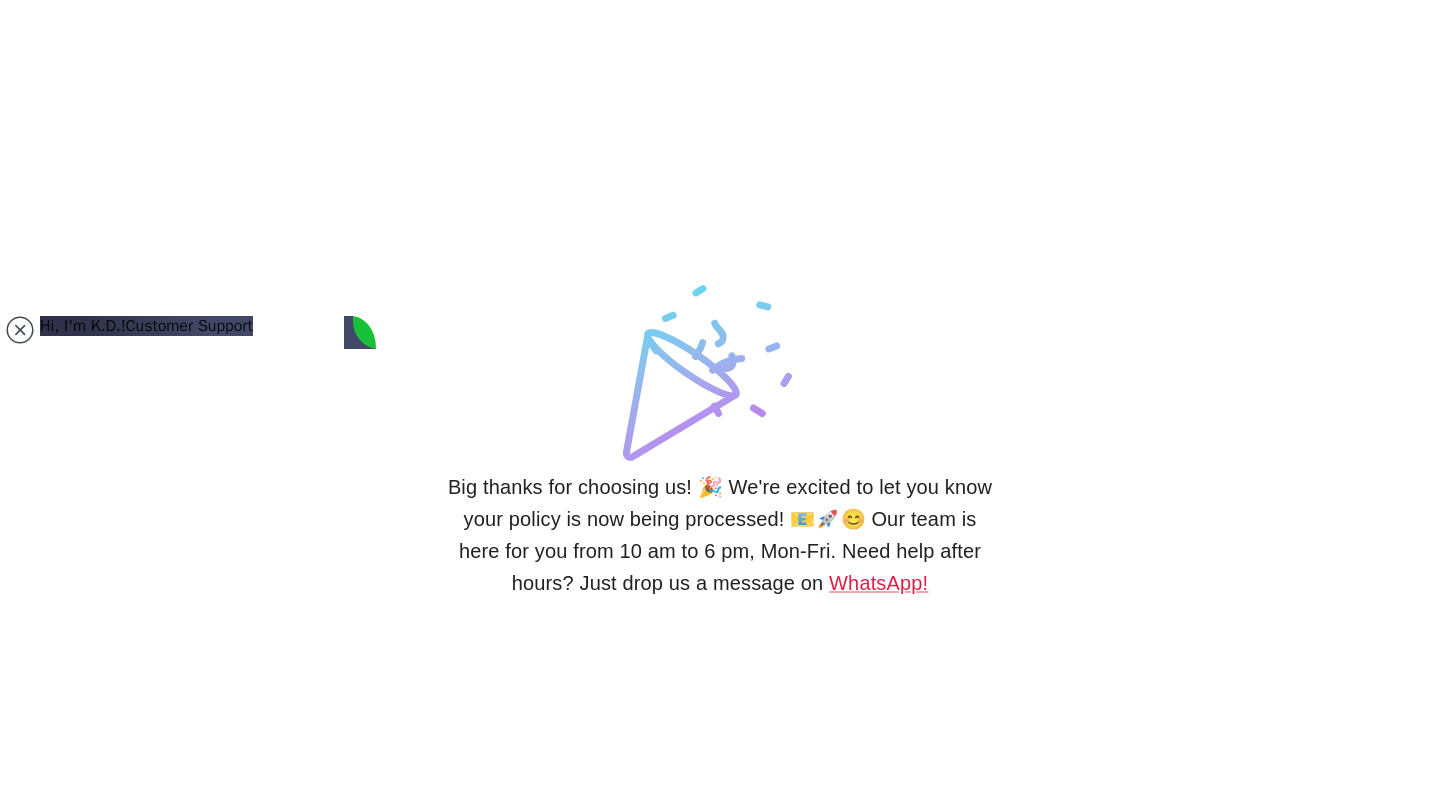 scroll, scrollTop: 1315, scrollLeft: 0, axis: vertical 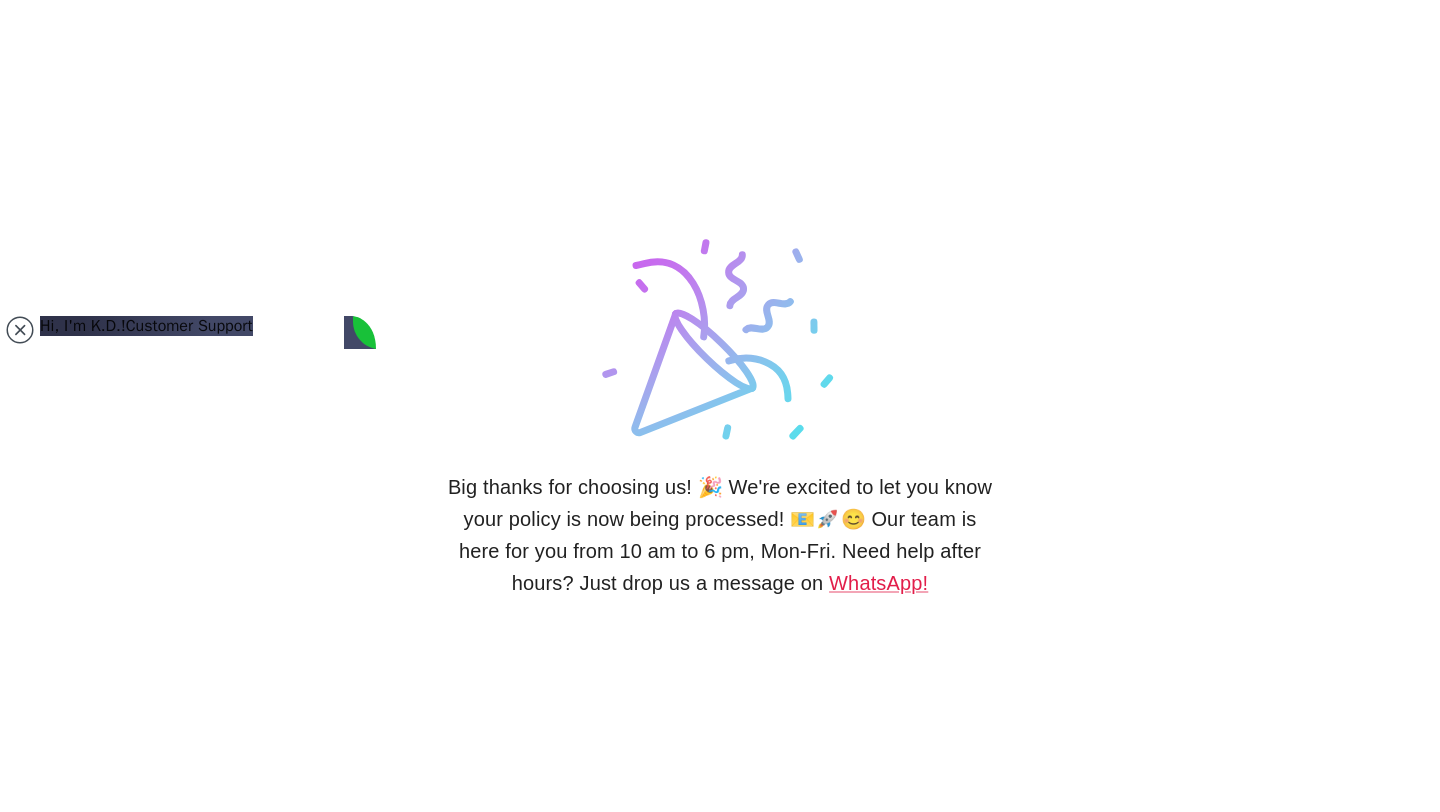 click at bounding box center [117, 1327] 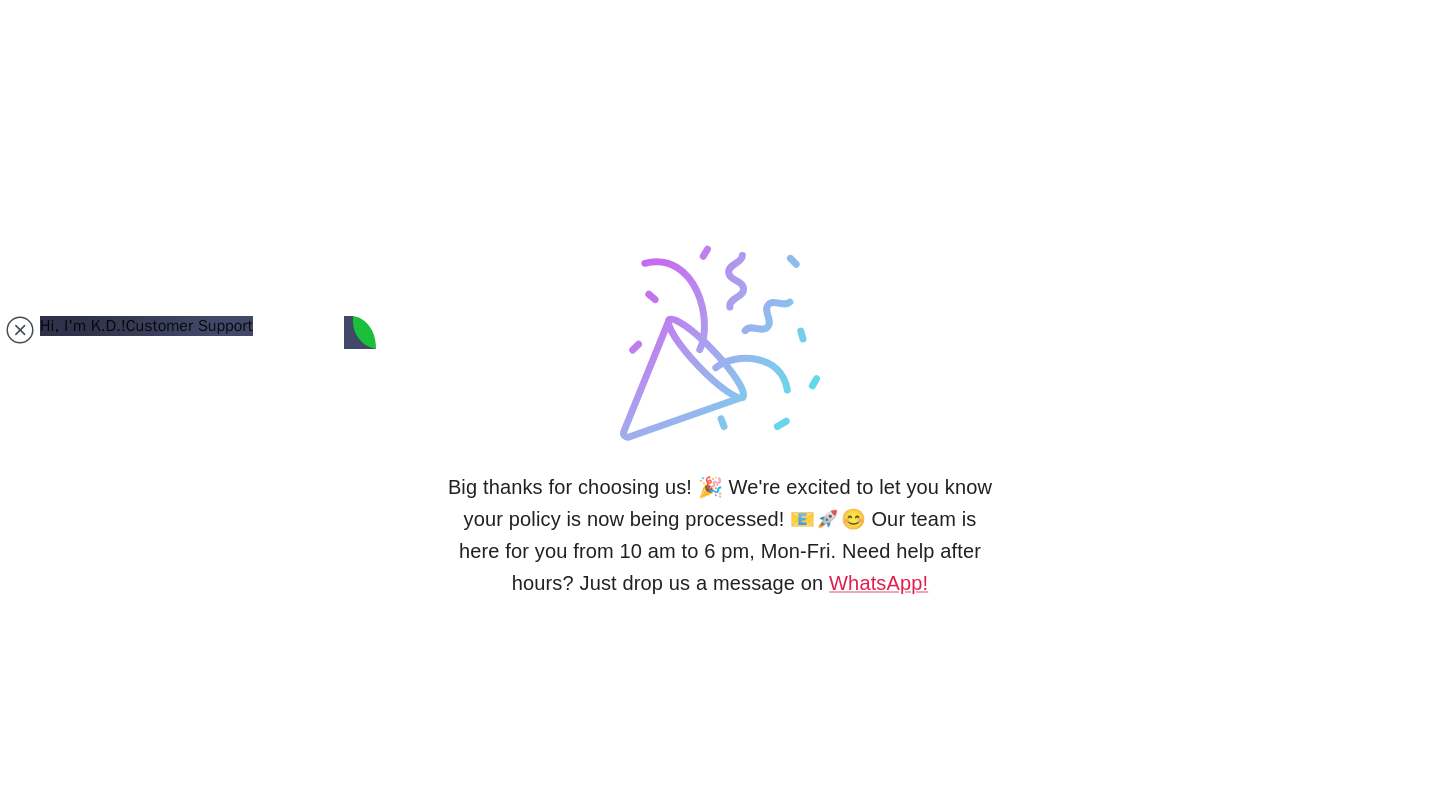 type on "The address is correct. I don't know what a UAVT code is :P" 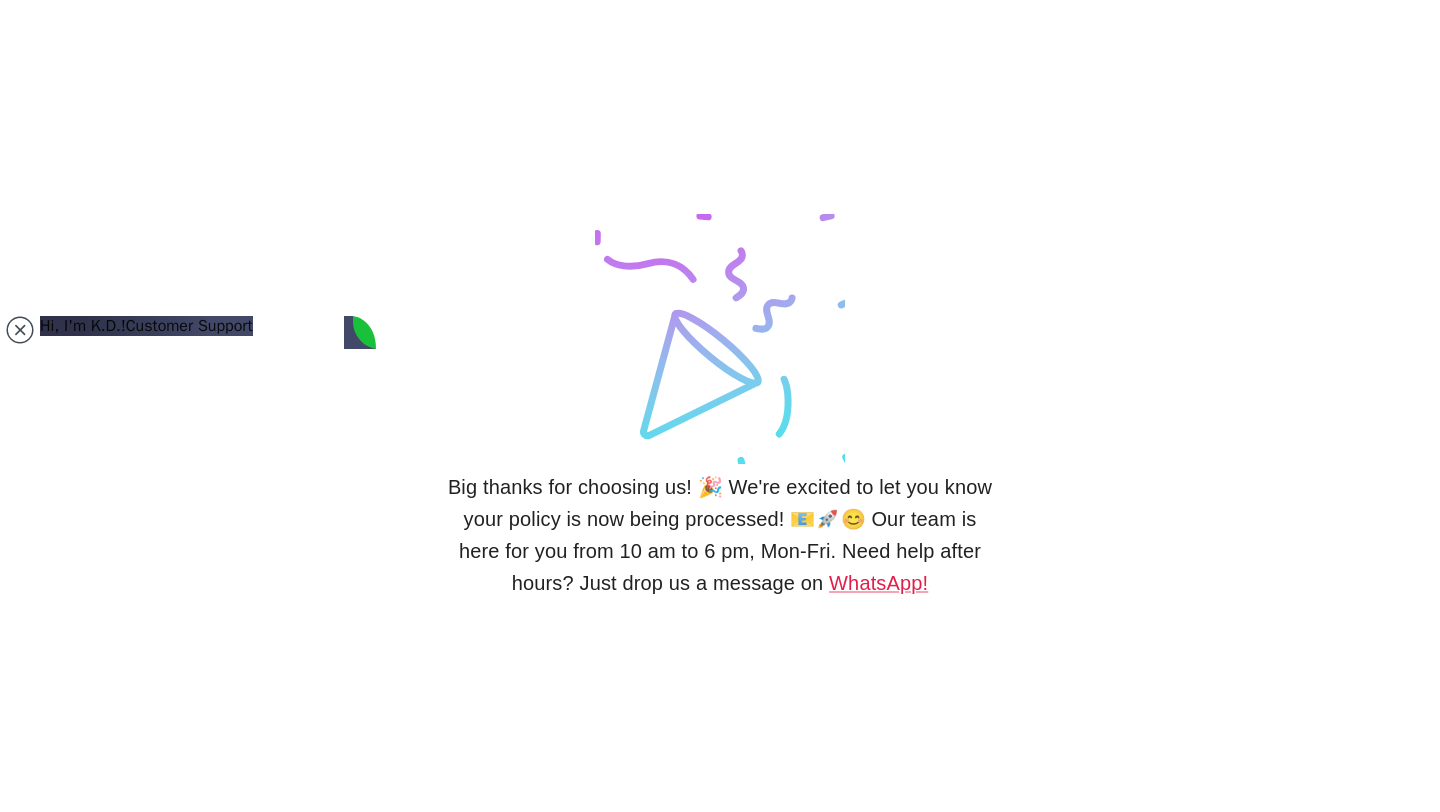 scroll, scrollTop: 1466, scrollLeft: 0, axis: vertical 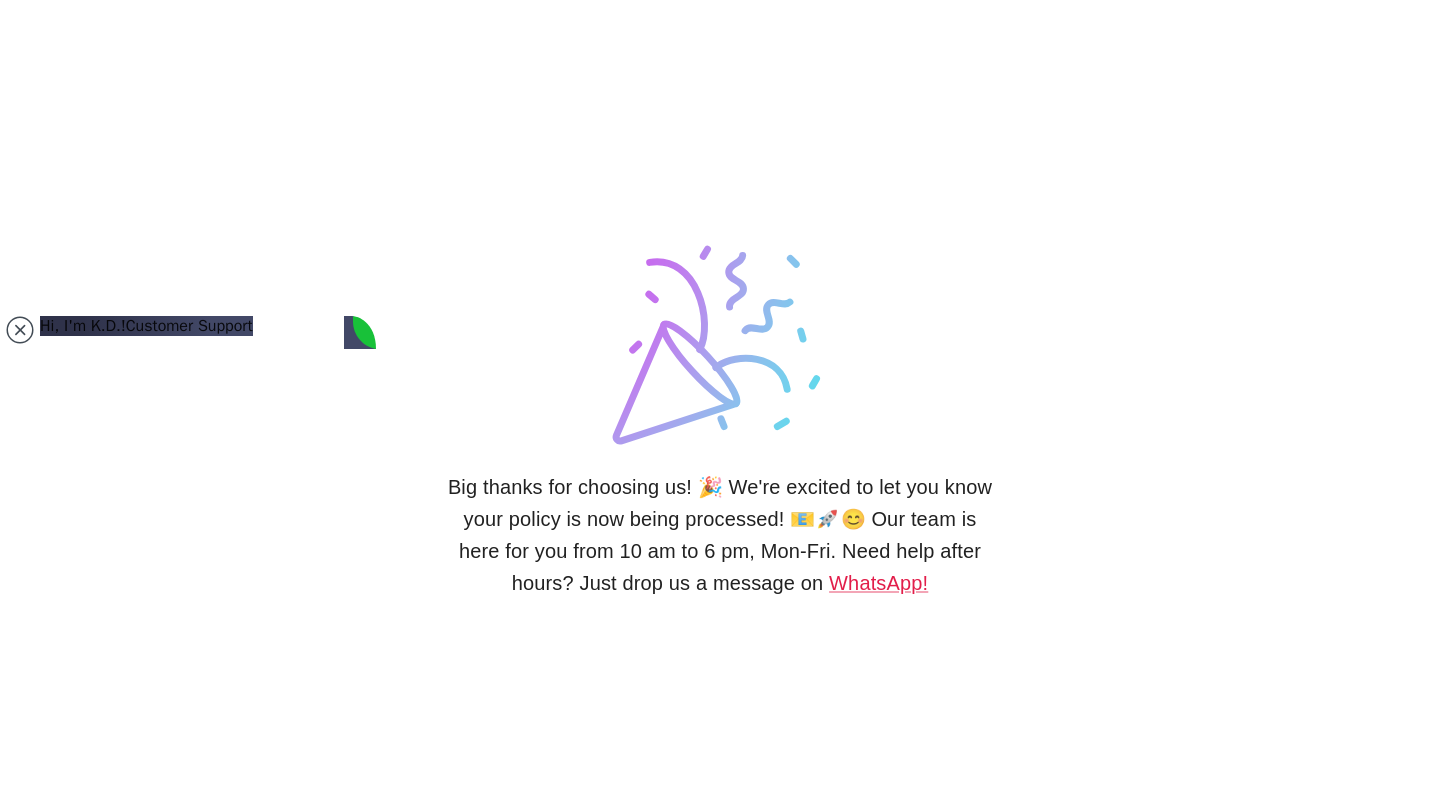 click at bounding box center (117, 1327) 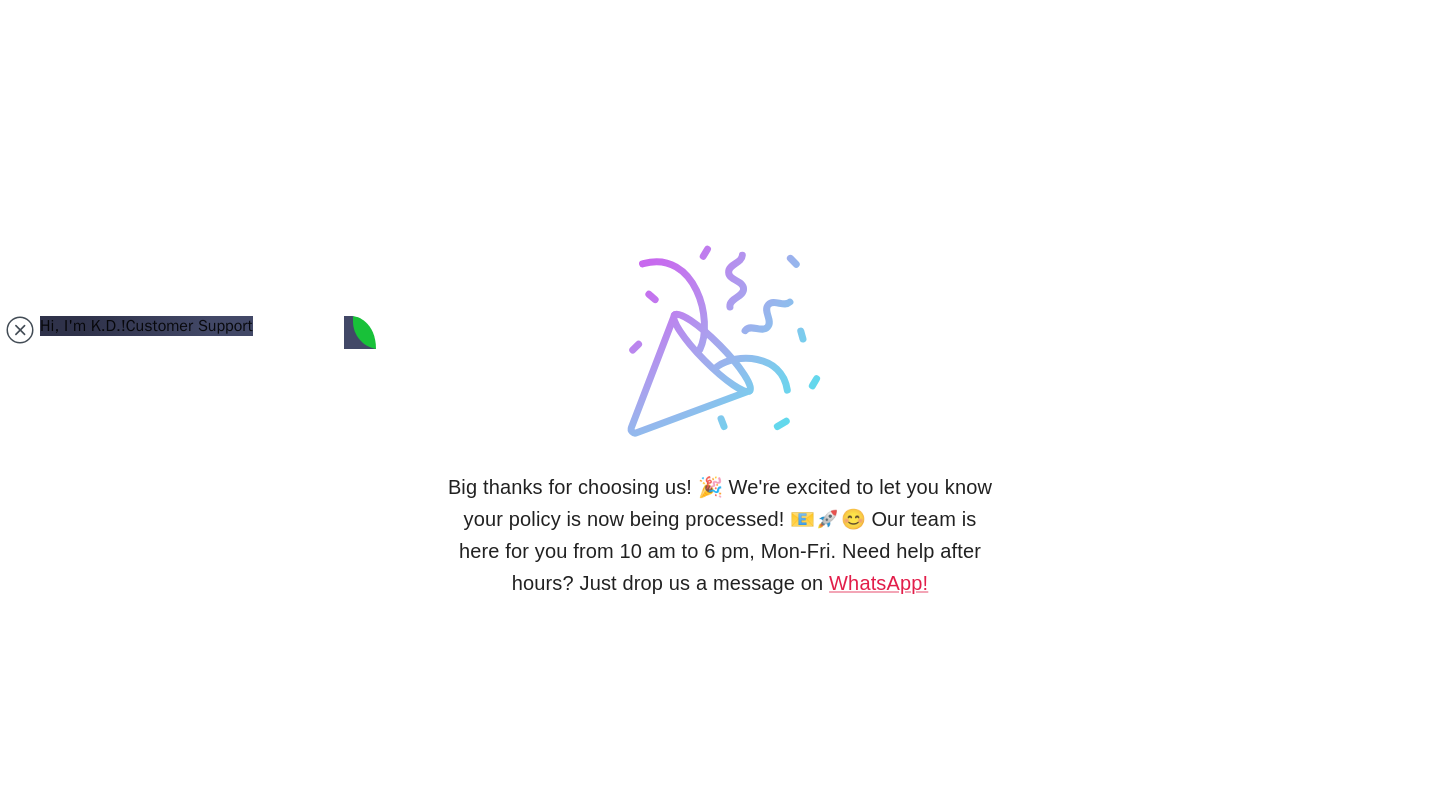 scroll, scrollTop: 1900, scrollLeft: 0, axis: vertical 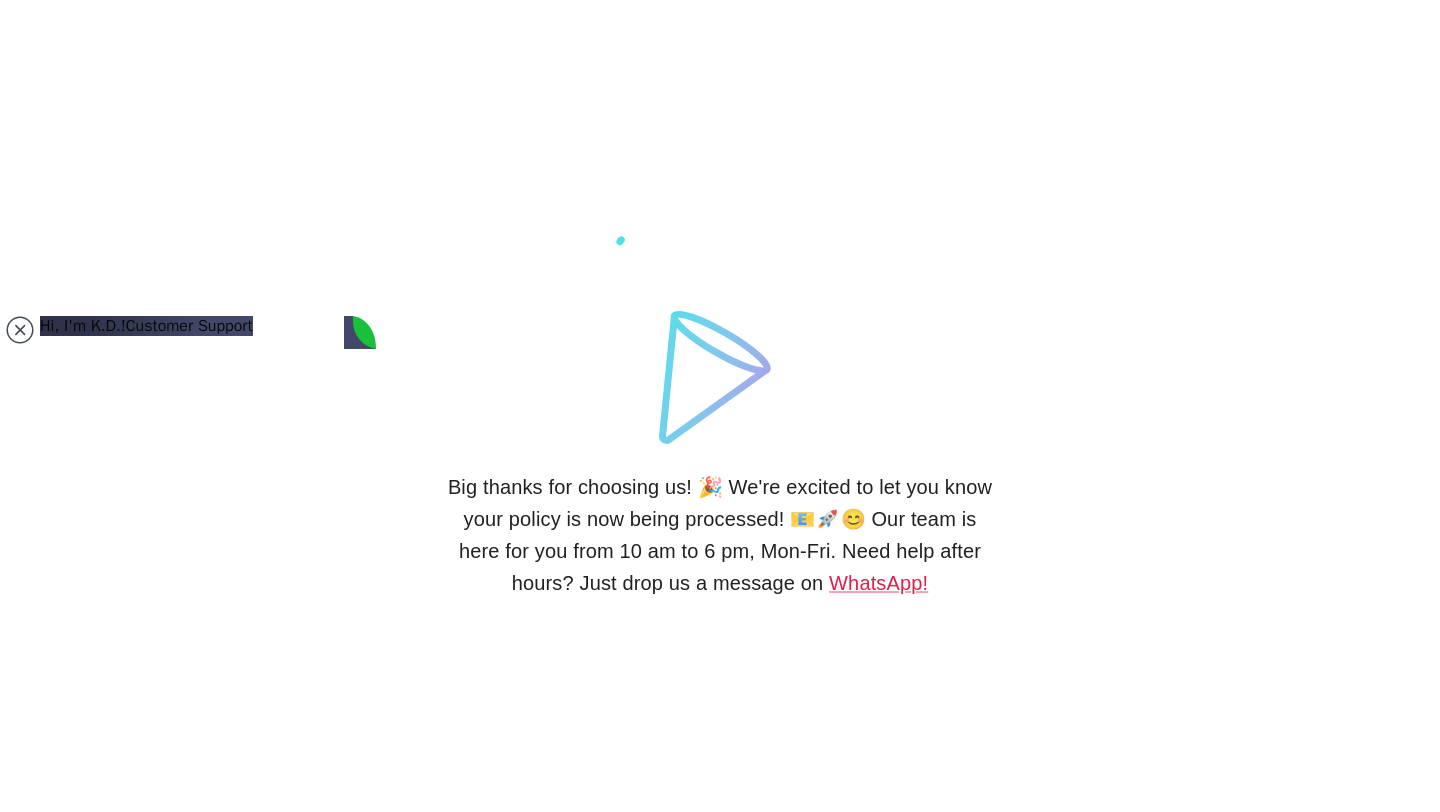 type on "Ahhh ok, gotcha. Thanks! That's useful!" 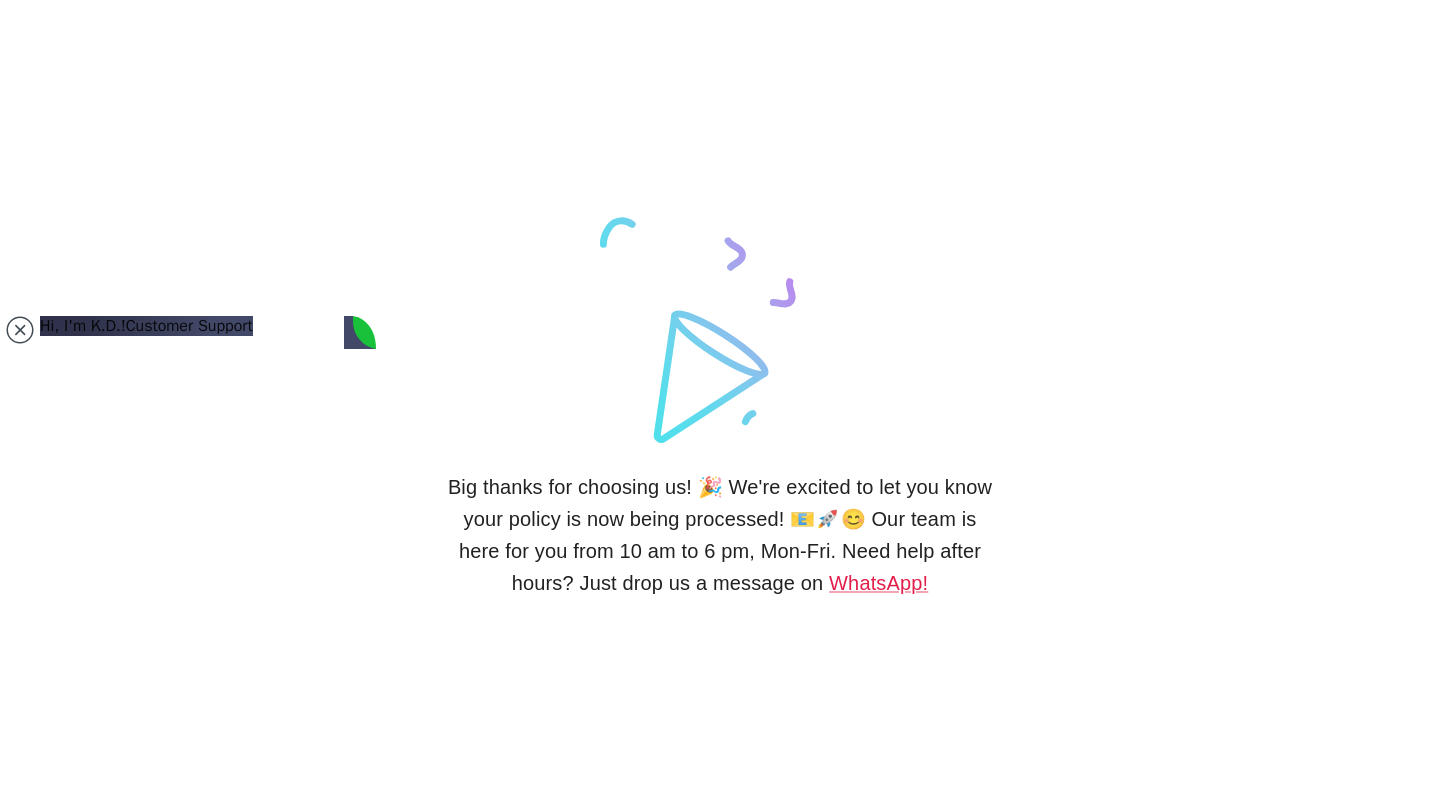 scroll, scrollTop: 1457, scrollLeft: 0, axis: vertical 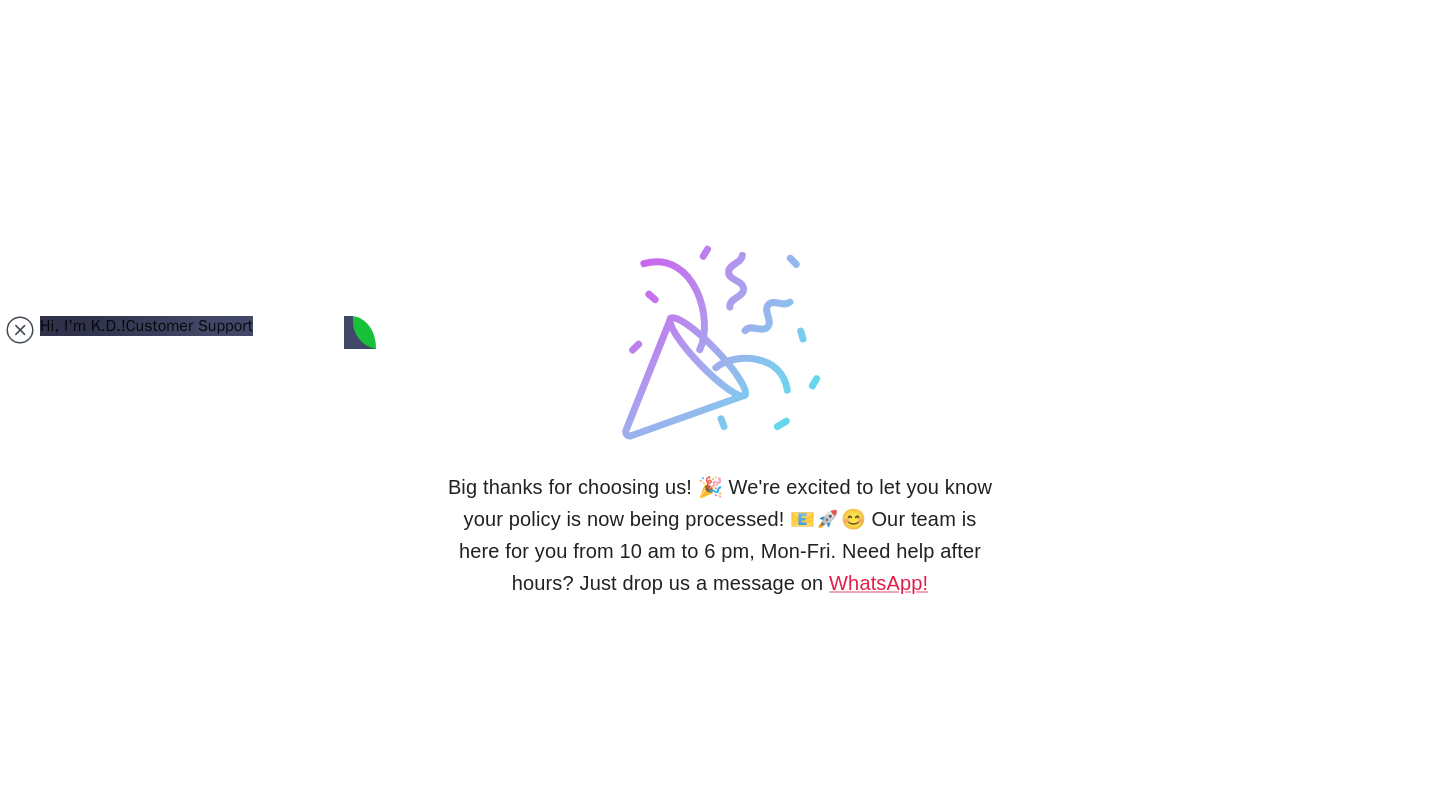 drag, startPoint x: 286, startPoint y: 498, endPoint x: 103, endPoint y: 498, distance: 183 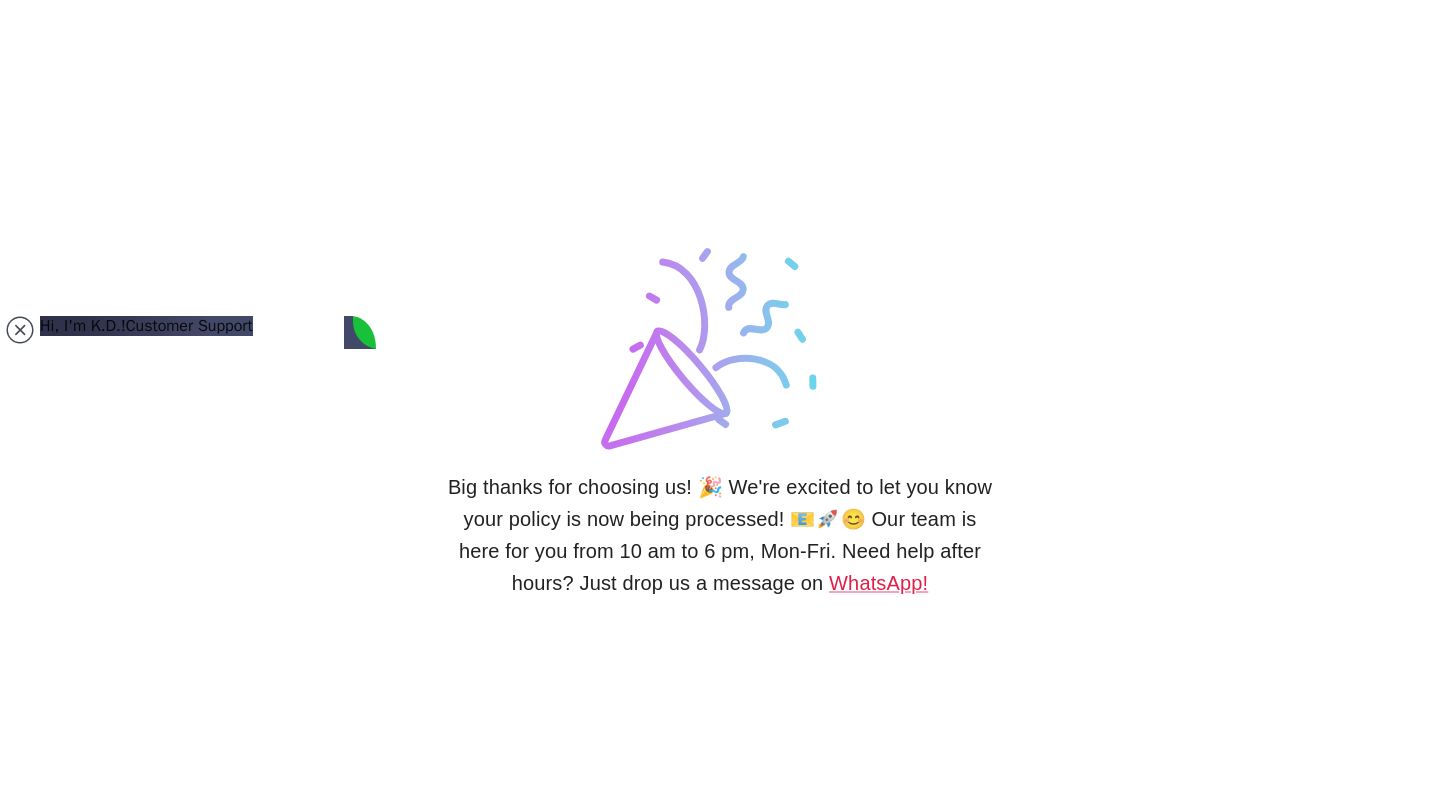 drag, startPoint x: 114, startPoint y: 498, endPoint x: 282, endPoint y: 502, distance: 168.0476 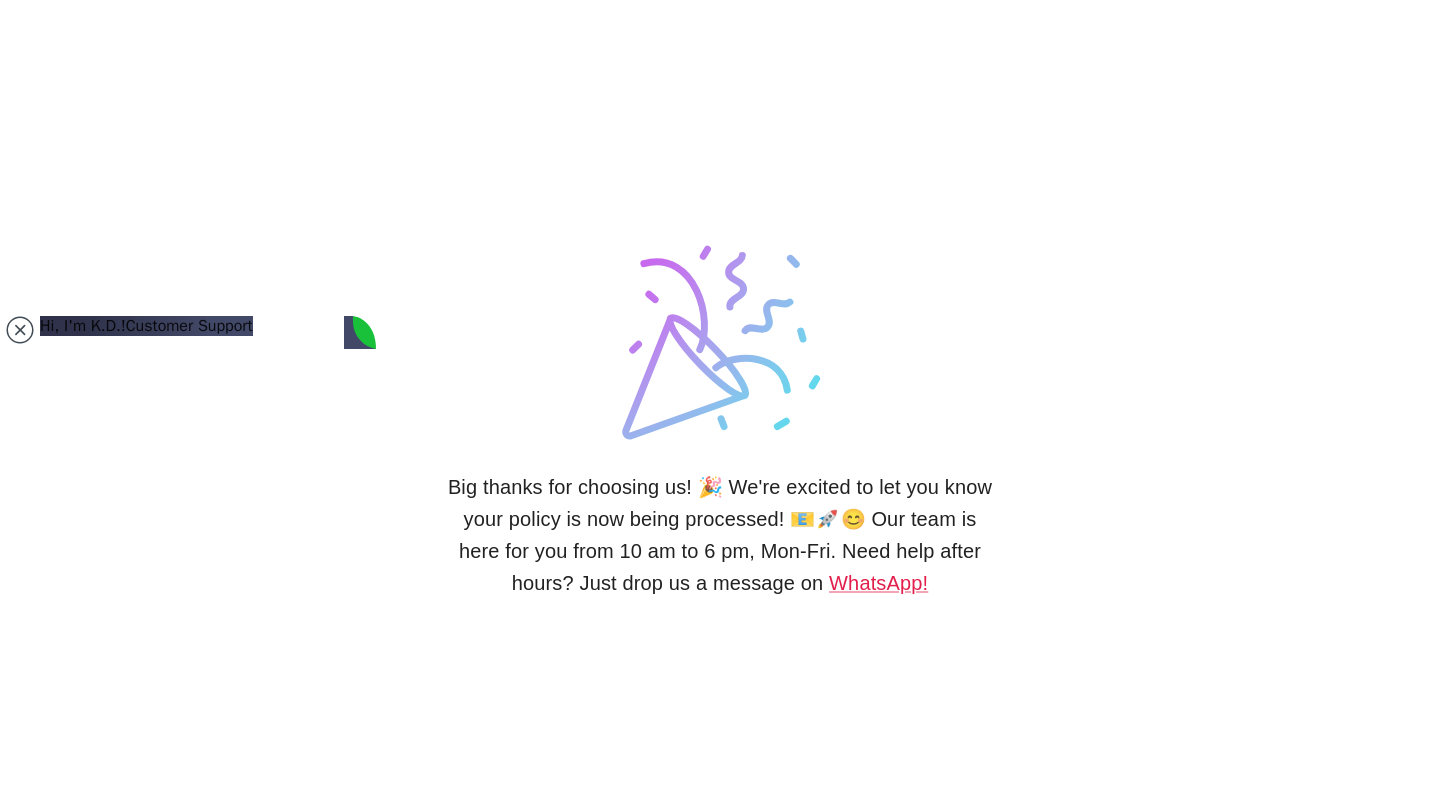 copy on "UAVT code: 1905128375" 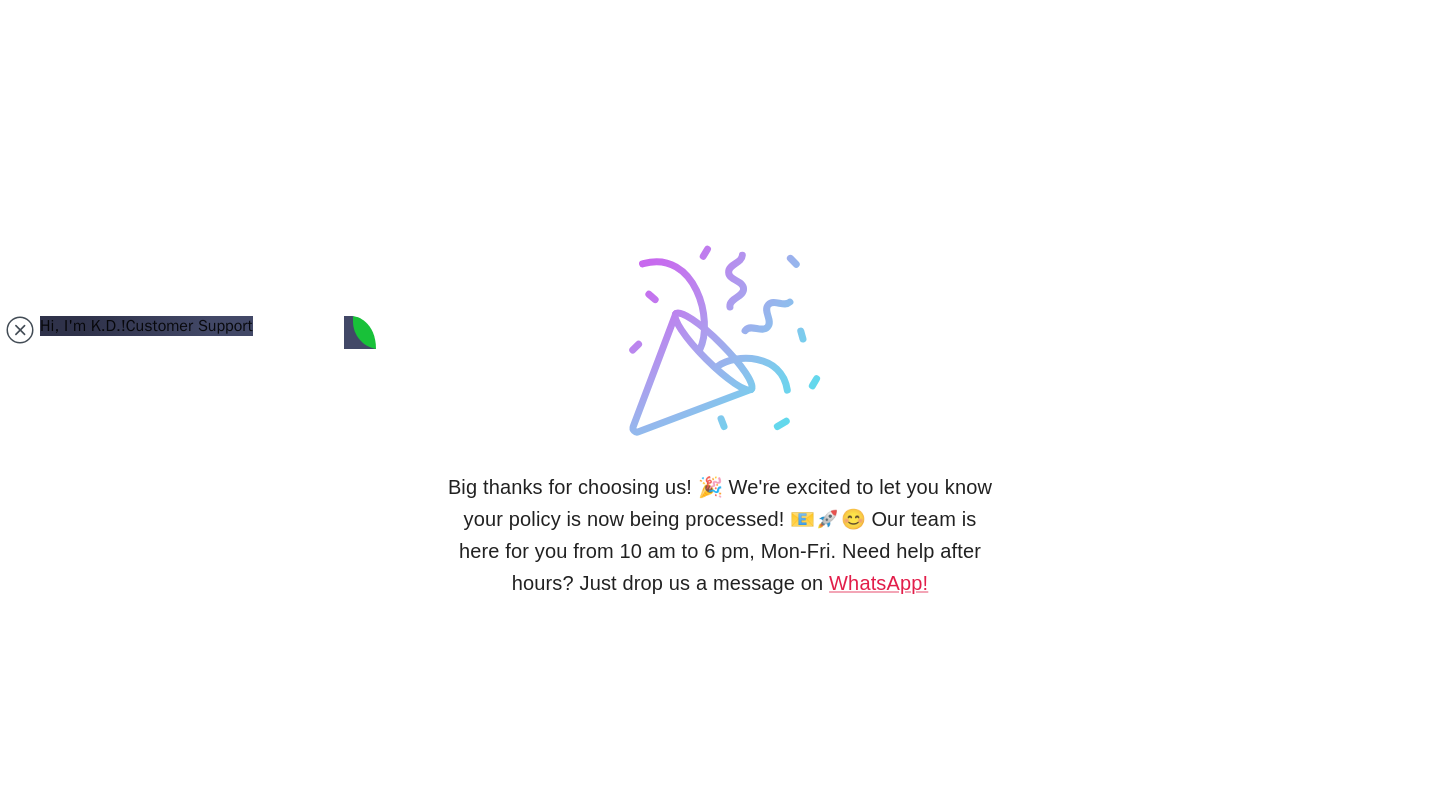 scroll, scrollTop: 1983, scrollLeft: 0, axis: vertical 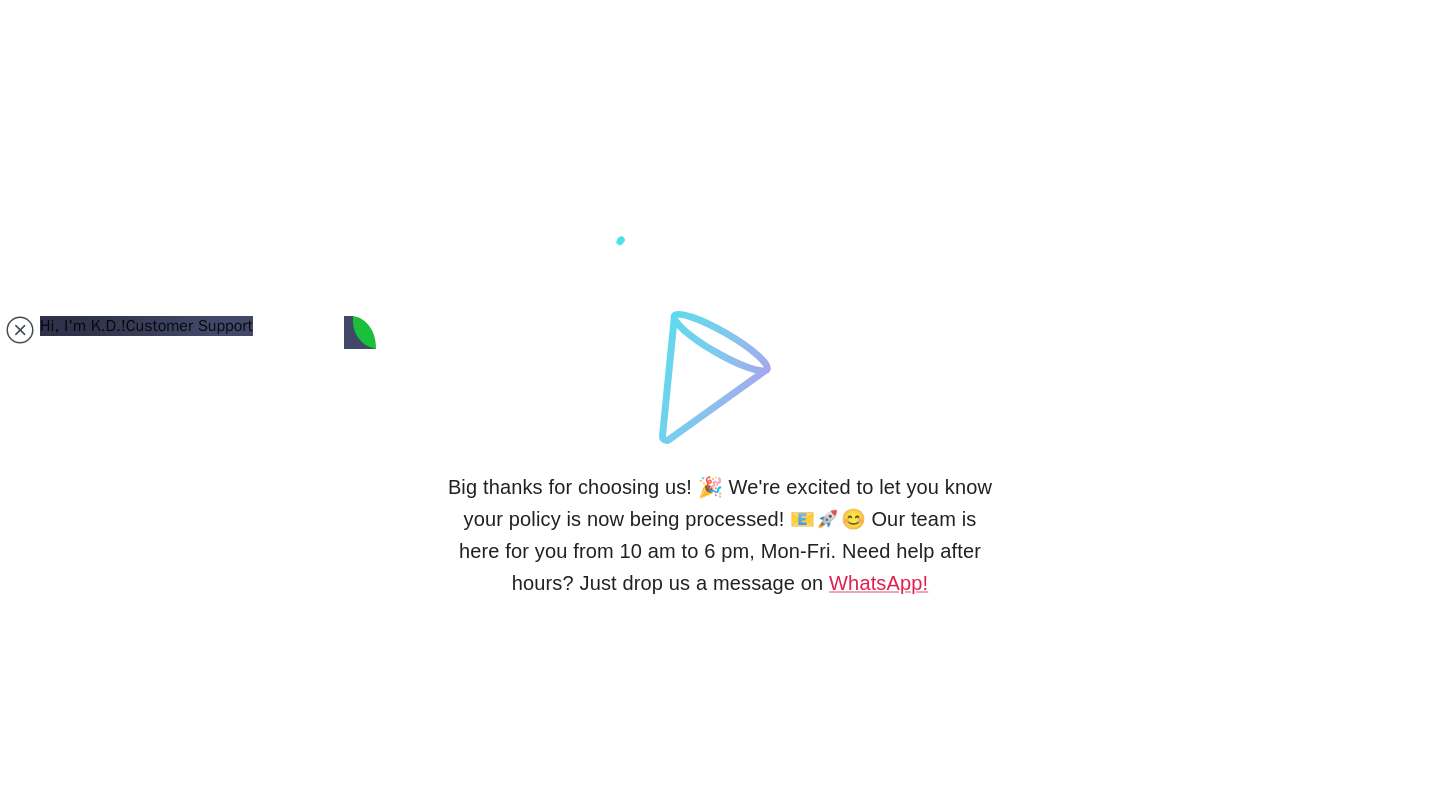 click at bounding box center [117, 1327] 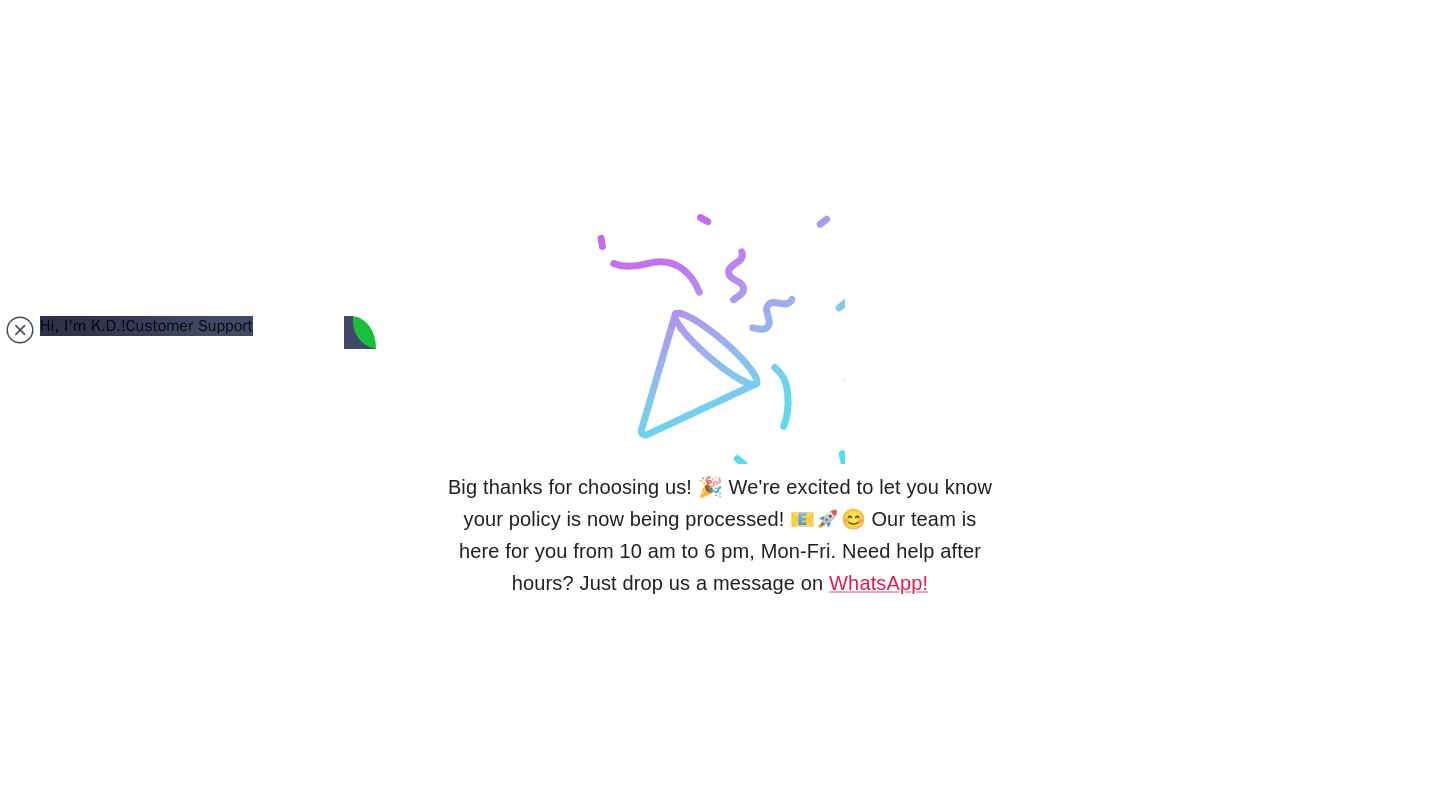 scroll, scrollTop: 2095, scrollLeft: 0, axis: vertical 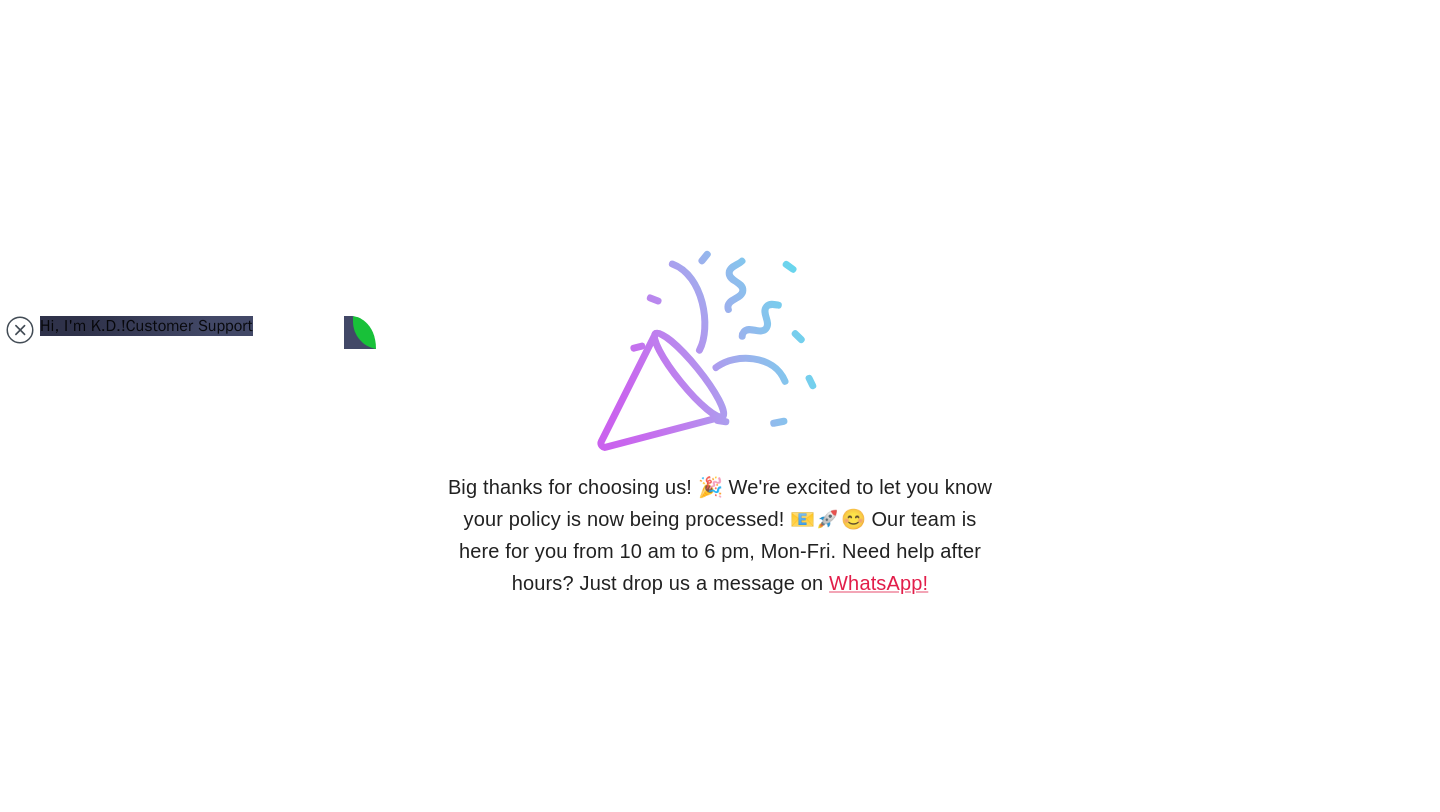click at bounding box center (117, 1327) 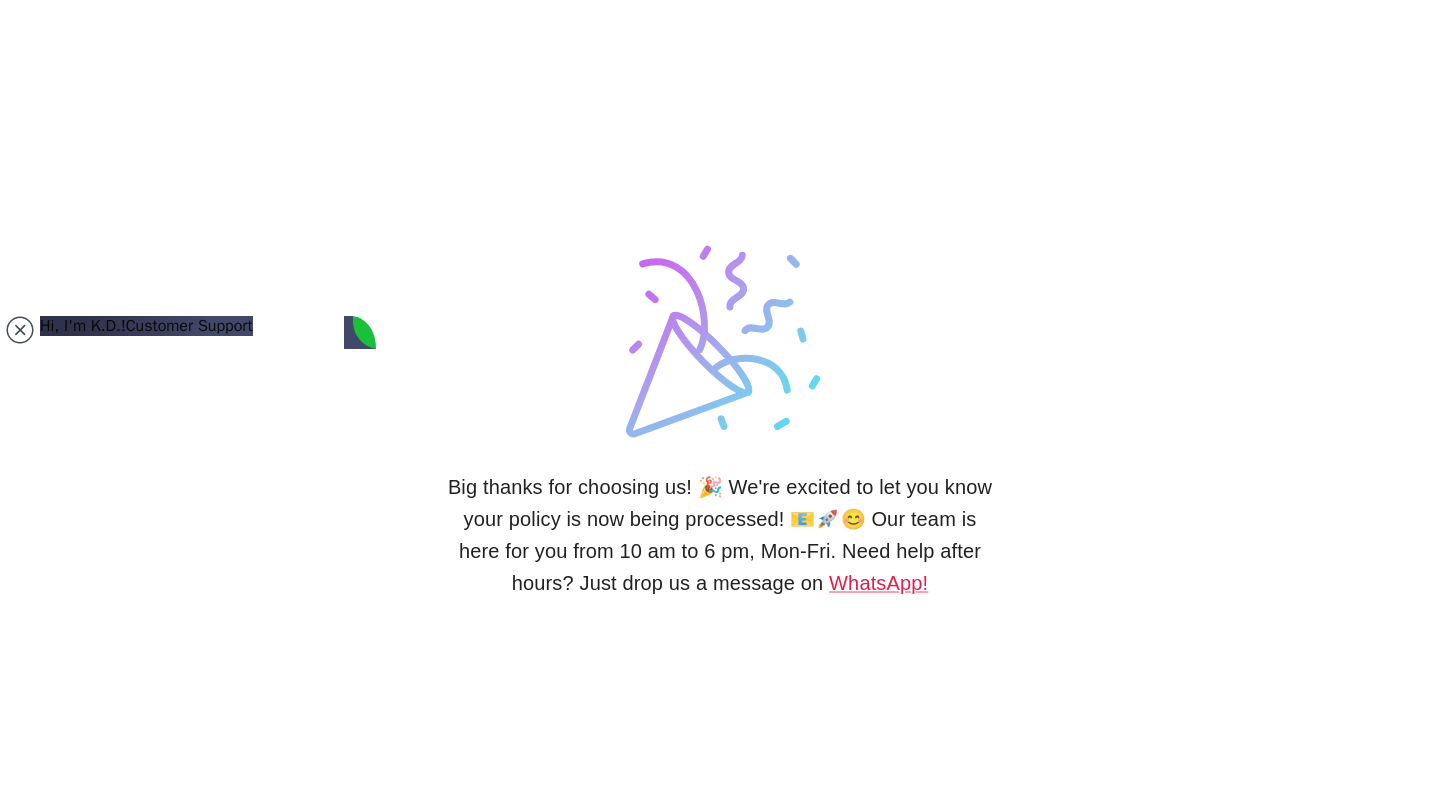 click at bounding box center [157, 1284] 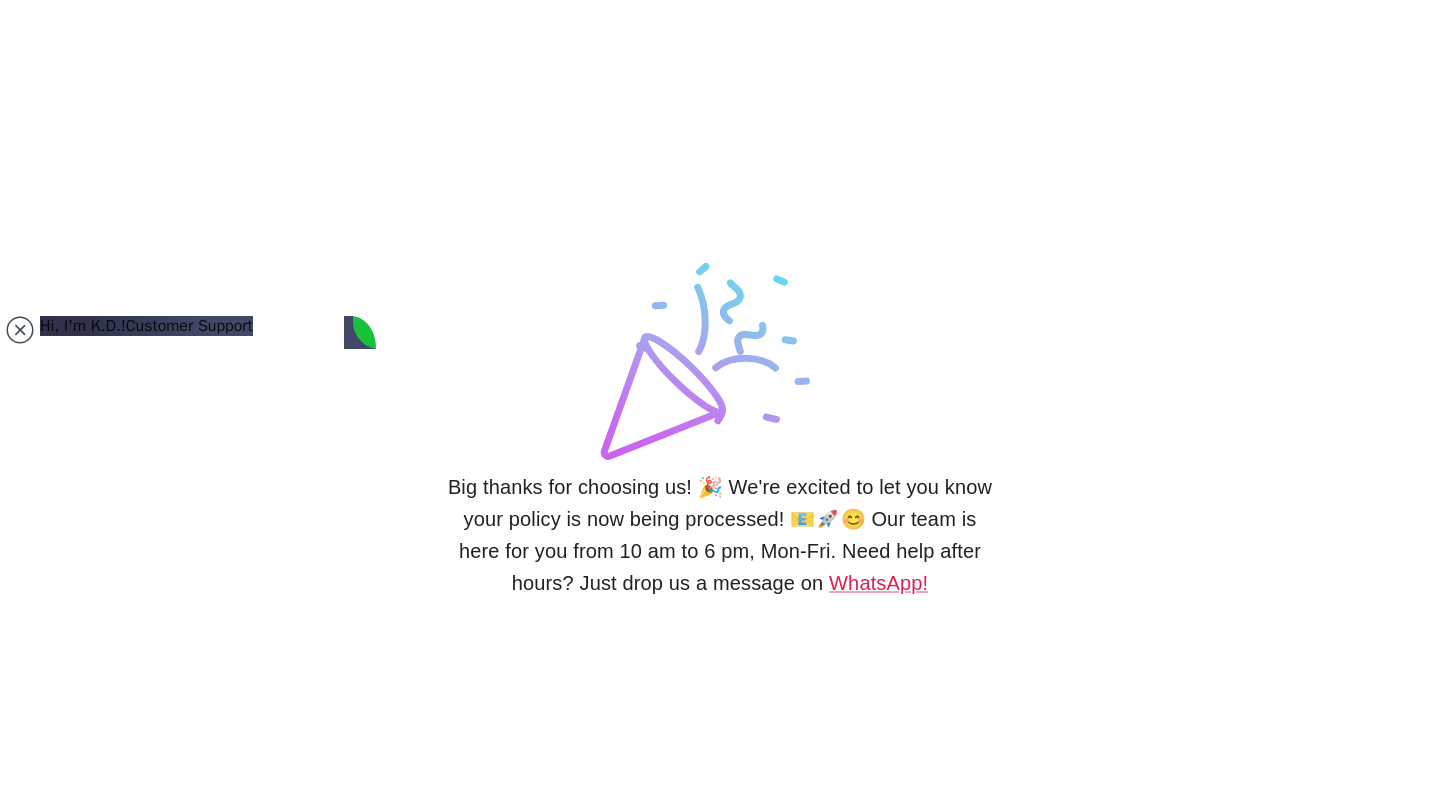 click at bounding box center (117, 1327) 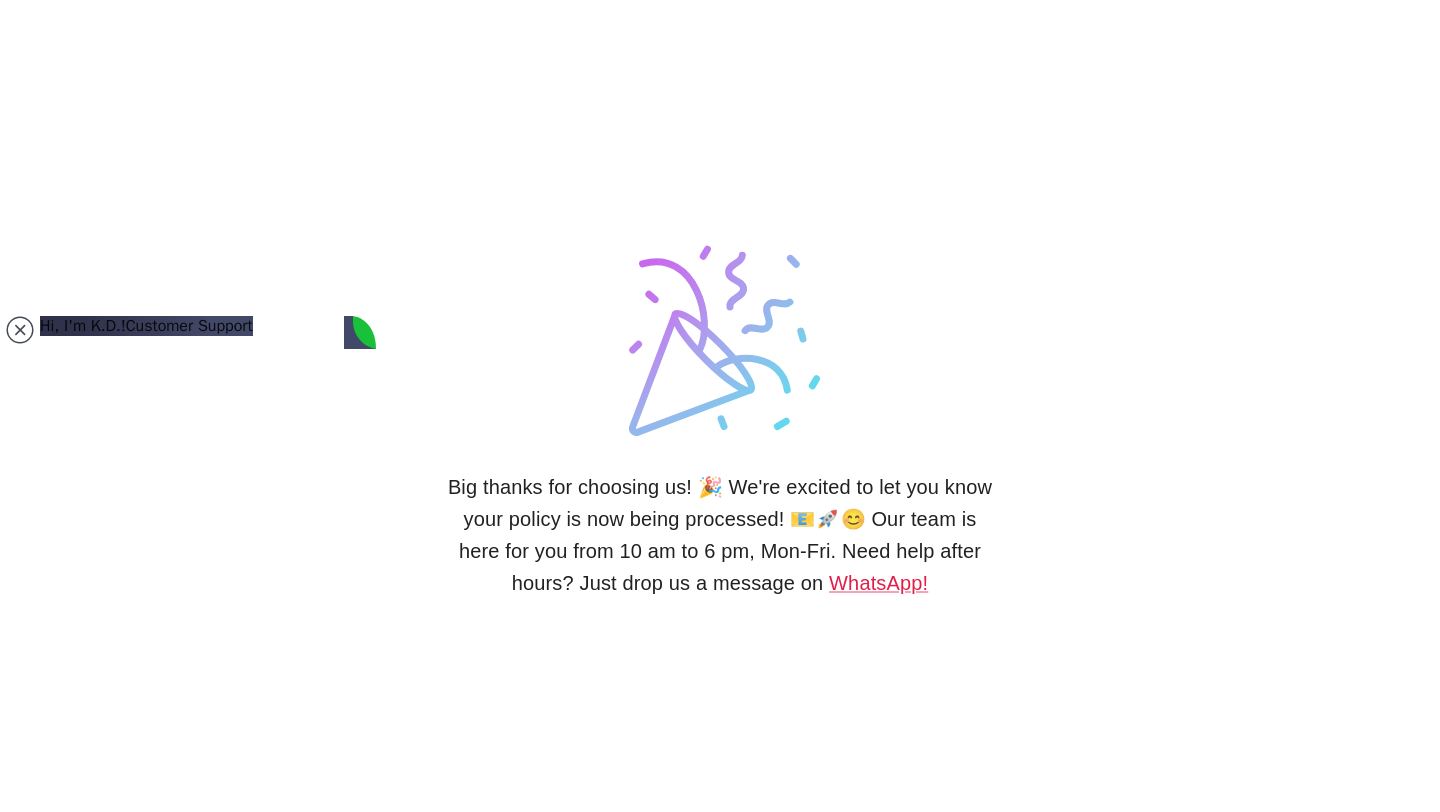 type on "Very cool" 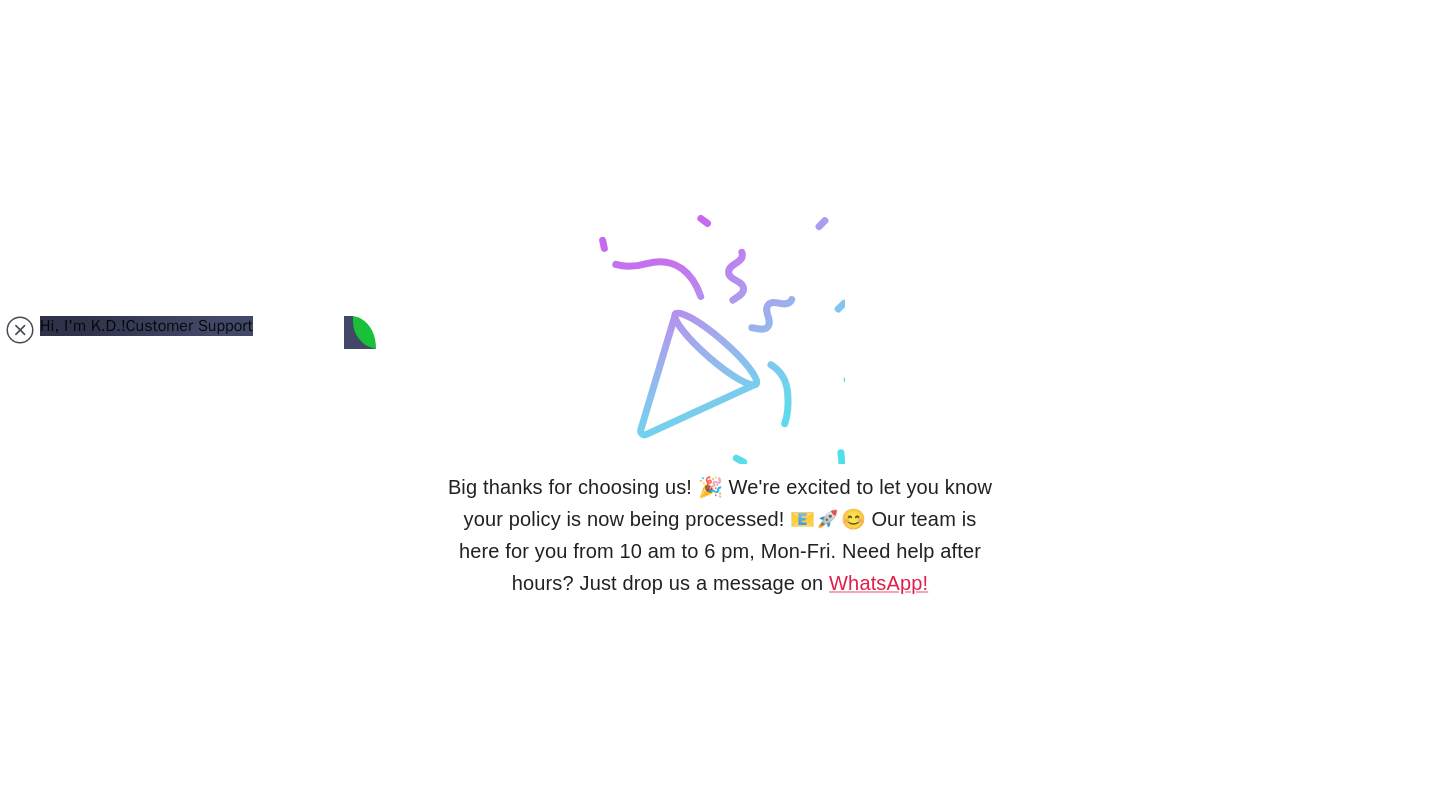 scroll, scrollTop: 2158, scrollLeft: 0, axis: vertical 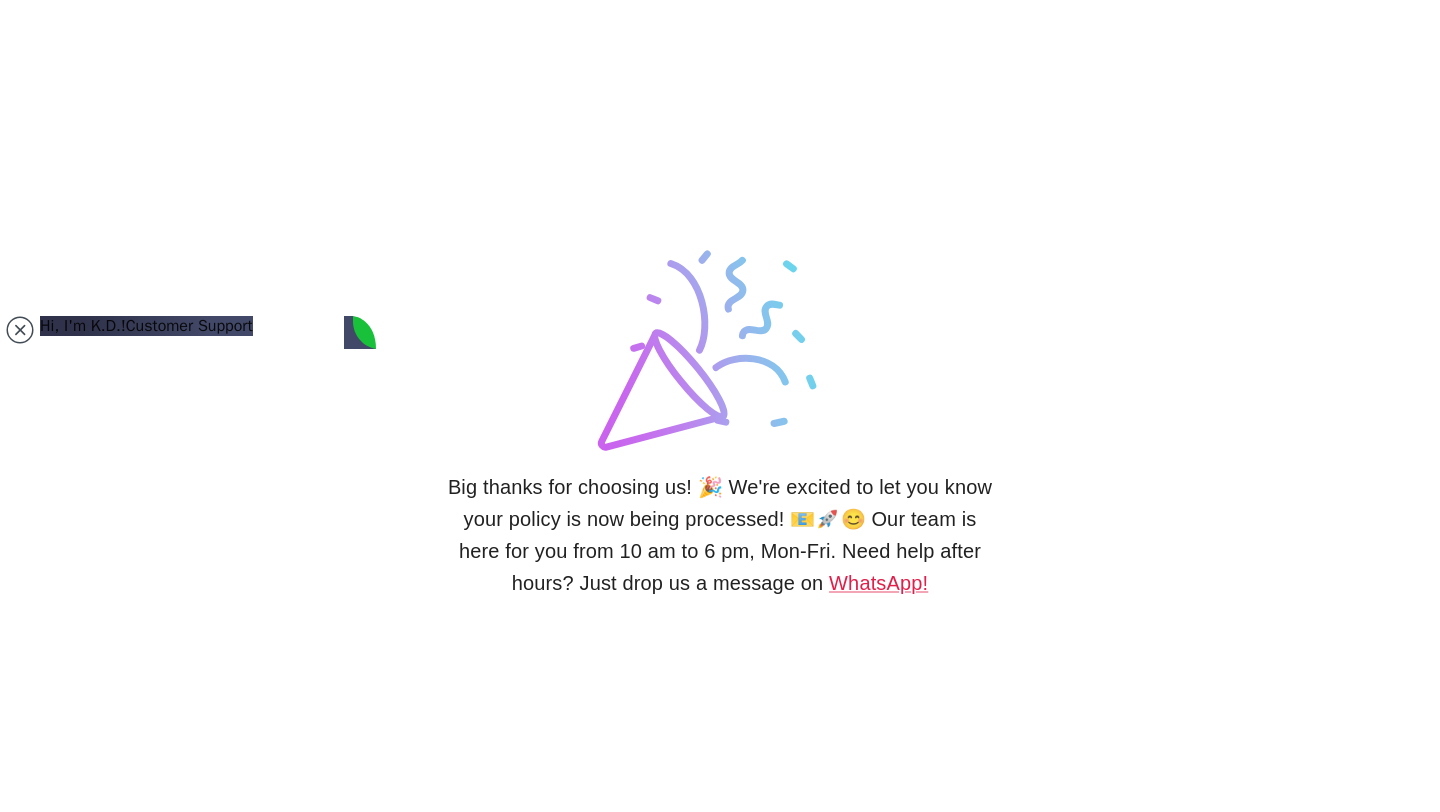click at bounding box center [117, 1327] 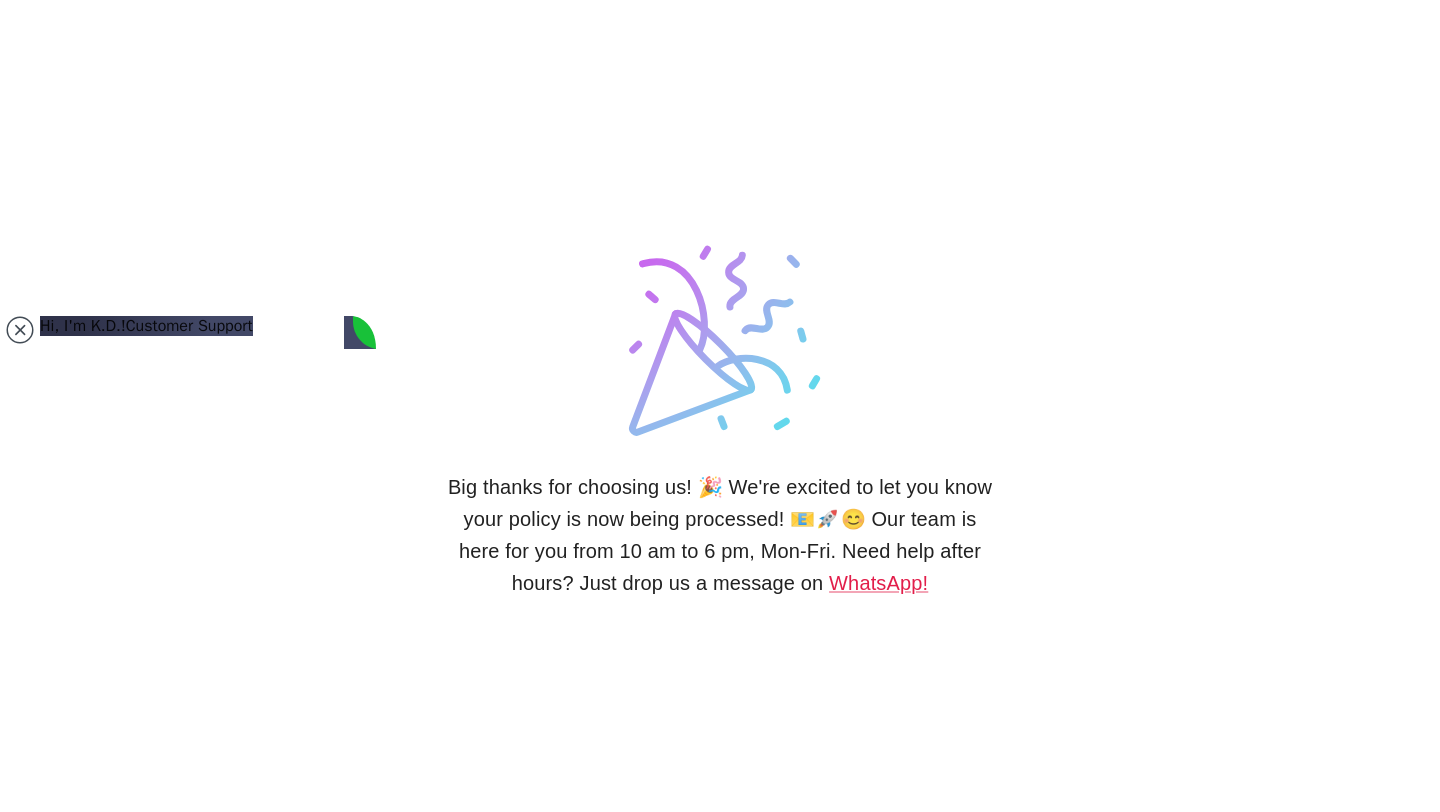 type on "Brilliant, thank you" 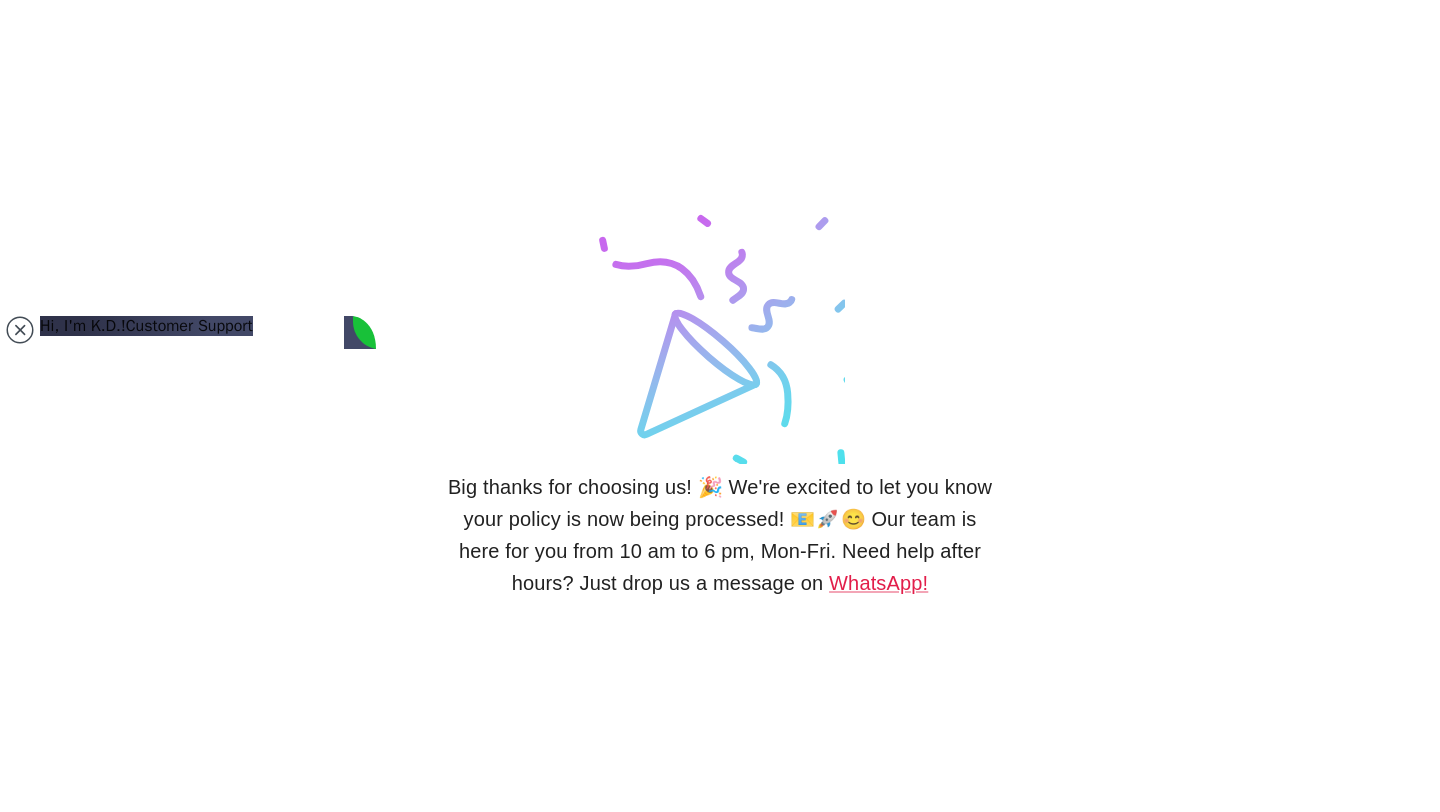 scroll, scrollTop: 2324, scrollLeft: 0, axis: vertical 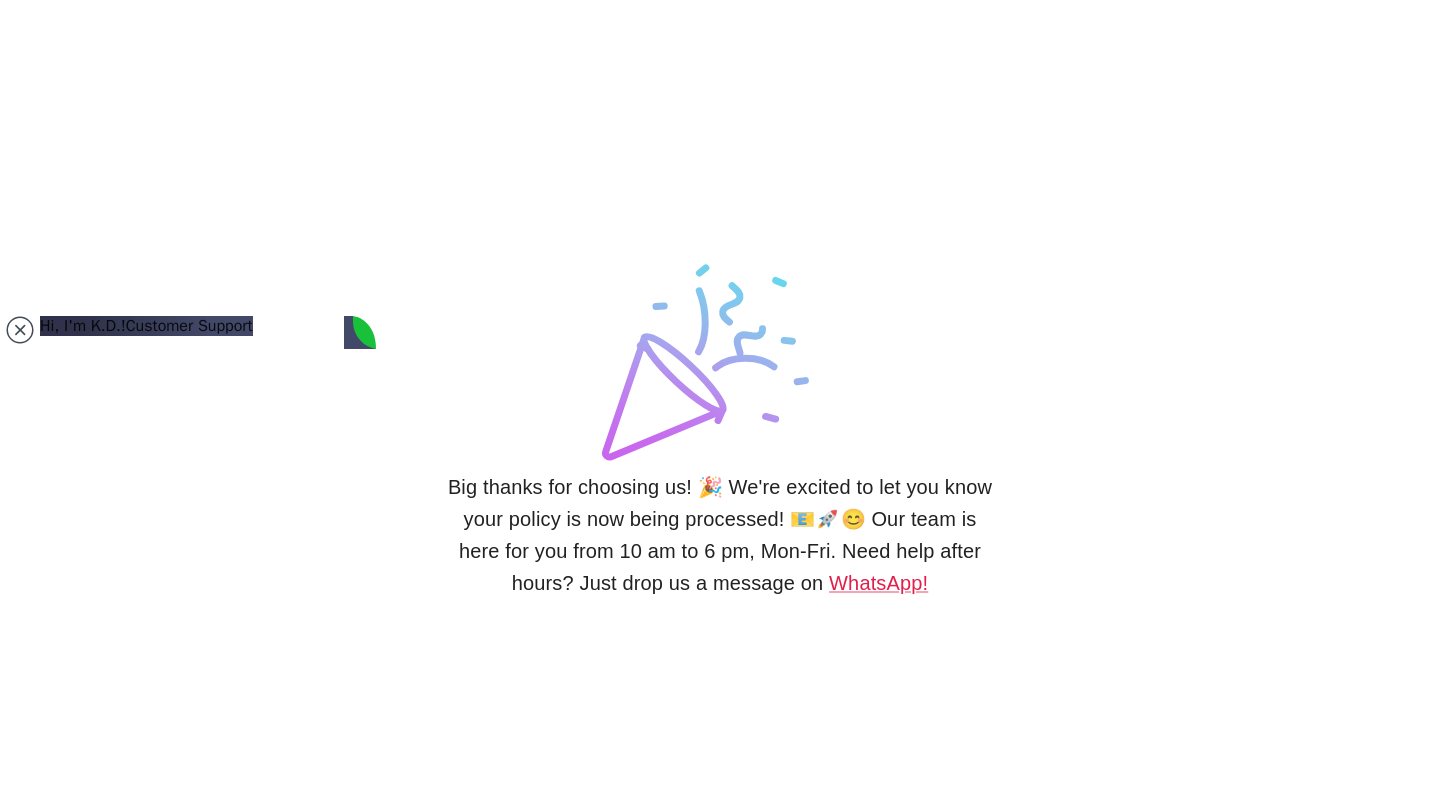 click at bounding box center [117, 1327] 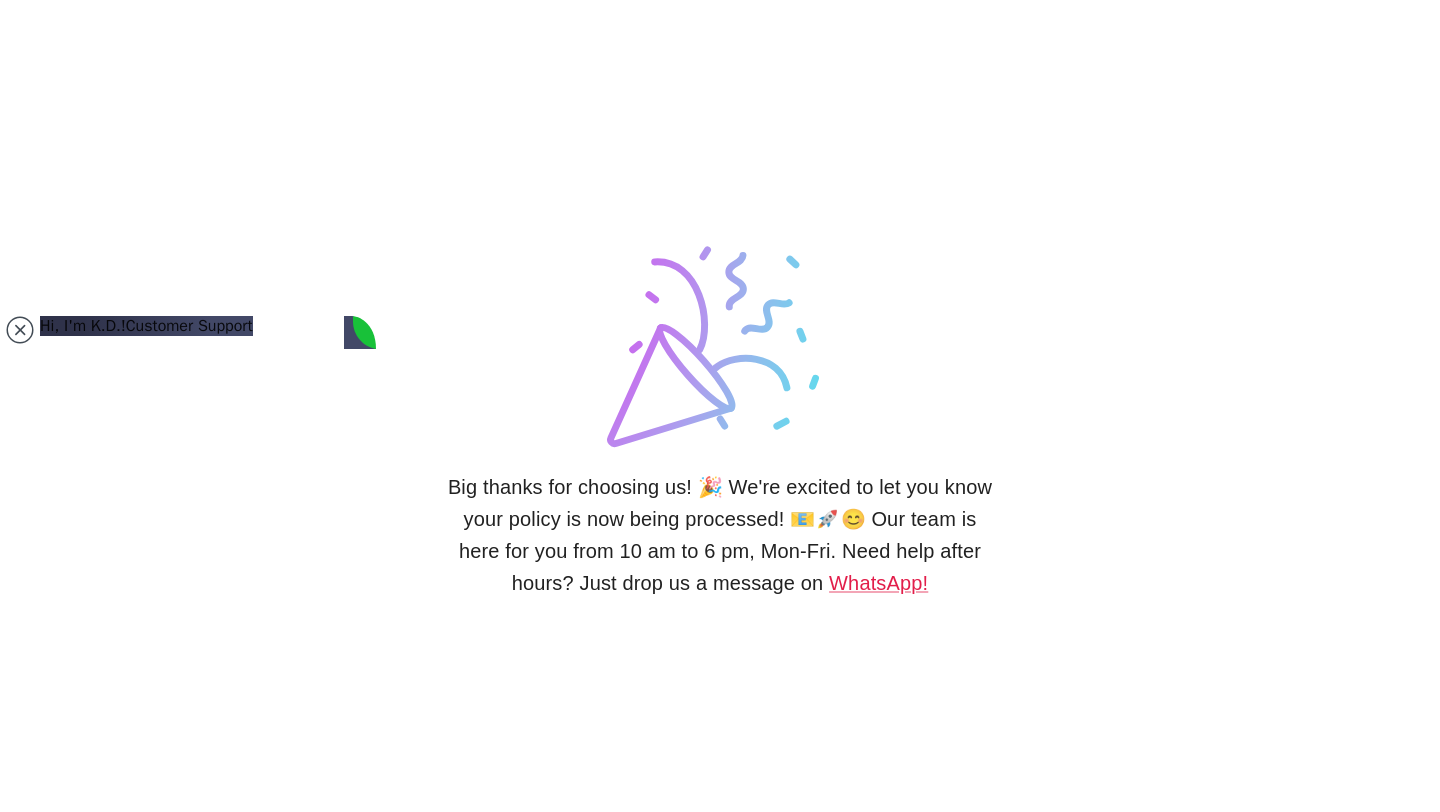 type on "Received, thank you. Yes I am" 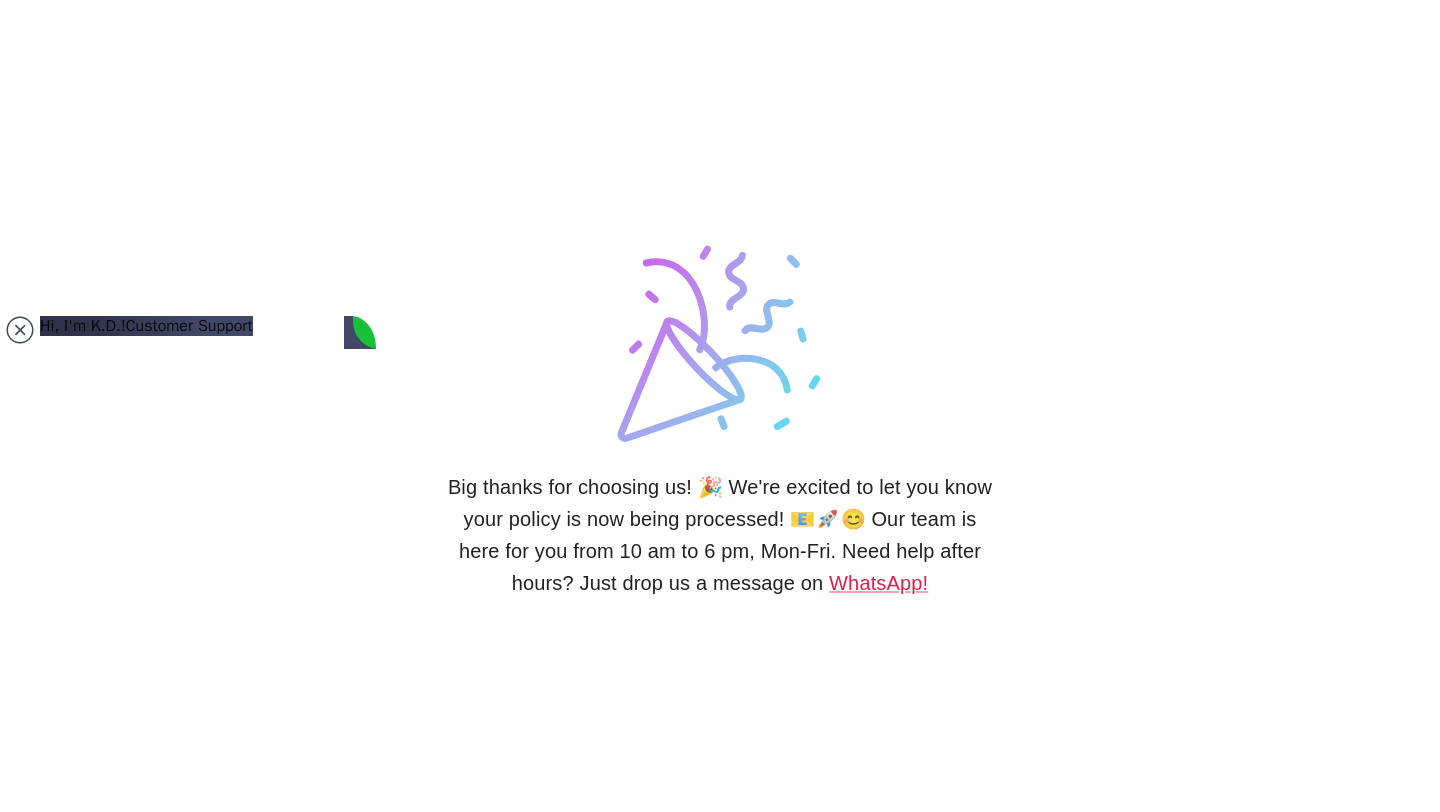scroll, scrollTop: 2572, scrollLeft: 0, axis: vertical 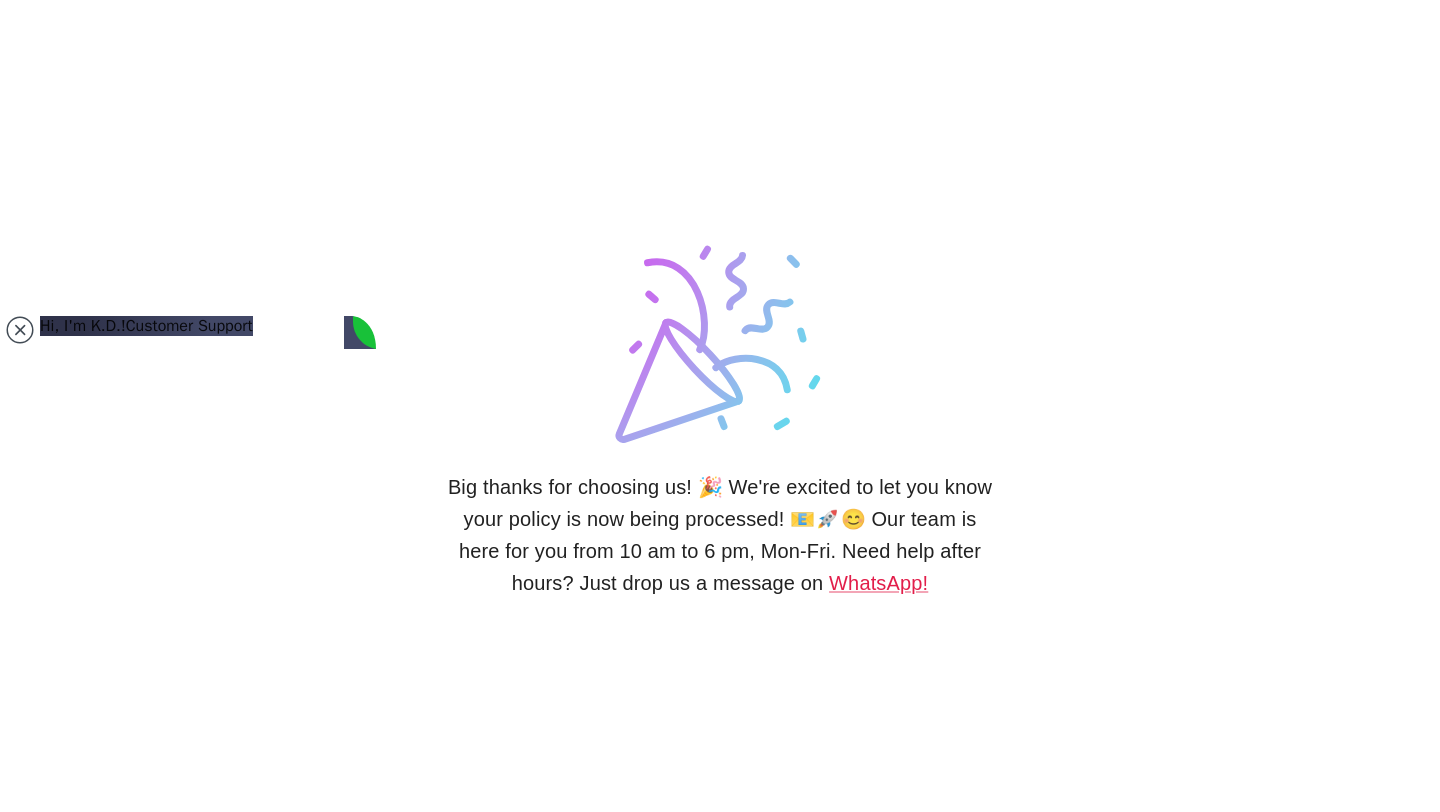 click at bounding box center [117, 1327] 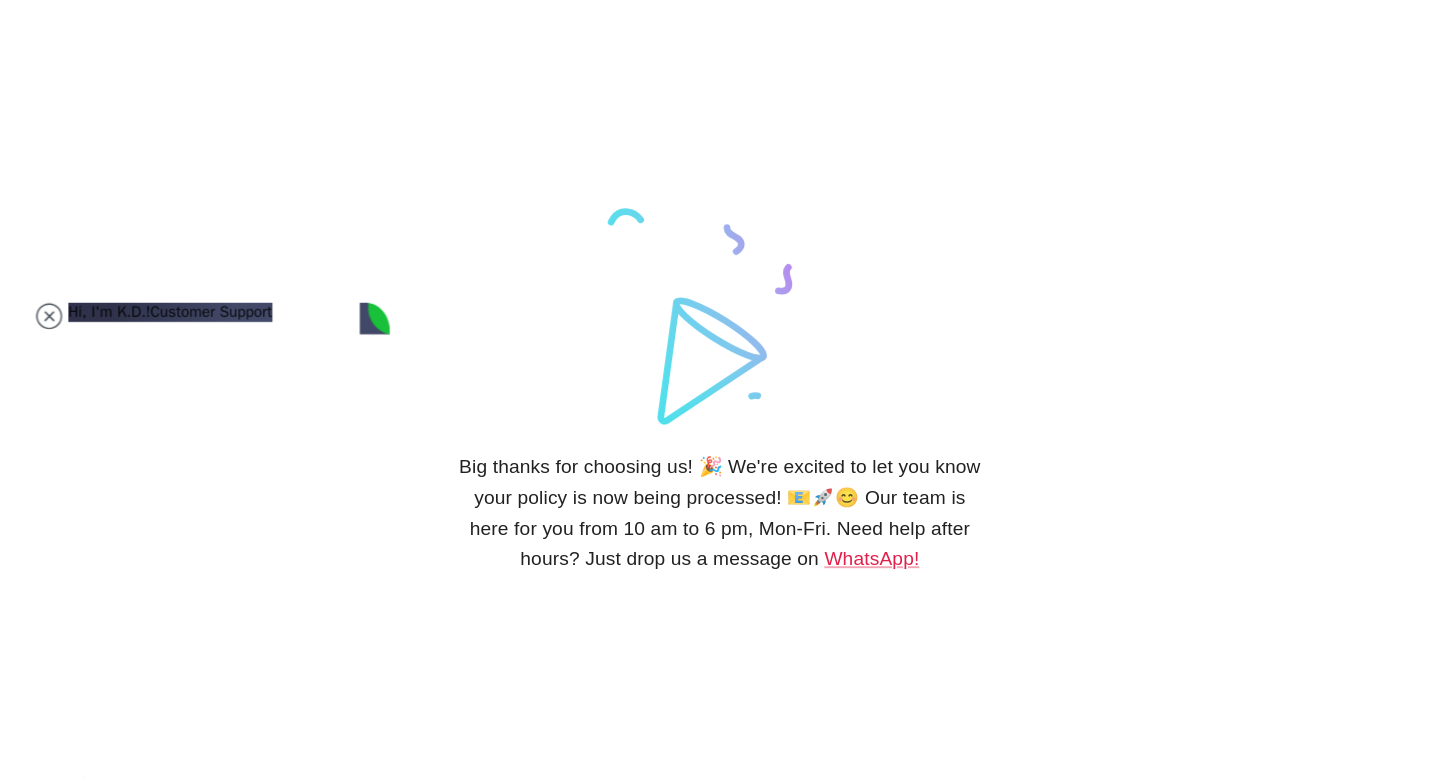 scroll, scrollTop: 3064, scrollLeft: 0, axis: vertical 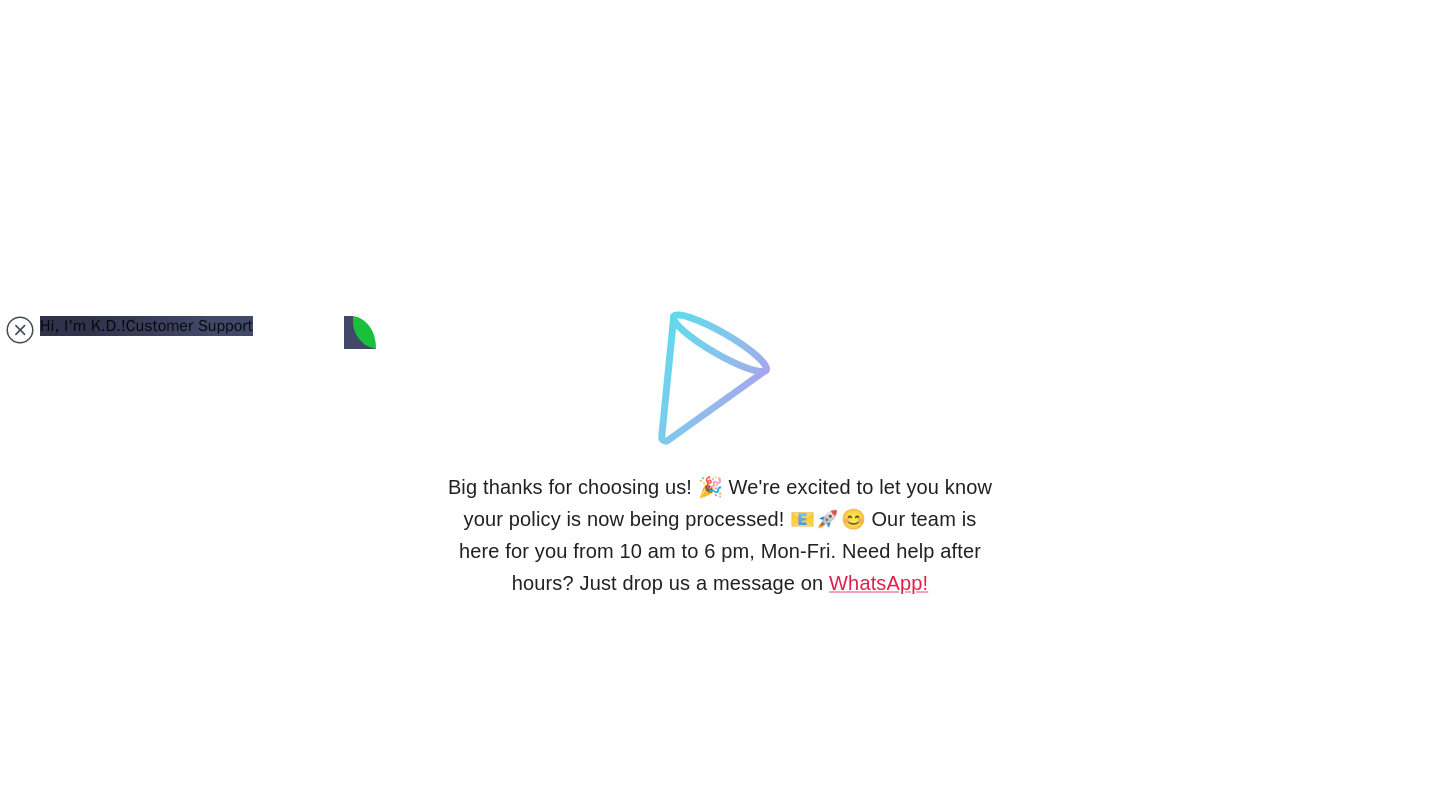 click at bounding box center [117, 1327] 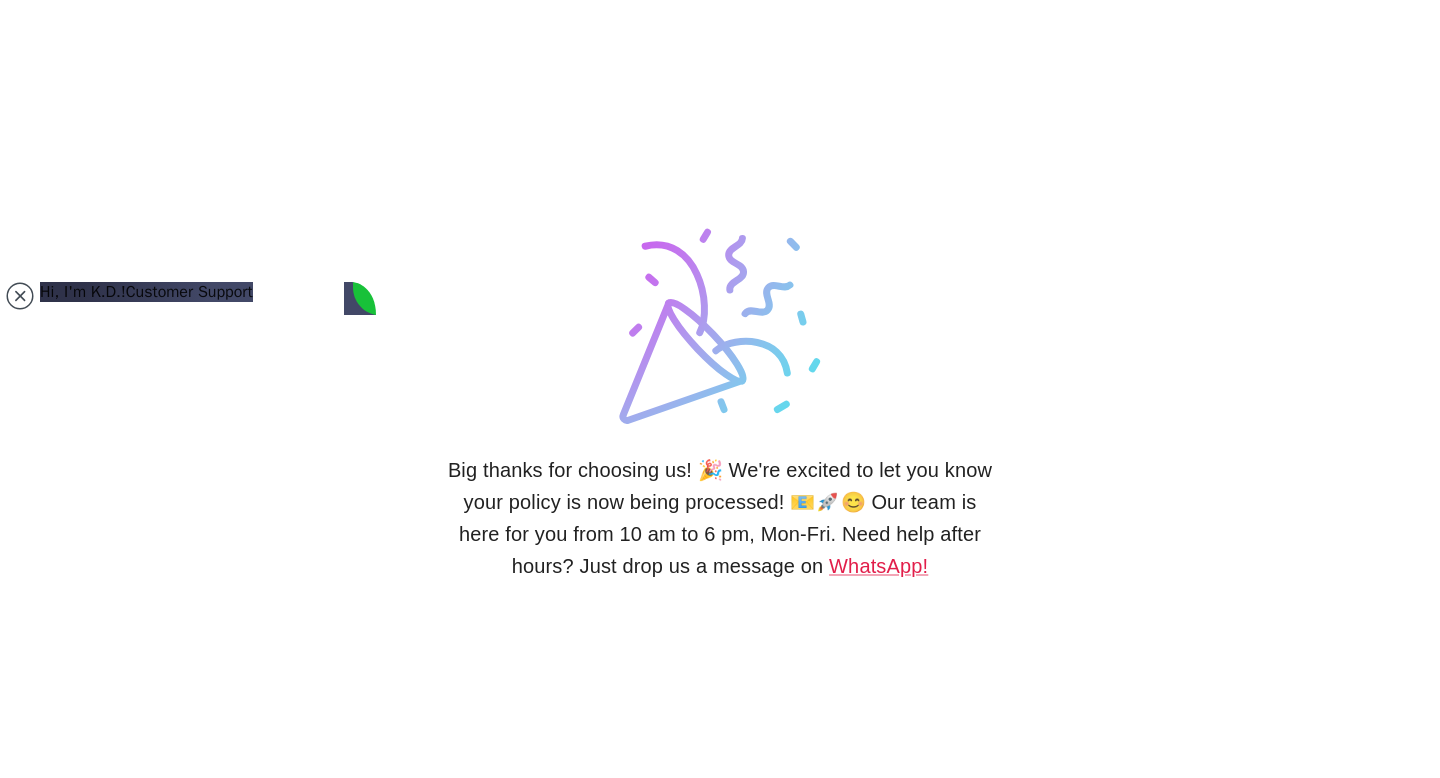 paste on "Niyet Mektubu" 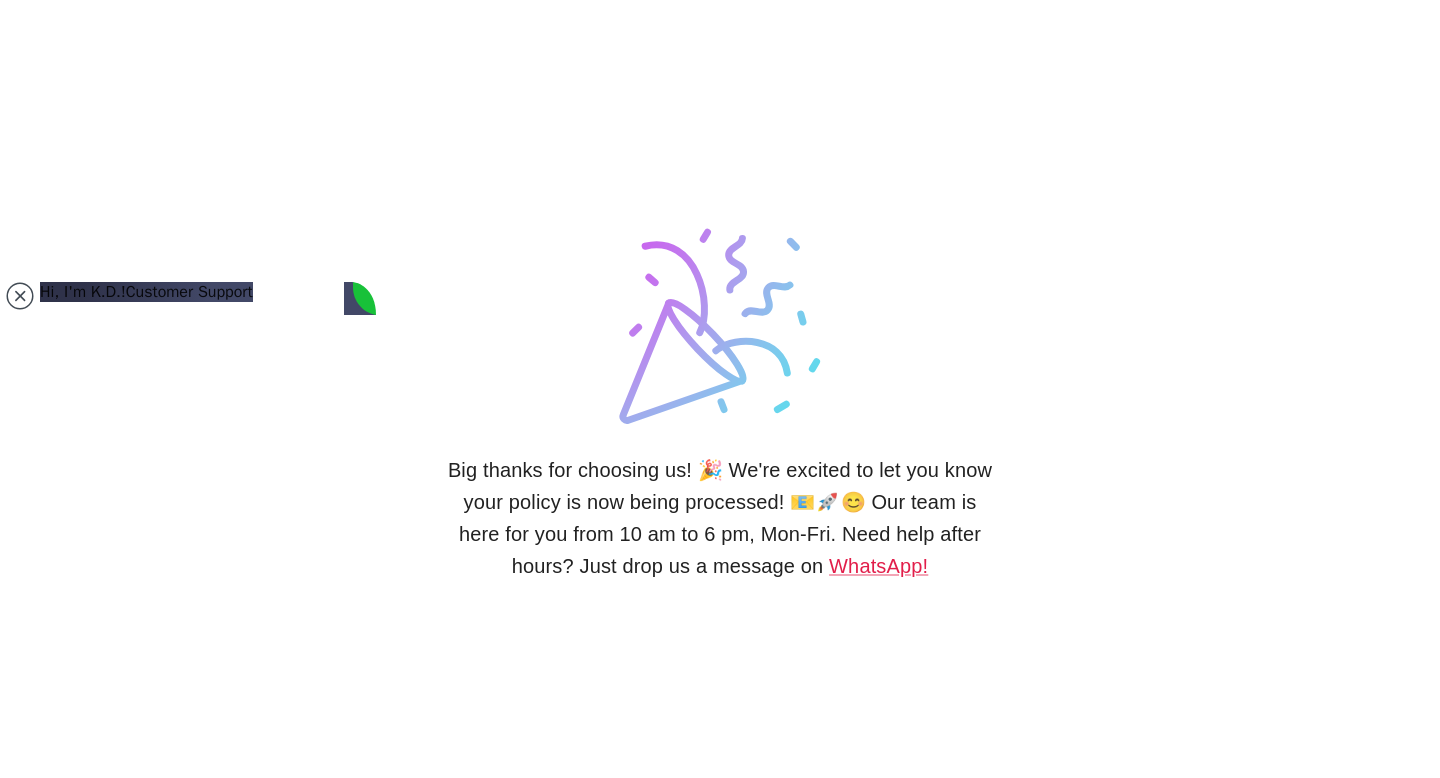 scroll, scrollTop: 8, scrollLeft: 0, axis: vertical 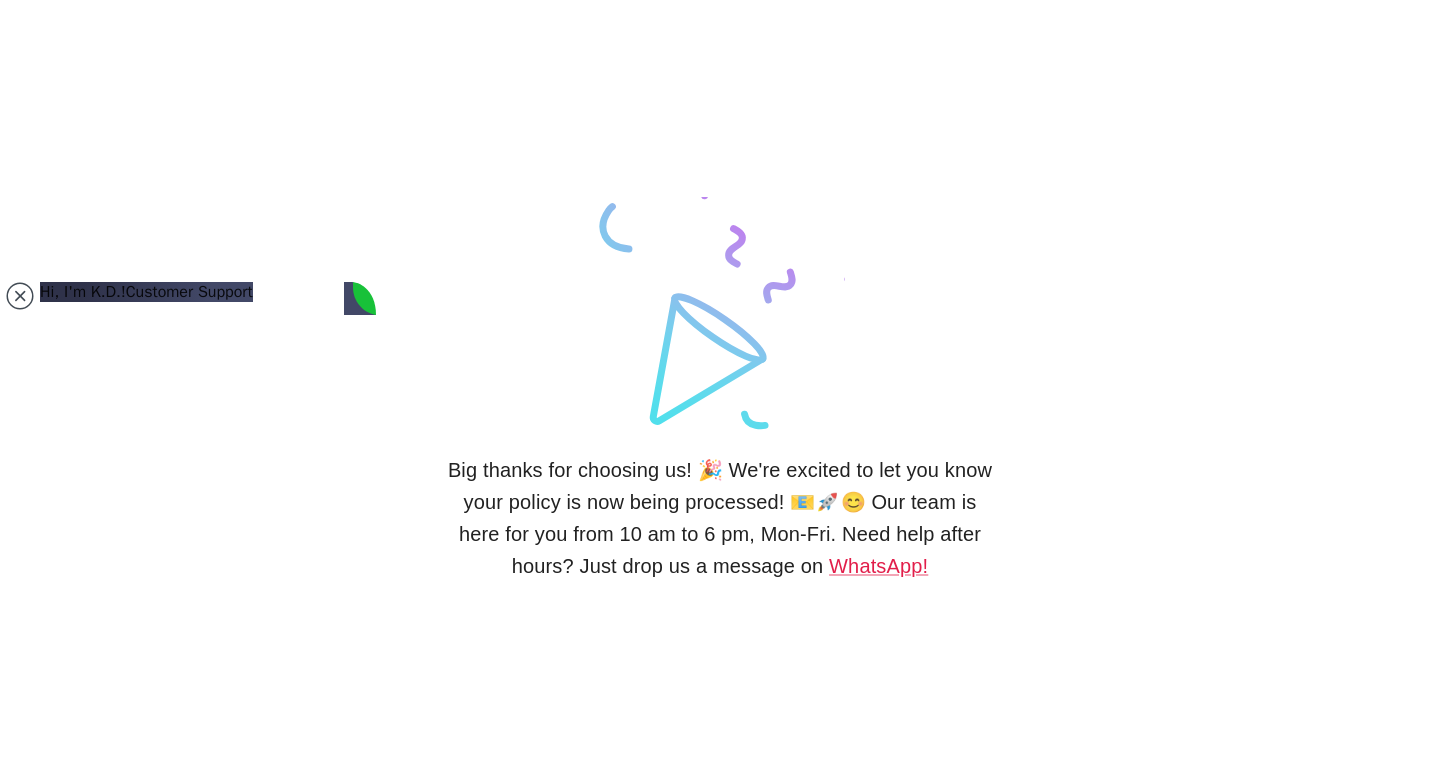 type on "Ohh, good advice. Thank you! Yes, I'm drafting a "Niyet Mektubu" for the officer to read stating I'm a DN. I'll put in a copy of my visa and certificate too" 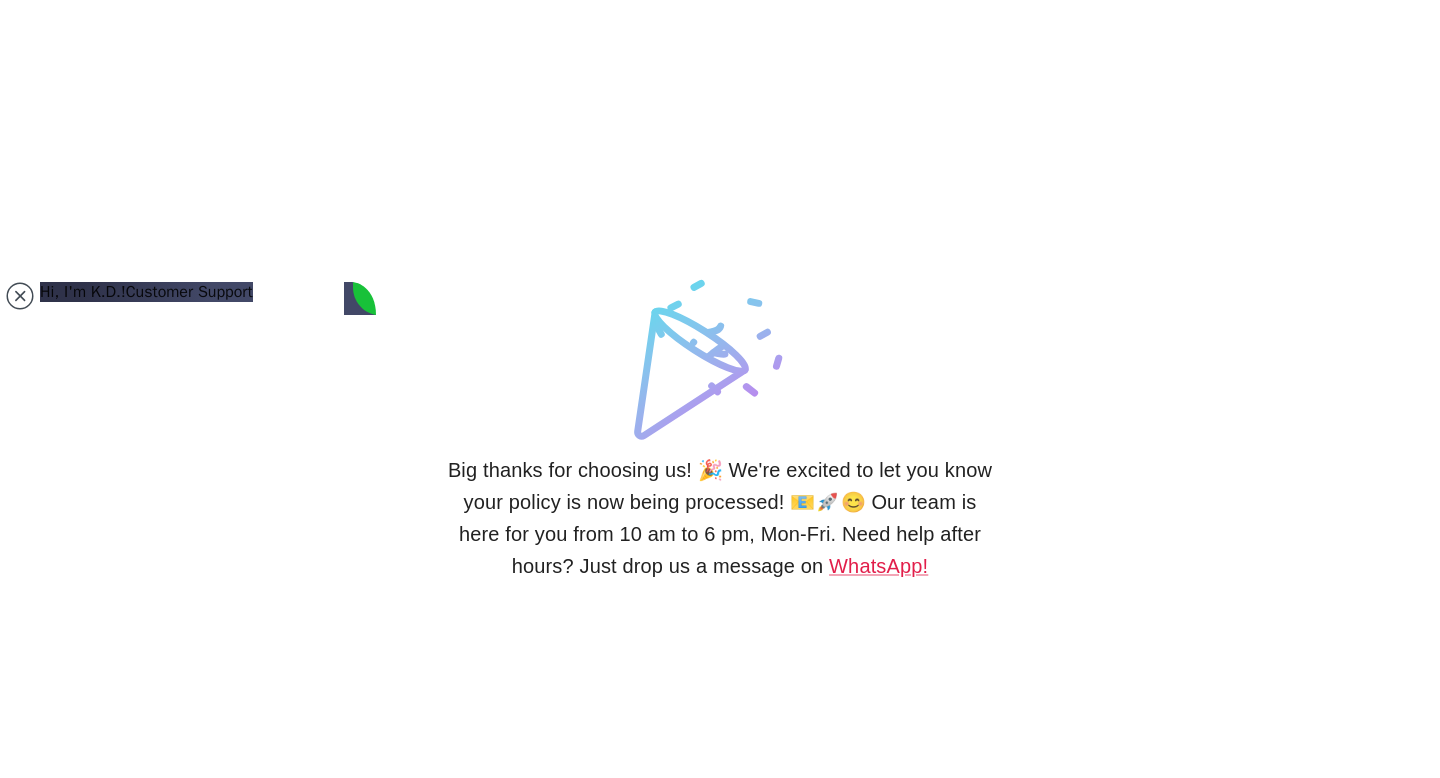 scroll, scrollTop: 0, scrollLeft: 0, axis: both 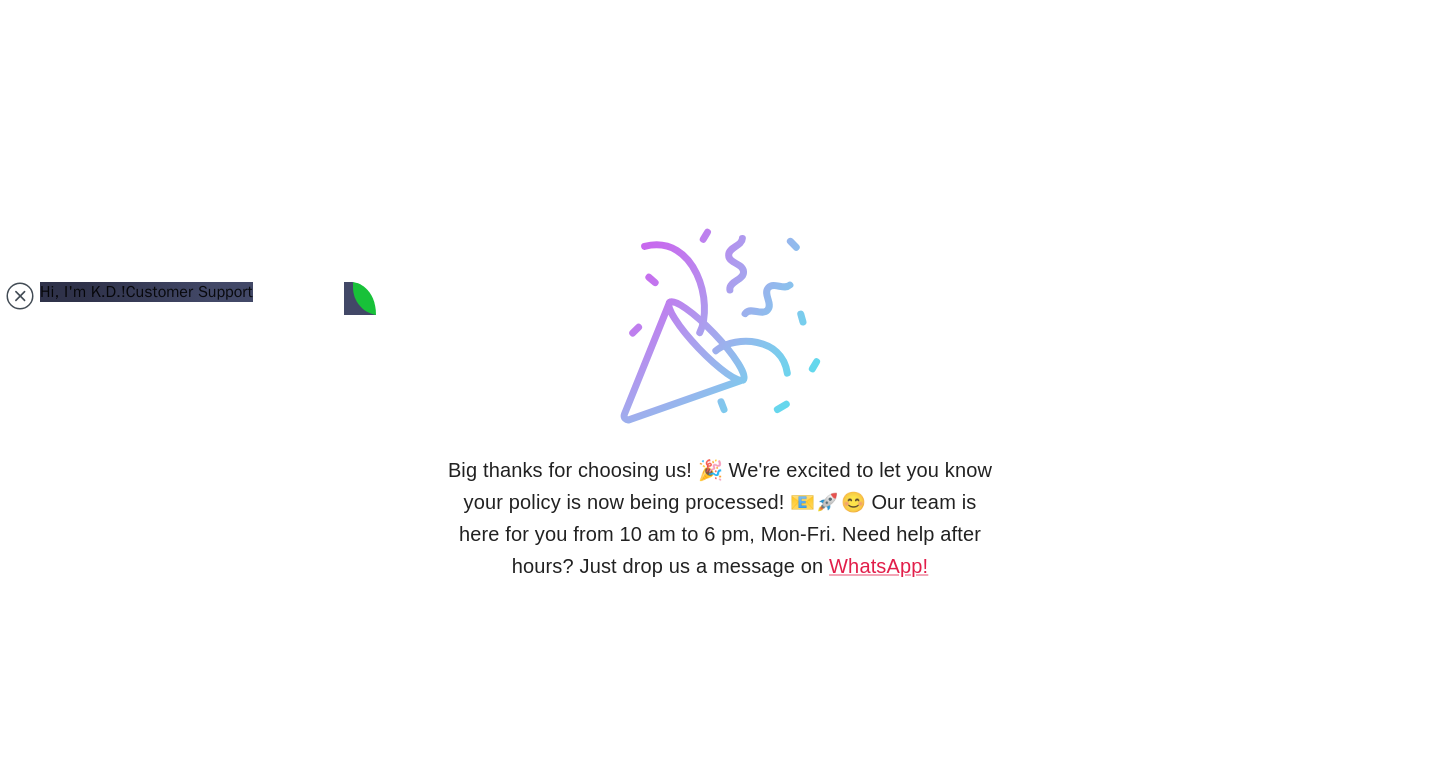drag, startPoint x: 114, startPoint y: 489, endPoint x: 299, endPoint y: 612, distance: 222.15761 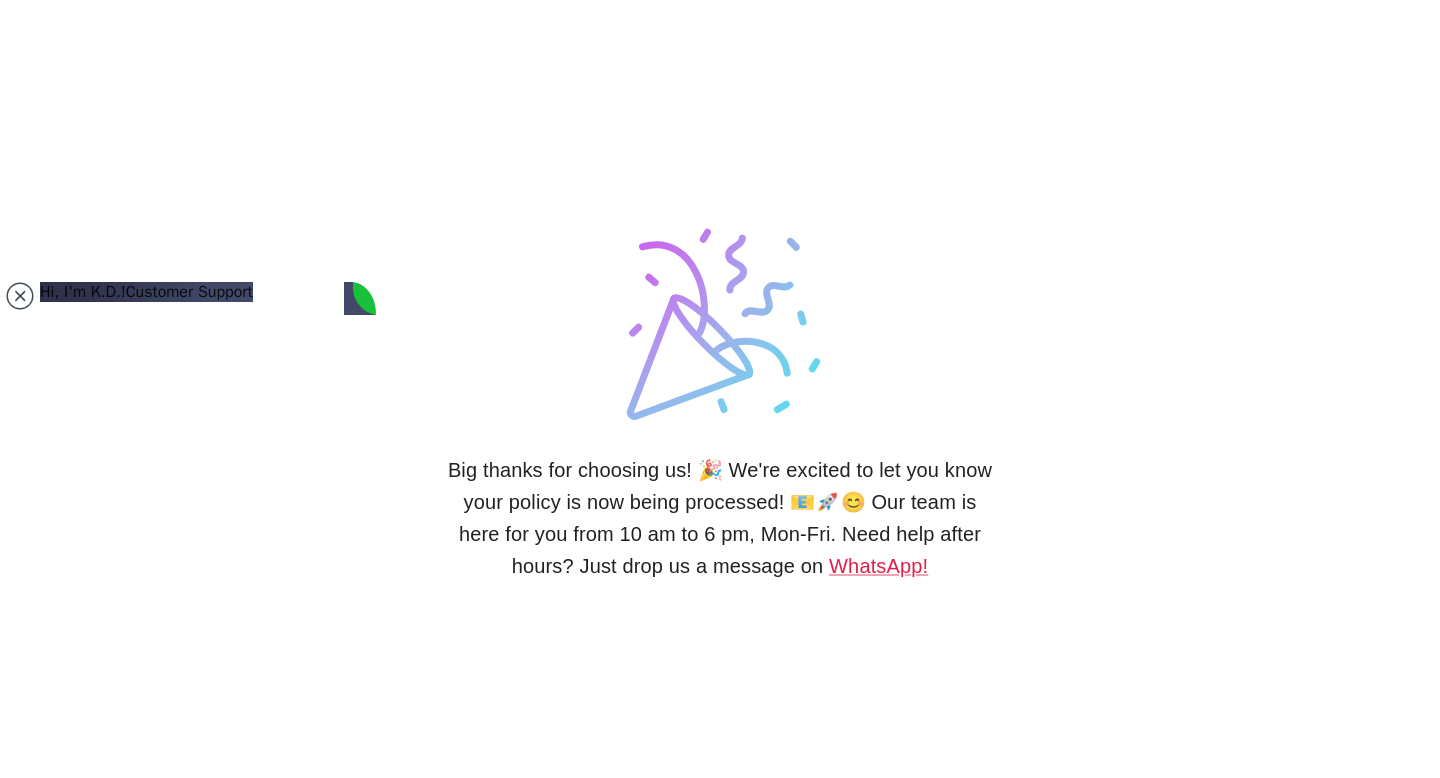 copy on "First packet (paperclip)
Letter top to remind them DN applicant.
1. Biometrics
2. Application form
3. Payment receipt
4. Insurance policy (4 pages)
5. Copy of work/residence permit (front and back)
6. Copy of passport
7. Copy of entry stamp
8. Copy of DNV
Second packet (paperclip)
1. Proof of address
2. Address history
3. Criminal record report
4. UETS (activated)
5. SGK SPAS document
6. SGK Hizmet dökümü
7. Utility bill in your name (water, electricity, or natural gas)
Additional documents (paperclip)
1. Travel plan (matching duration)
2. Last 3 months’ bank statements (showing adequate income of 33,156 TL per month)
3. Digital nomad certificate" 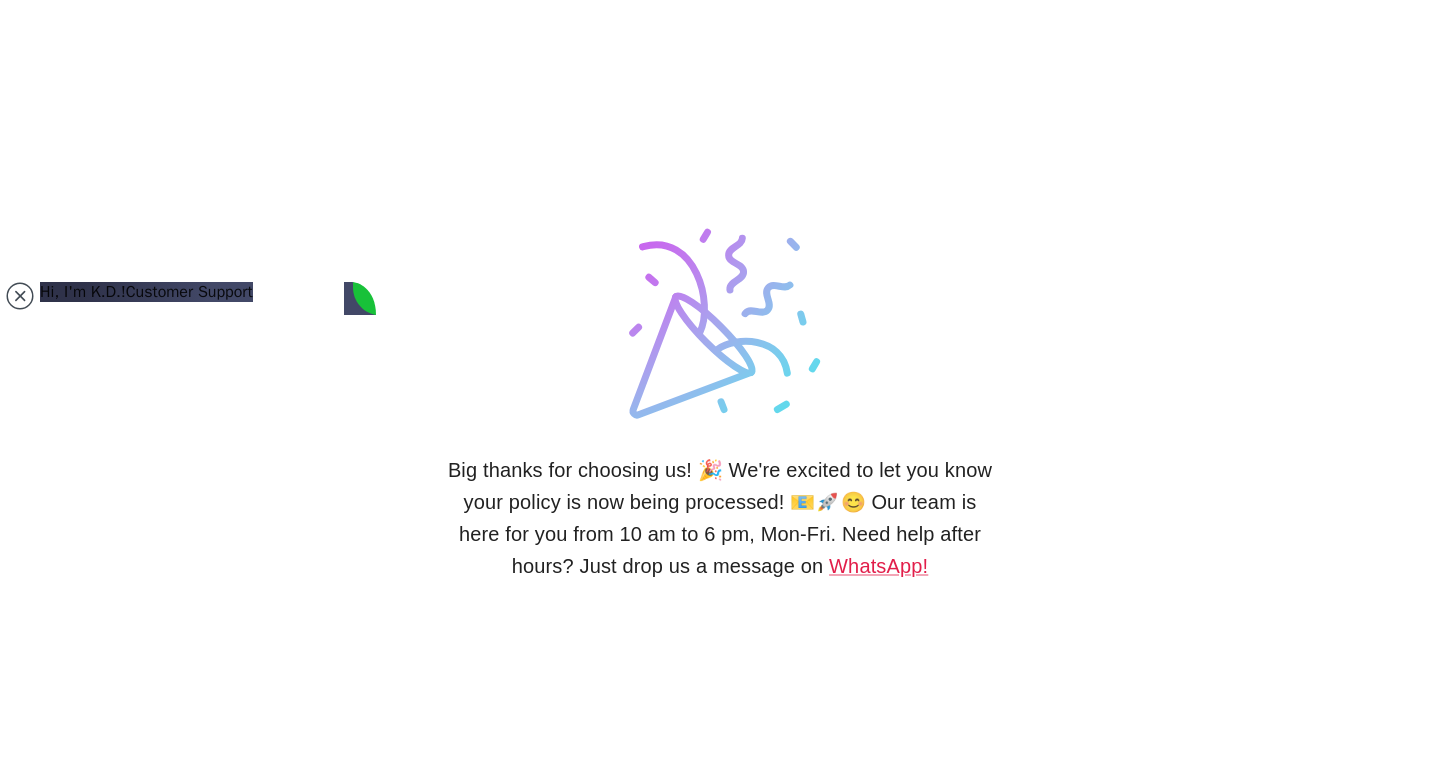 scroll, scrollTop: 4241, scrollLeft: 0, axis: vertical 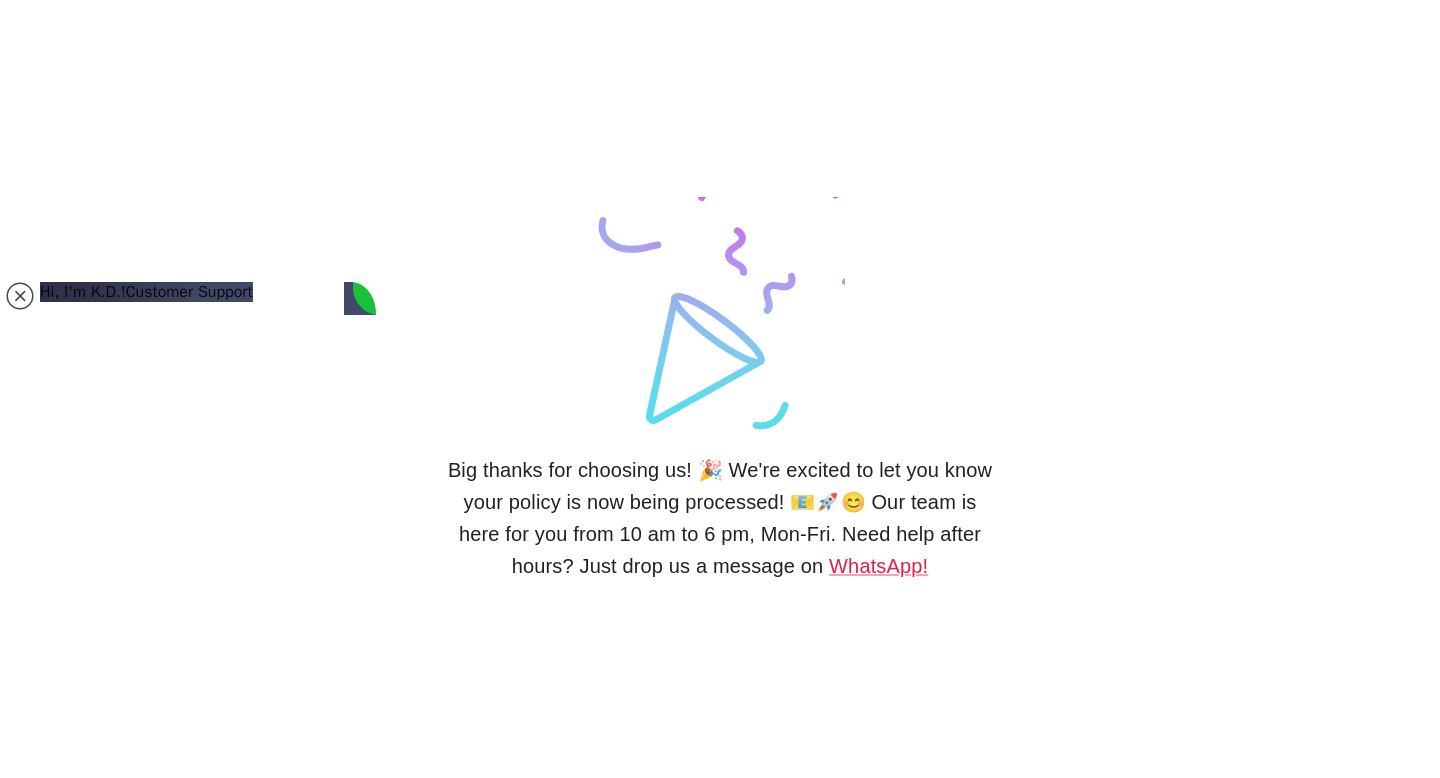 click at bounding box center (117, 1293) 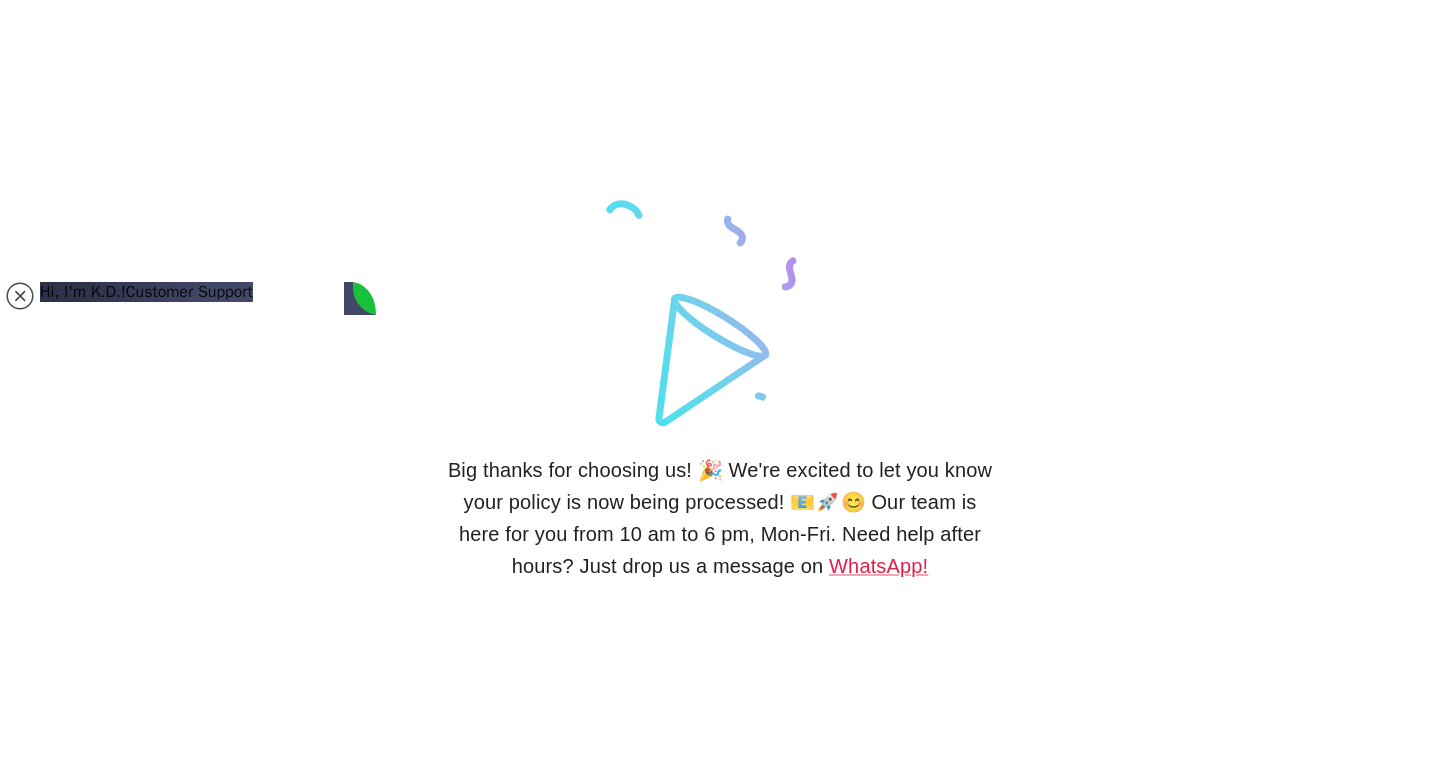 type on "Lots to organise!" 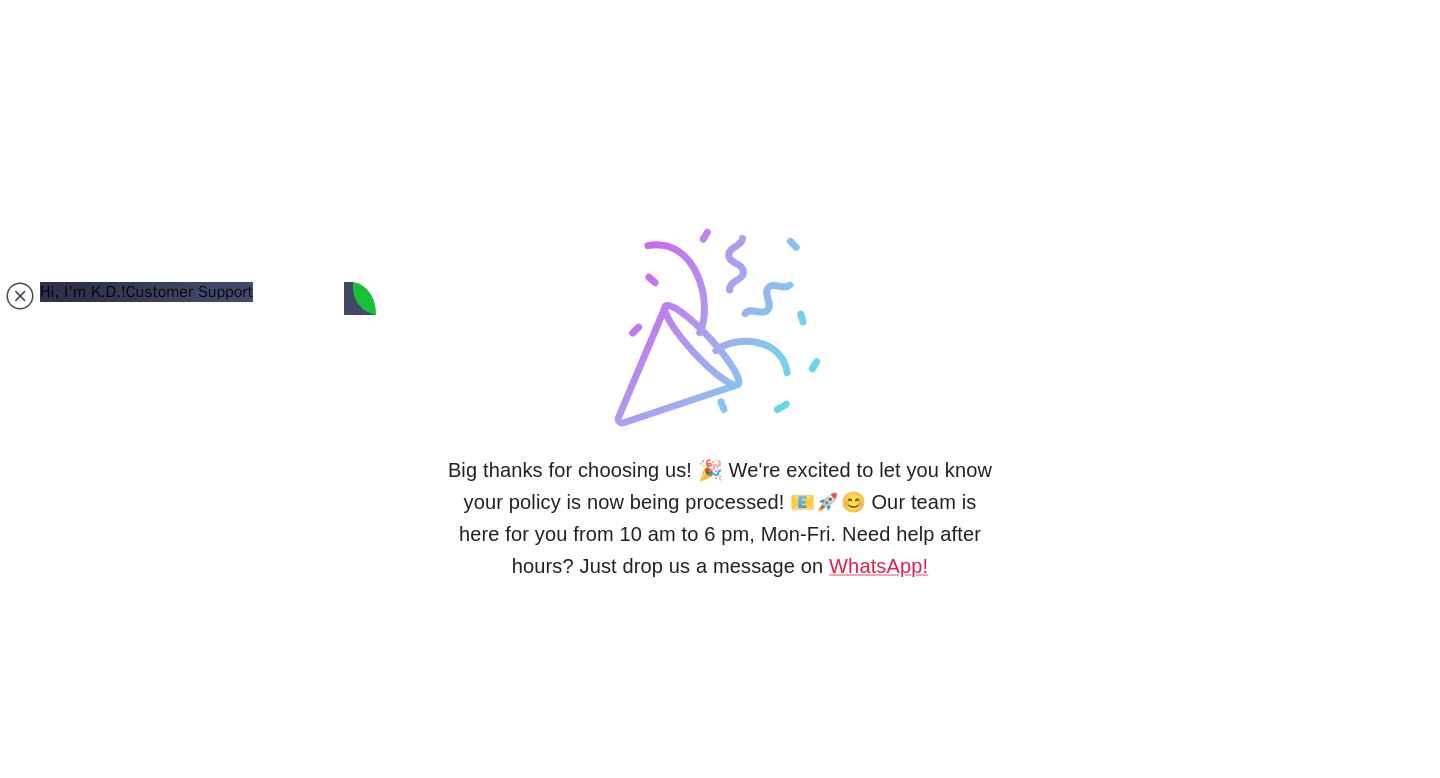 scroll, scrollTop: 4304, scrollLeft: 0, axis: vertical 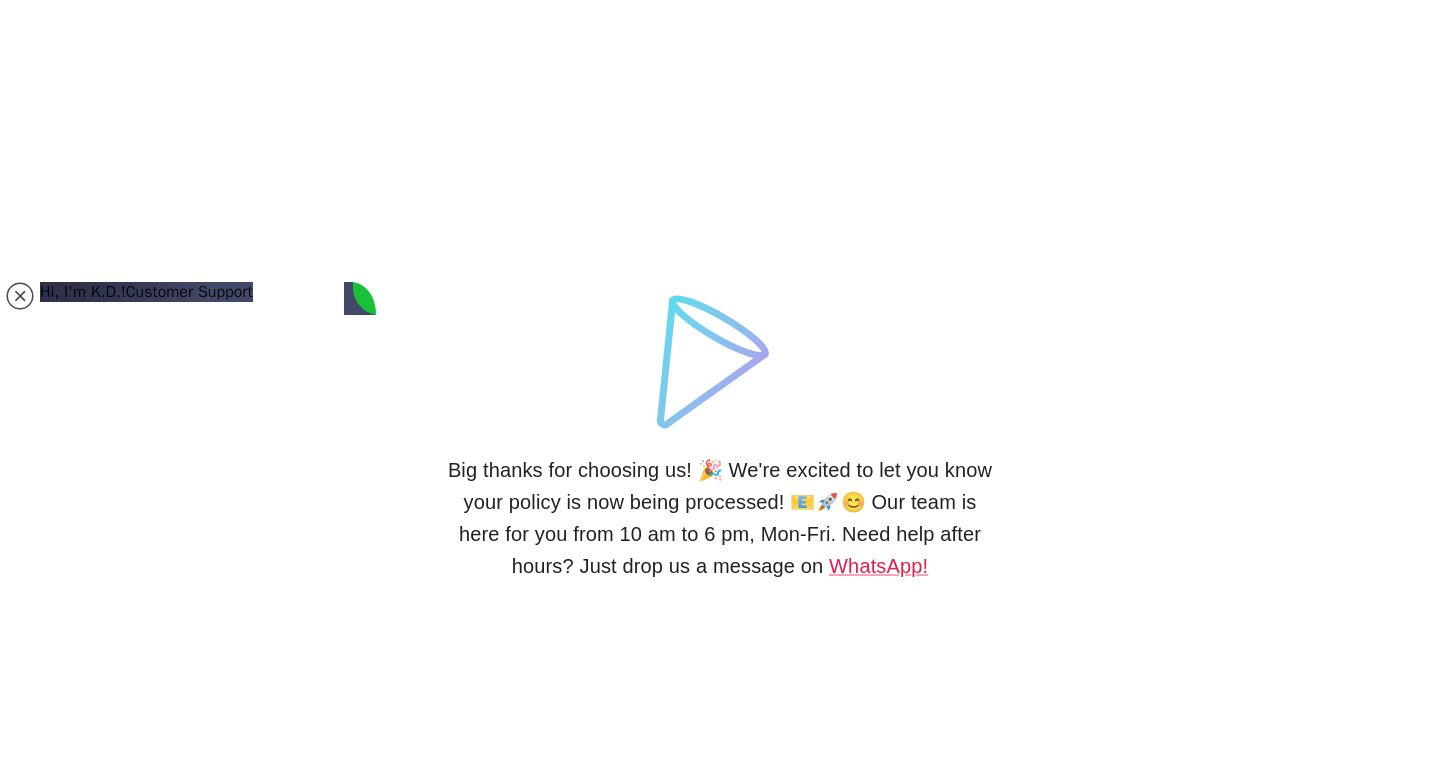 type on "Oh yah, I think so :)" 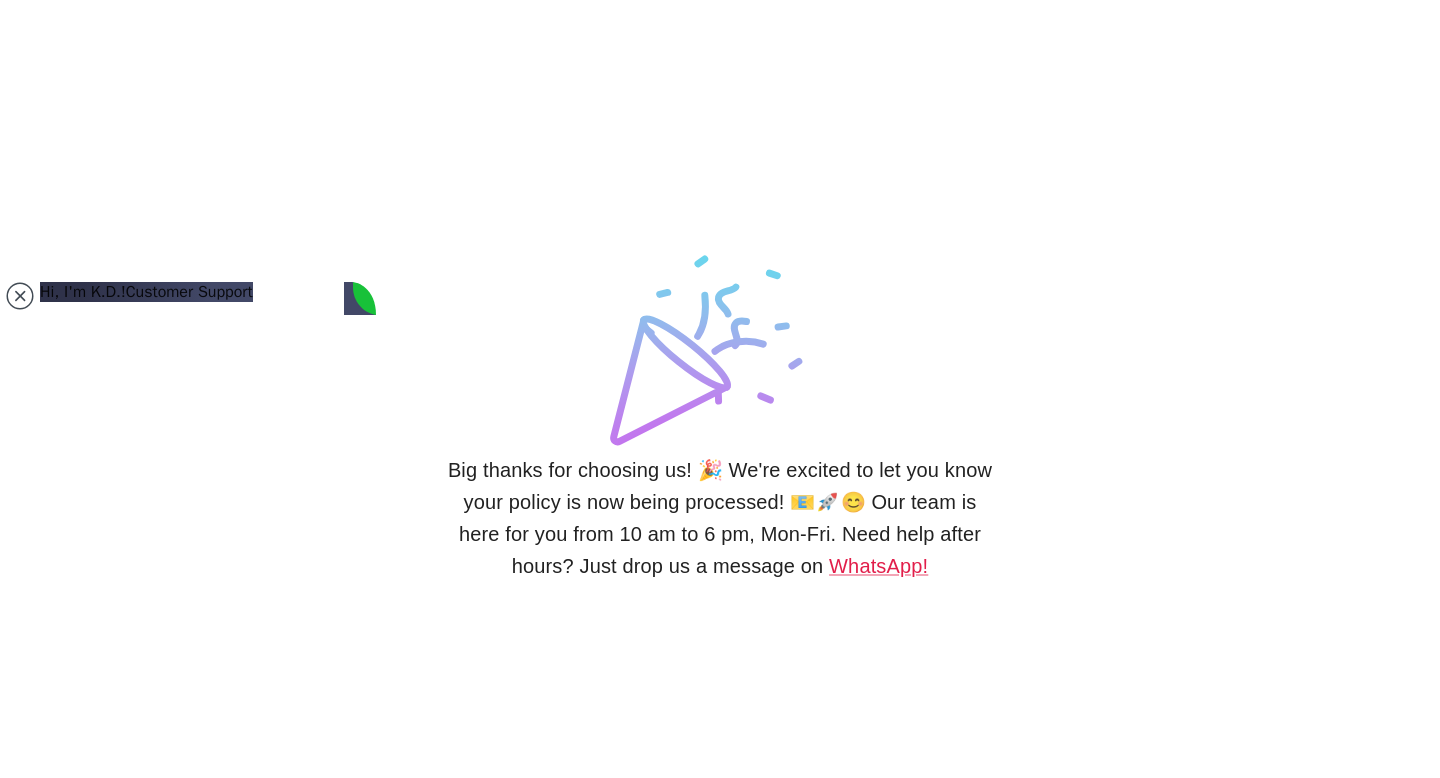 type 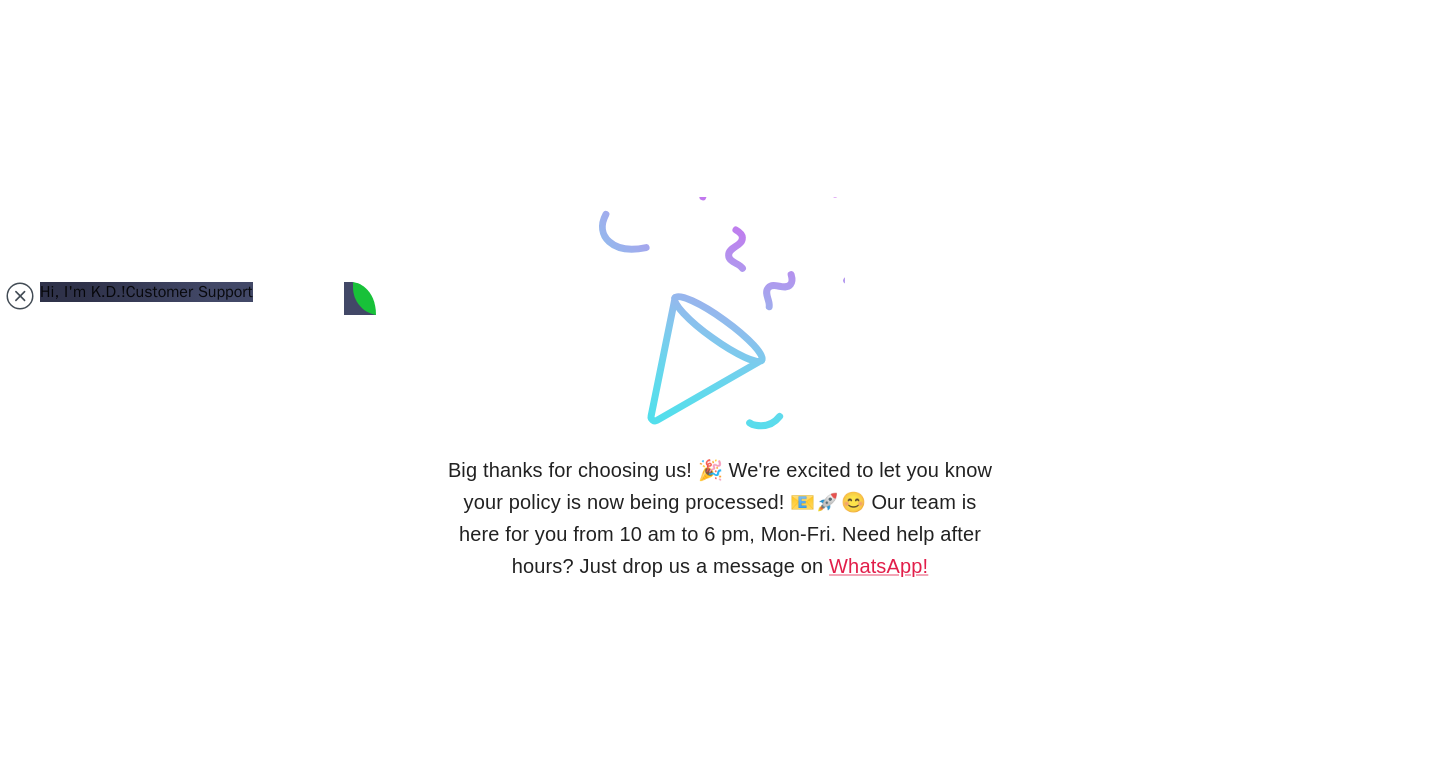 scroll, scrollTop: 4647, scrollLeft: 0, axis: vertical 